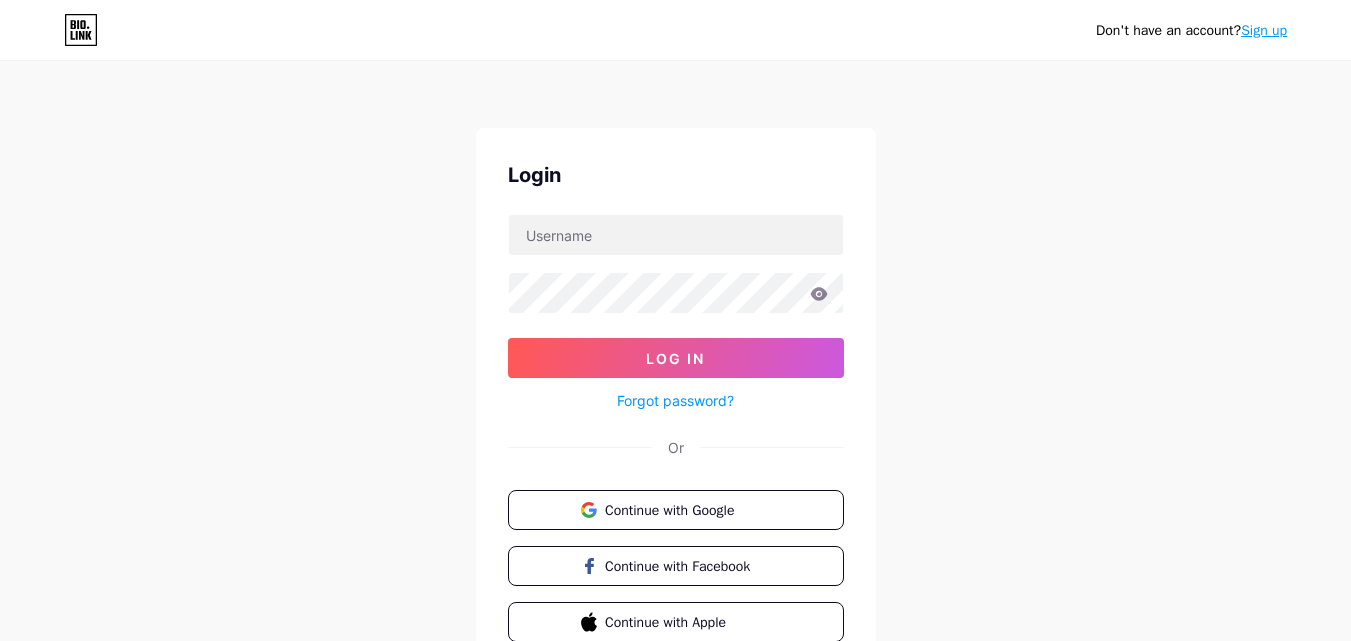 scroll, scrollTop: 0, scrollLeft: 0, axis: both 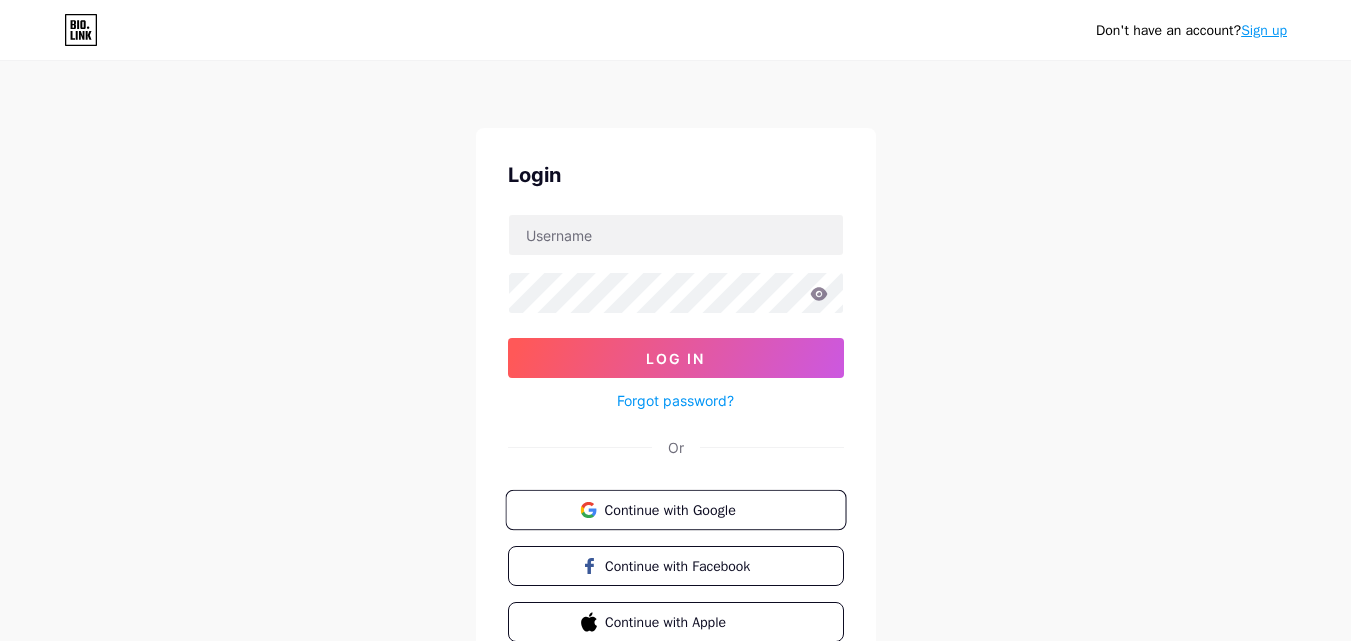 click on "Continue with Google" at bounding box center (687, 509) 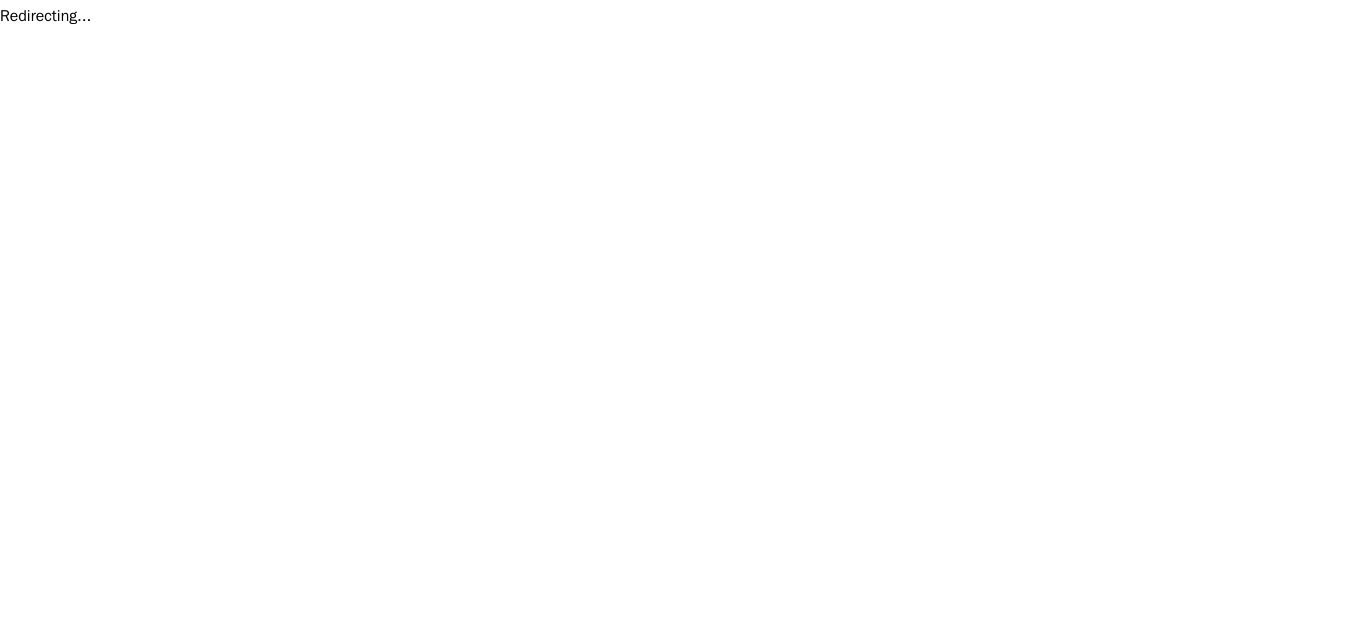 scroll, scrollTop: 0, scrollLeft: 0, axis: both 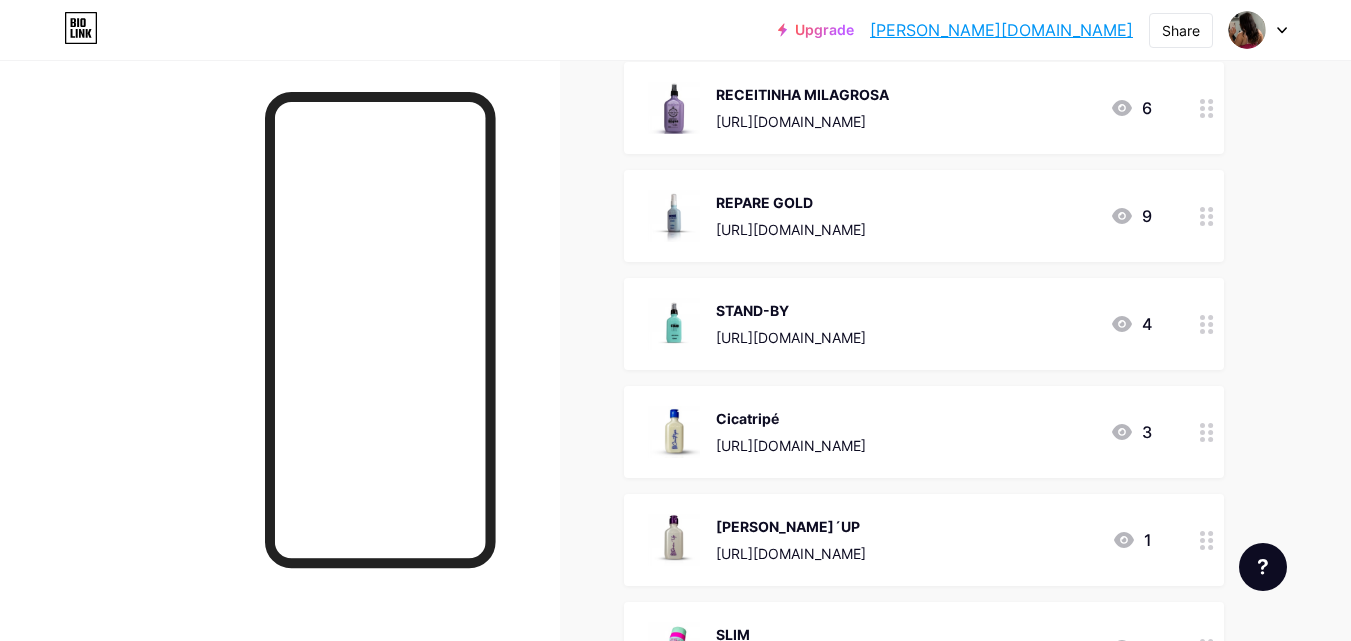 click 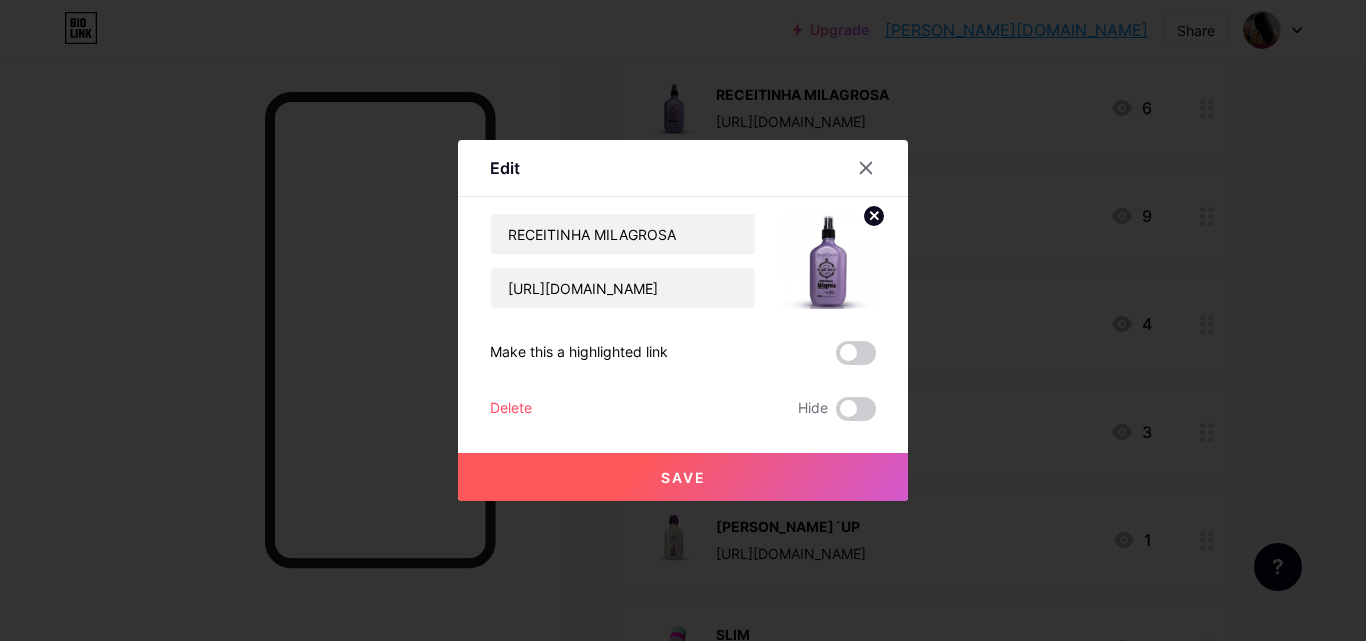 click 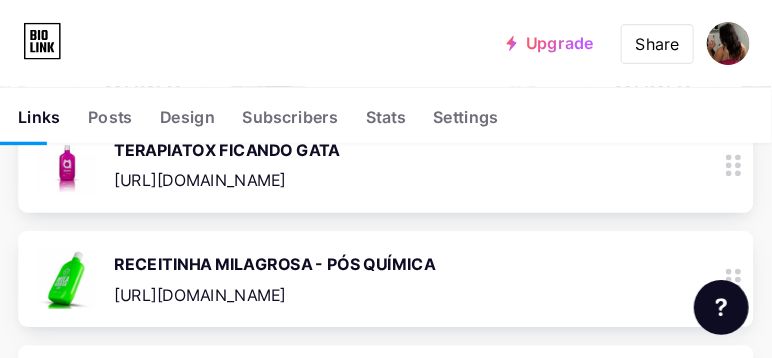 scroll, scrollTop: 2982, scrollLeft: 0, axis: vertical 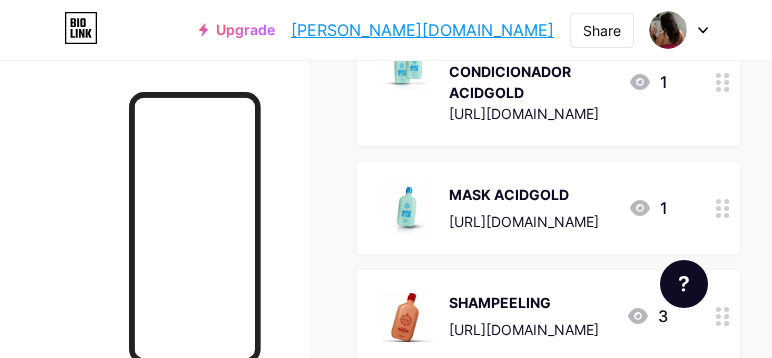 click on "Upgrade   karolaynemaria....   karolaynemaria.bio.link   Share               Switch accounts     Homedakah.of   bio.link/karolaynemaria       + Add a new page        Account settings   Logout" at bounding box center (386, 30) 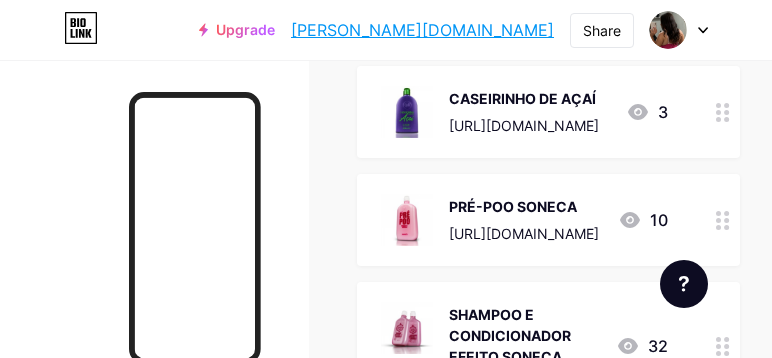 scroll, scrollTop: 4925, scrollLeft: 0, axis: vertical 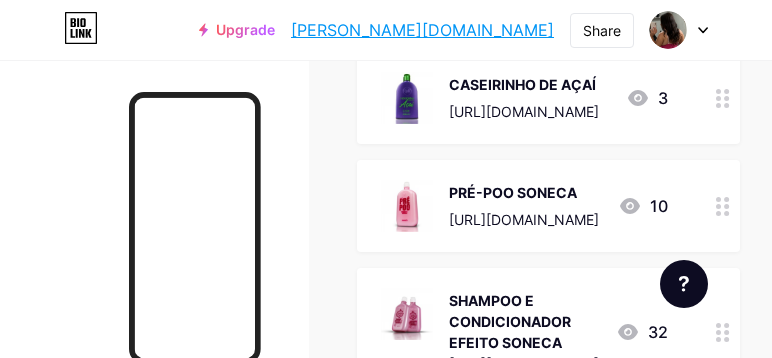 click at bounding box center (679, 30) 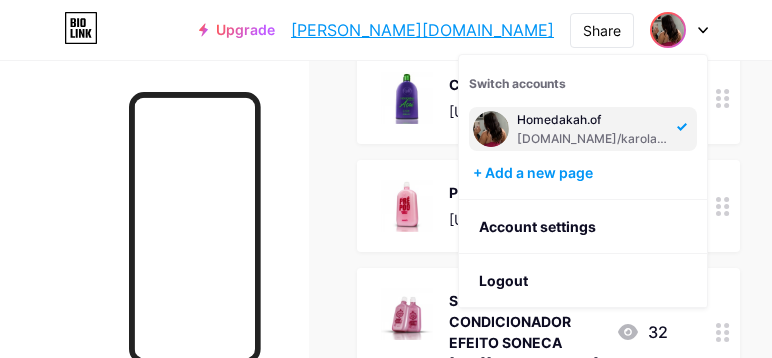 click on "Links
Posts
Design
Subscribers
NEW
Stats
Settings       + ADD LINK     + ADD EMBED
+ Add header
NOSSO WHEY – PIÑA COLADA
https://go.goold.live/aff/ILXRCFDD/MXM6NXMC
1
NOSSO WHEY – COOKIES AND CREAM
https://go.goold.live/aff/Q5NXDD0F/BXCULZ8H
0
NOSSO WHEY – CHOCOLATE BELGA
https://go.goold.live/aff/DRSSNGER/HJWFC4RD
1
NOSSO WHEY – BAUNILHA
https://go.goold.live/aff/5VLLOKZB/0B0RJAUQ
0
CREATINA PODEROSA.
https://go.goold.live/aff/URCX6IWW/DRCIPUQY
2
0" at bounding box center [386, -834] 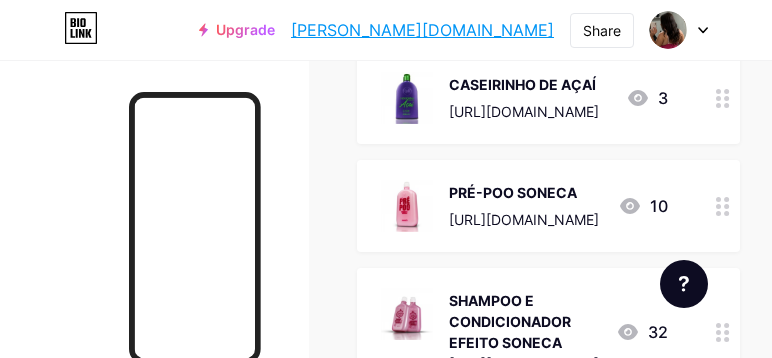 click 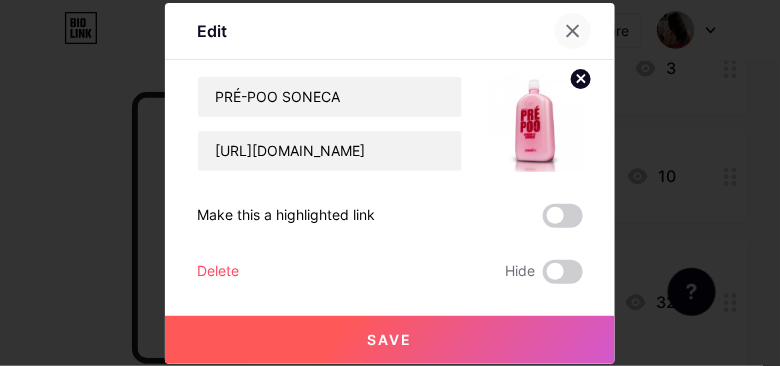 click at bounding box center [573, 31] 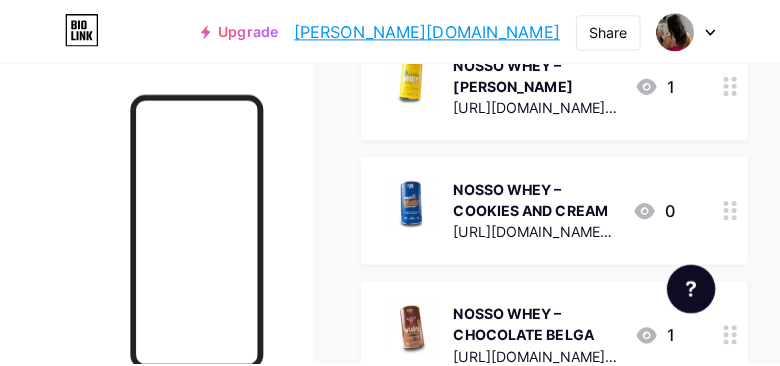 scroll, scrollTop: 228, scrollLeft: 0, axis: vertical 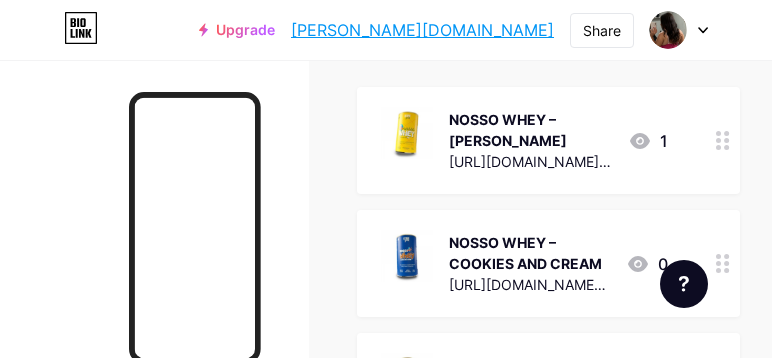 click 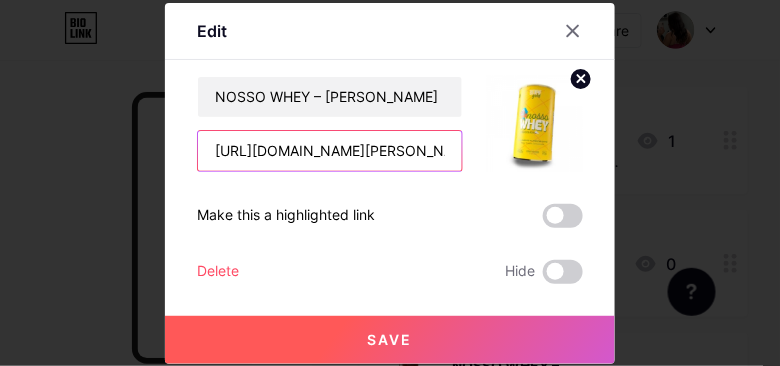 scroll, scrollTop: 0, scrollLeft: 85, axis: horizontal 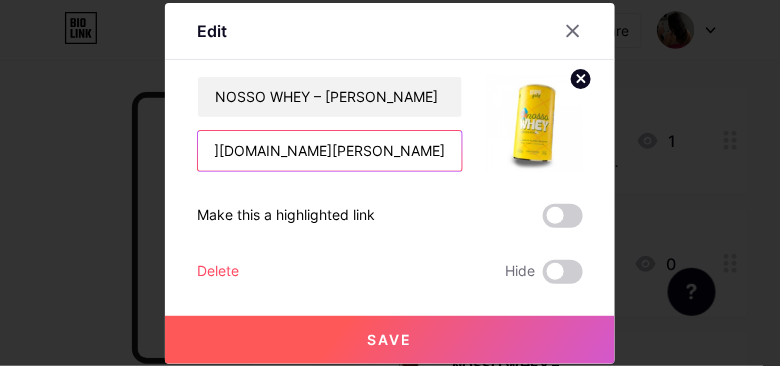 drag, startPoint x: 212, startPoint y: 155, endPoint x: 501, endPoint y: 168, distance: 289.29224 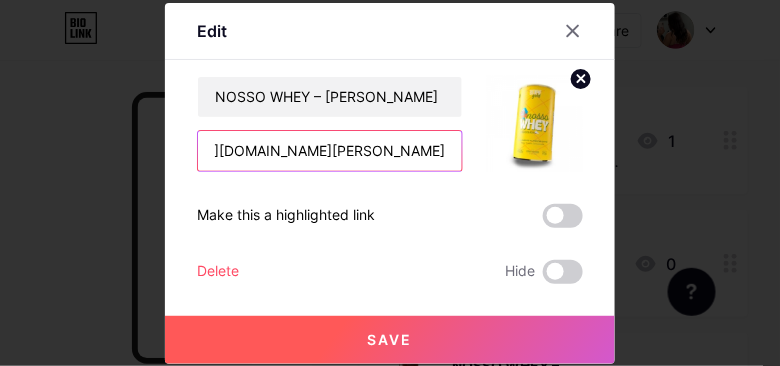 click on "NOSSO WHEY – PIÑA COLADA     https://go.goold.live/aff/ILXRCFDD/MXM6NXMC" at bounding box center (390, 124) 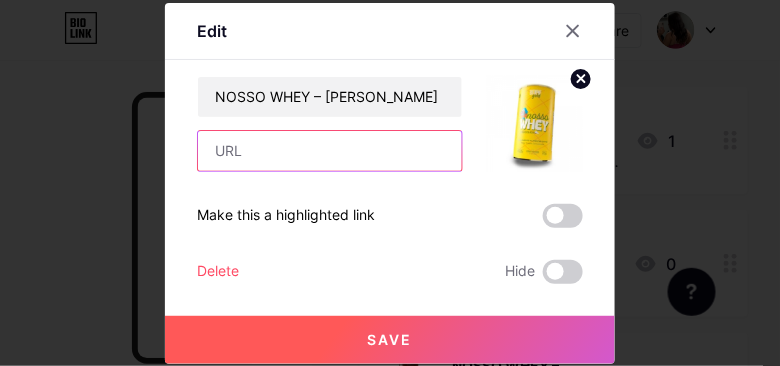 scroll, scrollTop: 0, scrollLeft: 0, axis: both 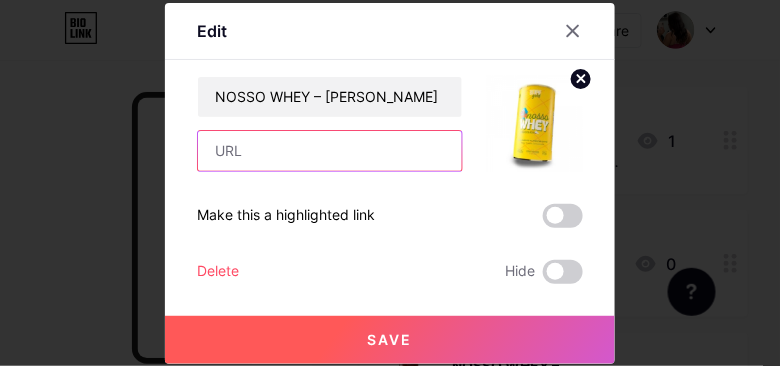 paste on "[URL][DOMAIN_NAME]" 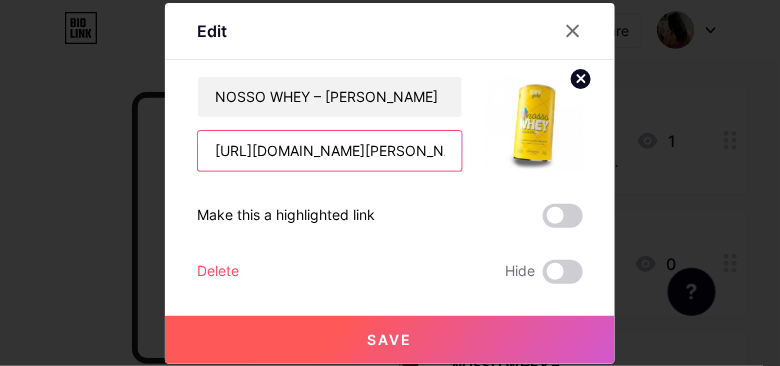 scroll, scrollTop: 0, scrollLeft: 73, axis: horizontal 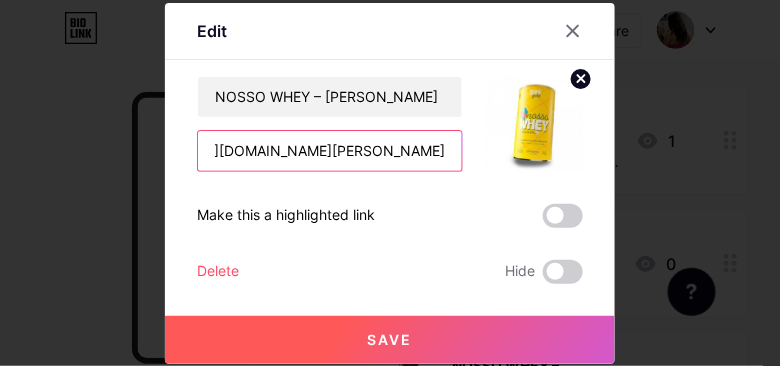 type on "[URL][DOMAIN_NAME]" 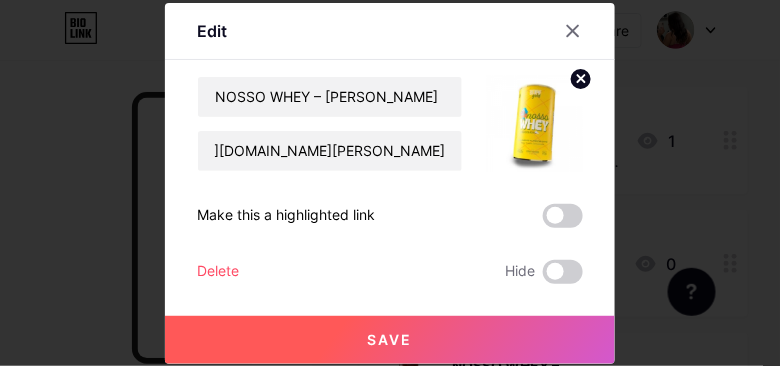 click on "Save" at bounding box center [390, 339] 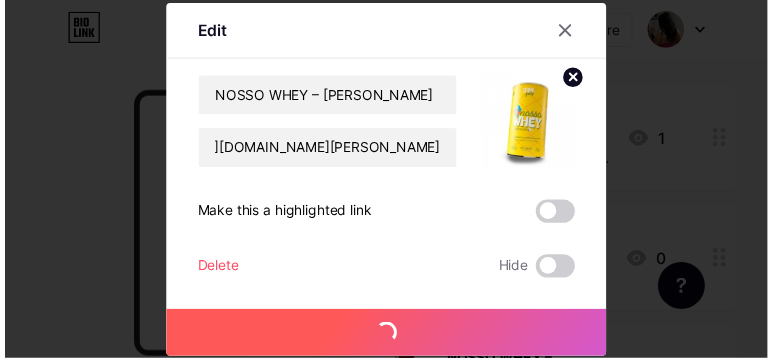 scroll, scrollTop: 0, scrollLeft: 0, axis: both 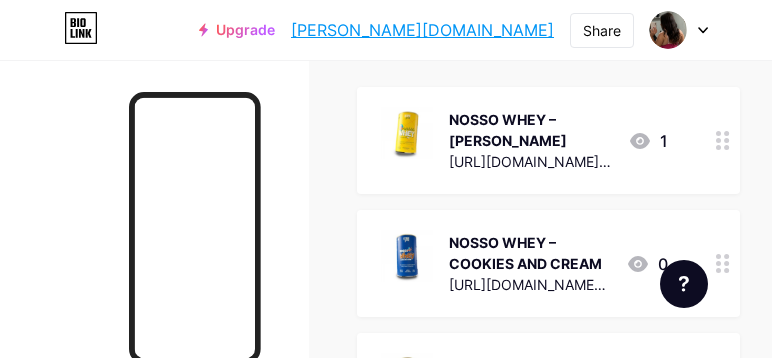 click 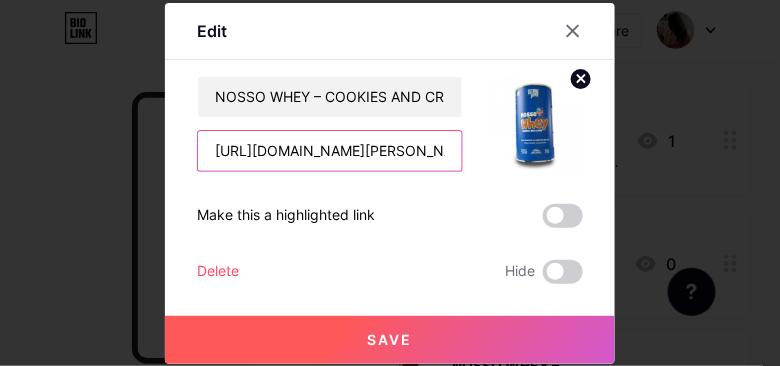 scroll, scrollTop: 0, scrollLeft: 82, axis: horizontal 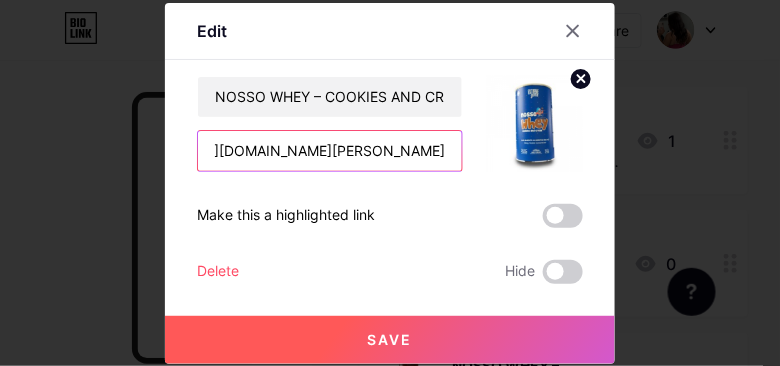 drag, startPoint x: 208, startPoint y: 150, endPoint x: 520, endPoint y: 156, distance: 312.05768 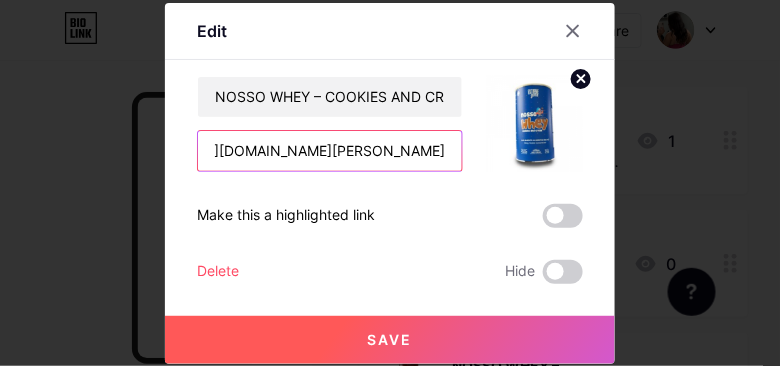 paste on "pay.goold.club/aff/ZLTPCO/YTTXIQV0" 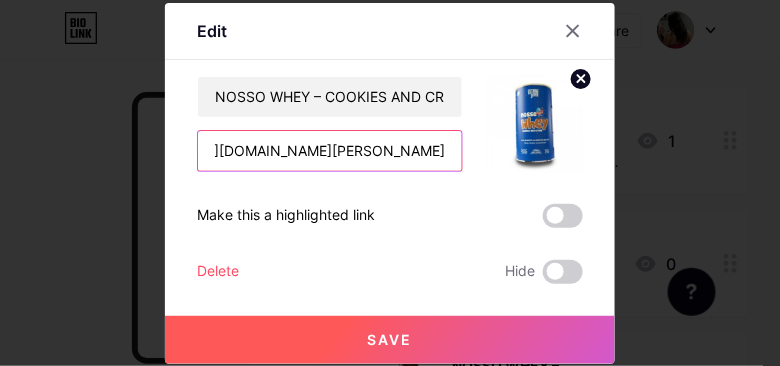 scroll, scrollTop: 0, scrollLeft: 67, axis: horizontal 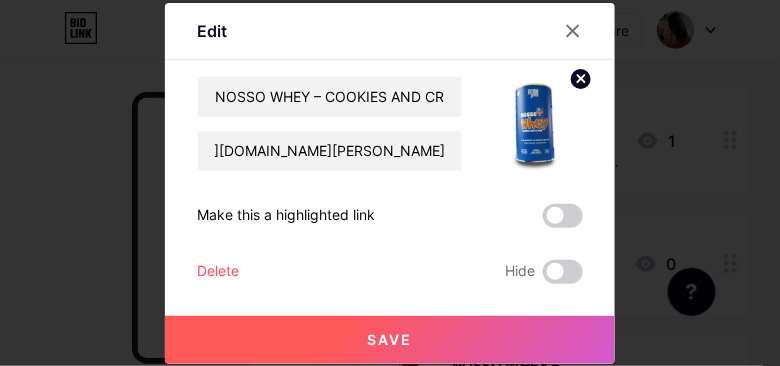 click on "Save" at bounding box center (390, 339) 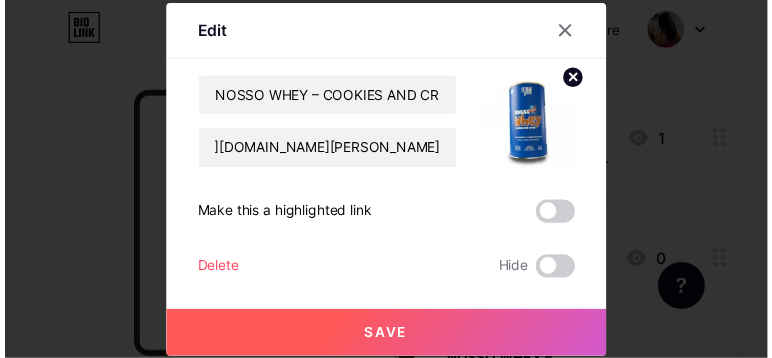 scroll, scrollTop: 0, scrollLeft: 0, axis: both 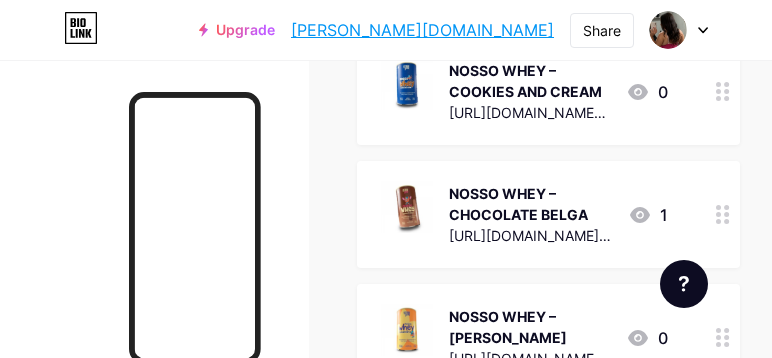 click 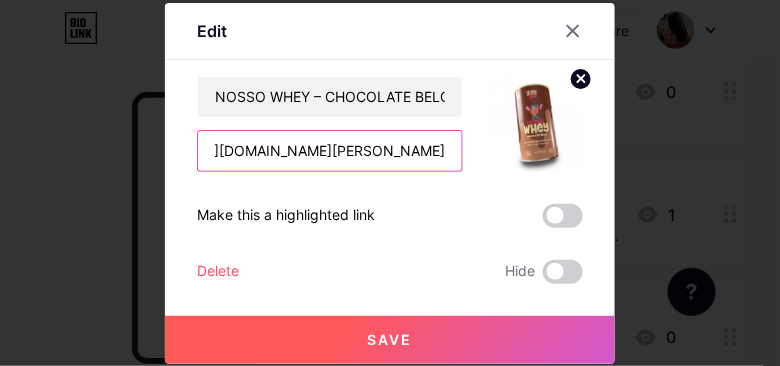 scroll, scrollTop: 0, scrollLeft: 85, axis: horizontal 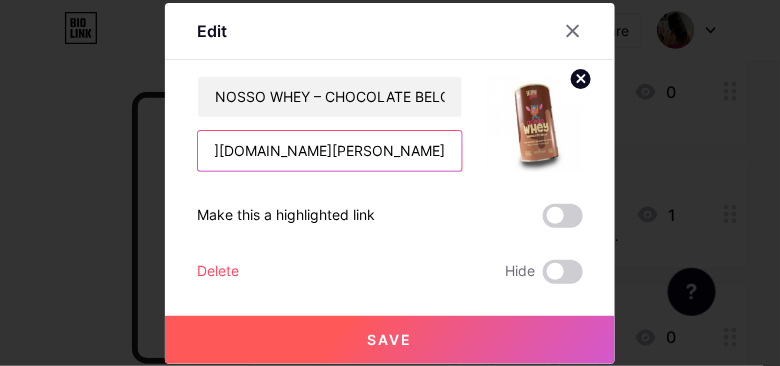 paste on "pay.goold.club/aff/JJQ0E3/YTTXIQV0" 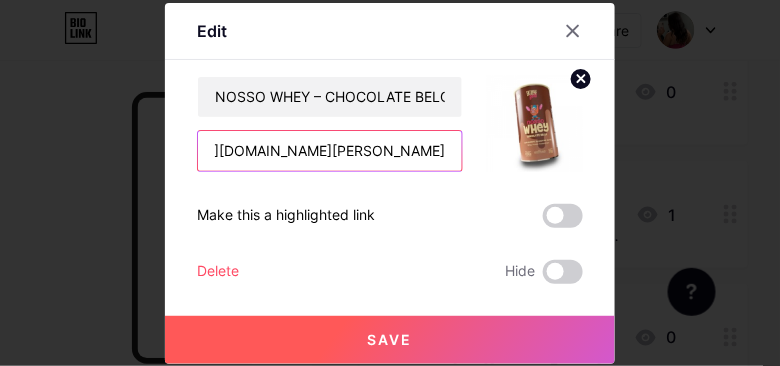 scroll, scrollTop: 0, scrollLeft: 65, axis: horizontal 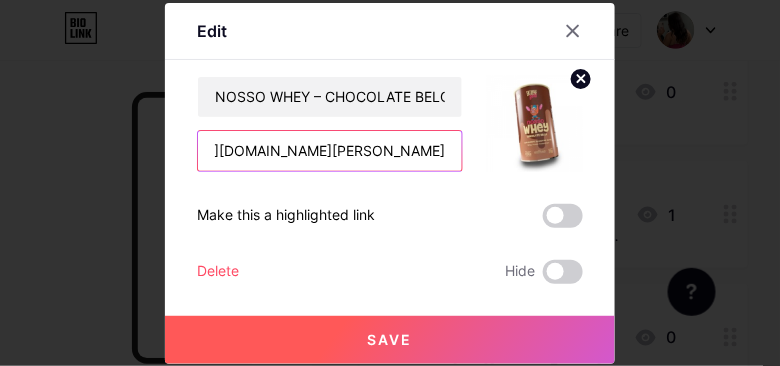 type on "[URL][DOMAIN_NAME]" 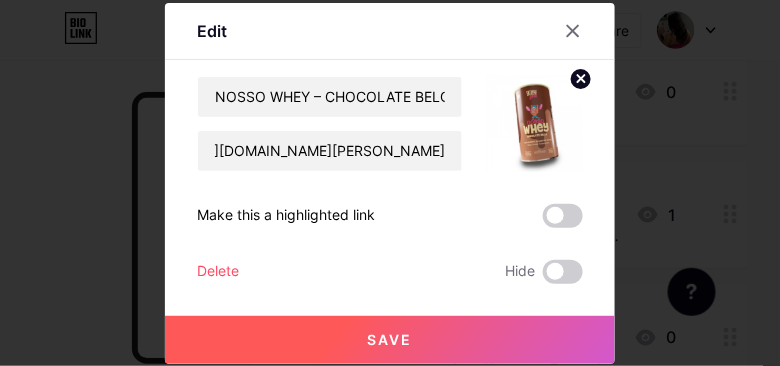 drag, startPoint x: 455, startPoint y: 350, endPoint x: 445, endPoint y: 347, distance: 10.440307 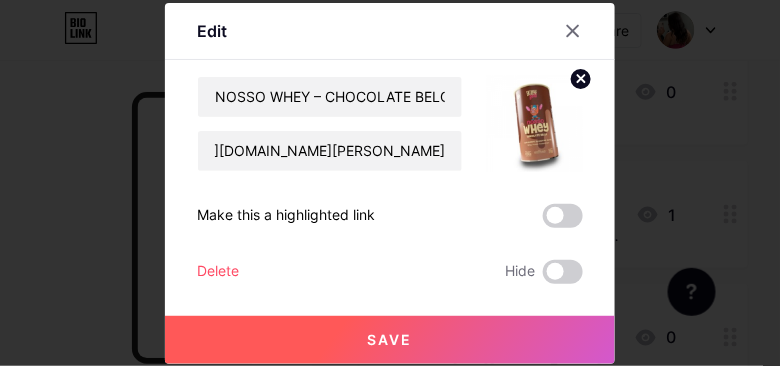 click on "Save" at bounding box center [390, 340] 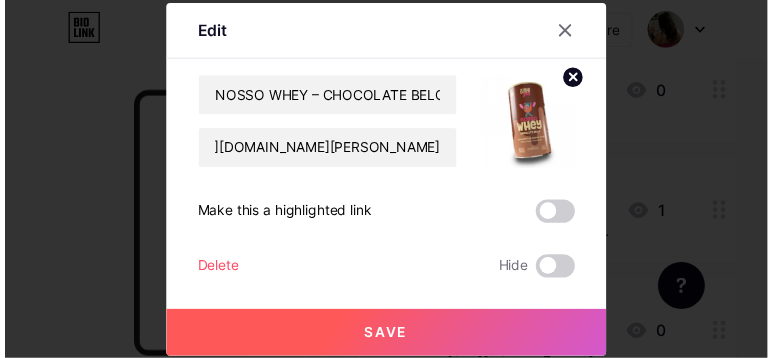 scroll, scrollTop: 0, scrollLeft: 0, axis: both 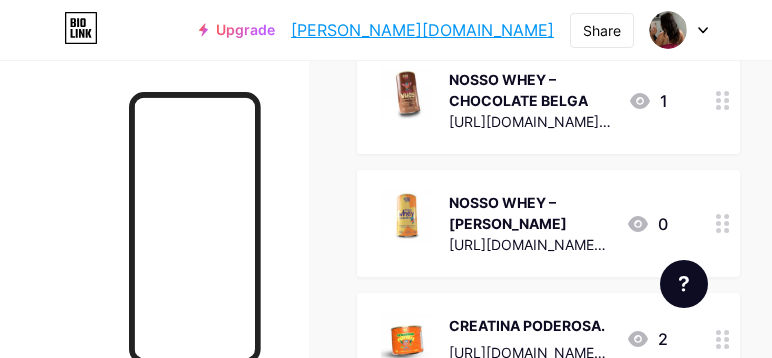 click 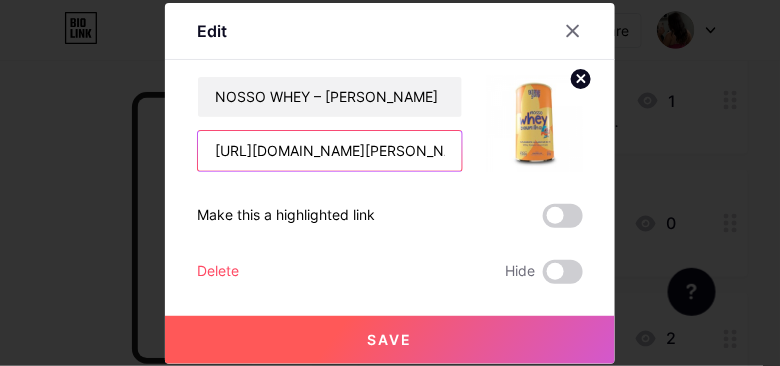 scroll, scrollTop: 0, scrollLeft: 77, axis: horizontal 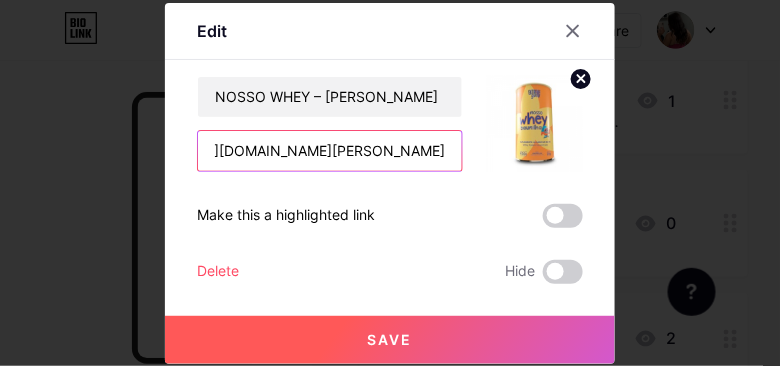 drag, startPoint x: 210, startPoint y: 150, endPoint x: 489, endPoint y: 172, distance: 279.86603 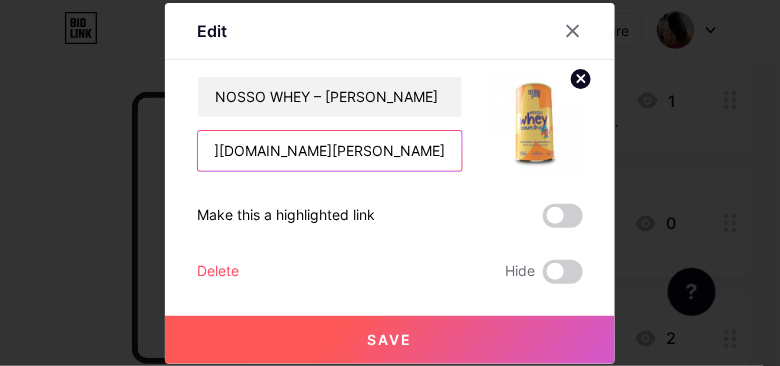 paste on "pay.goold.club/aff/BEOLMT/YTTXIQV0" 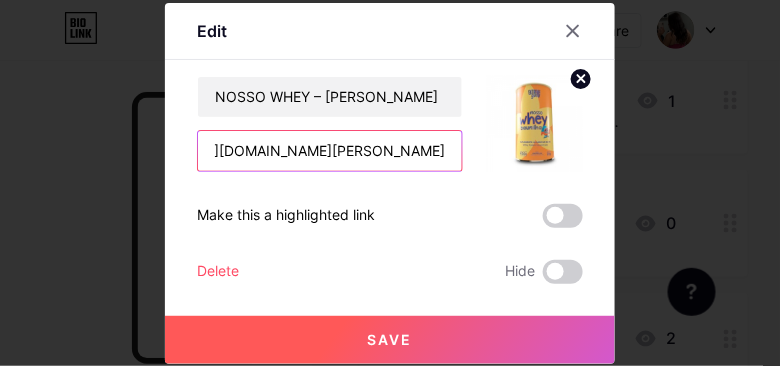 scroll, scrollTop: 0, scrollLeft: 70, axis: horizontal 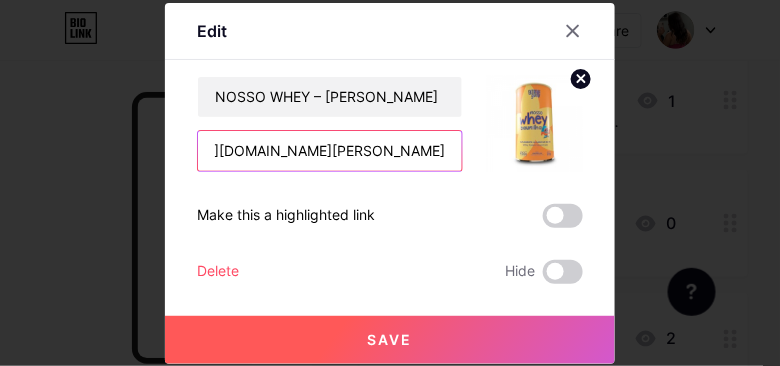 type on "[URL][DOMAIN_NAME]" 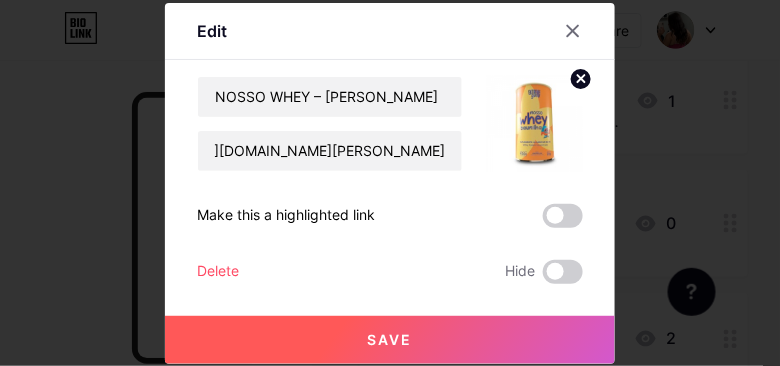 click on "Save" at bounding box center [390, 339] 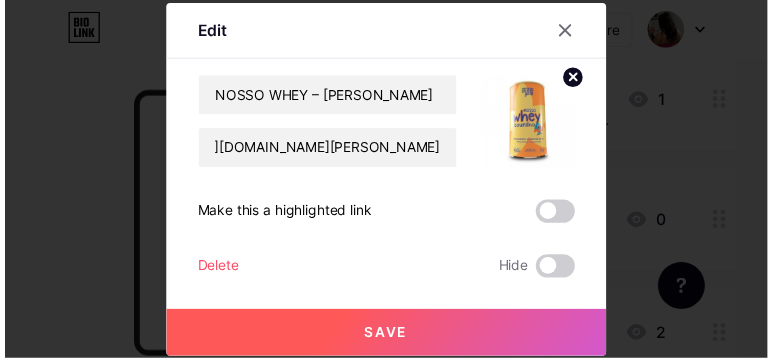 scroll, scrollTop: 0, scrollLeft: 0, axis: both 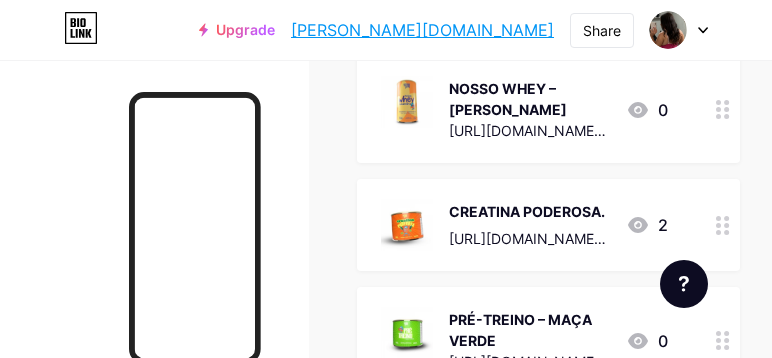 click 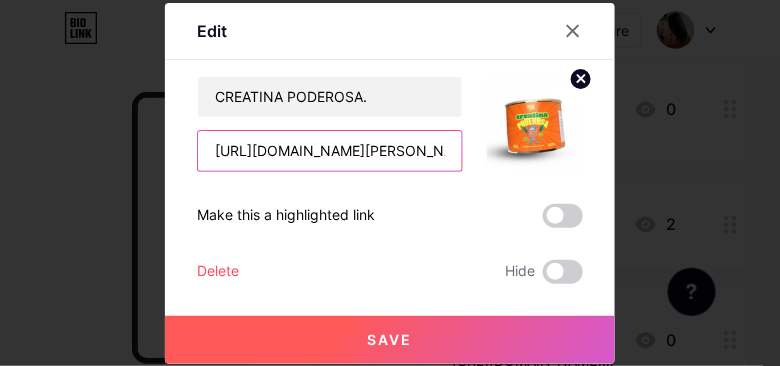 scroll, scrollTop: 0, scrollLeft: 81, axis: horizontal 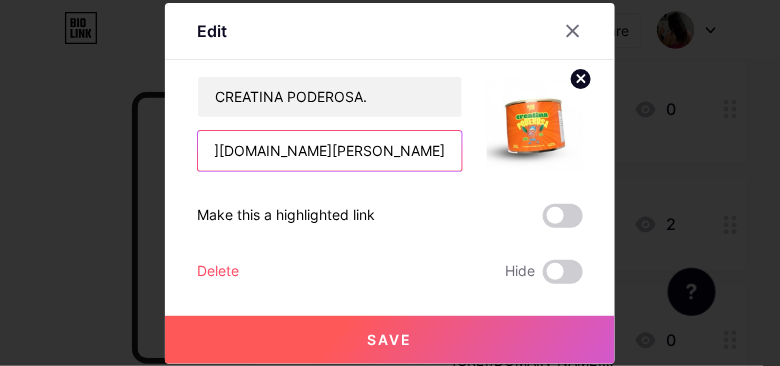 drag, startPoint x: 206, startPoint y: 152, endPoint x: 436, endPoint y: 163, distance: 230.2629 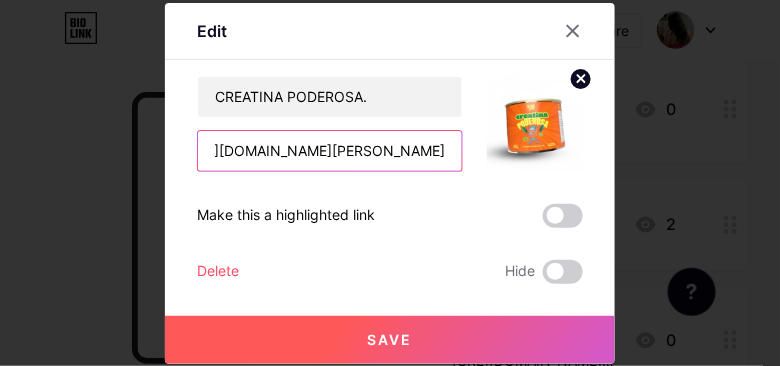 click on "CREATINA PODEROSA.     https://go.goold.live/aff/URCX6IWW/DRCIPUQY
Make this a highlighted link
Delete
Hide         Save" at bounding box center (390, 180) 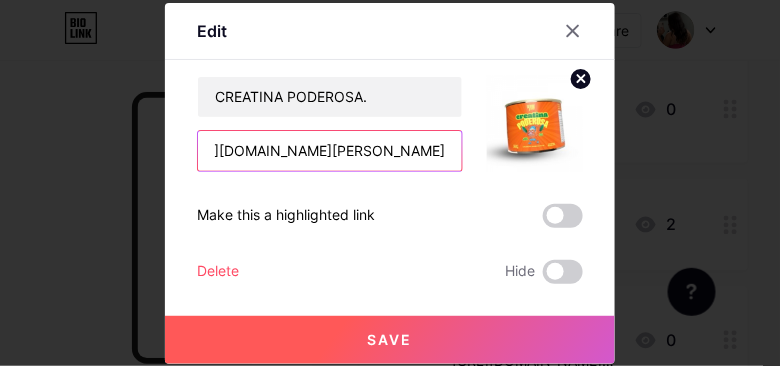 paste on "pay.goold.club/aff/XLYYHW/YTTXIQV0" 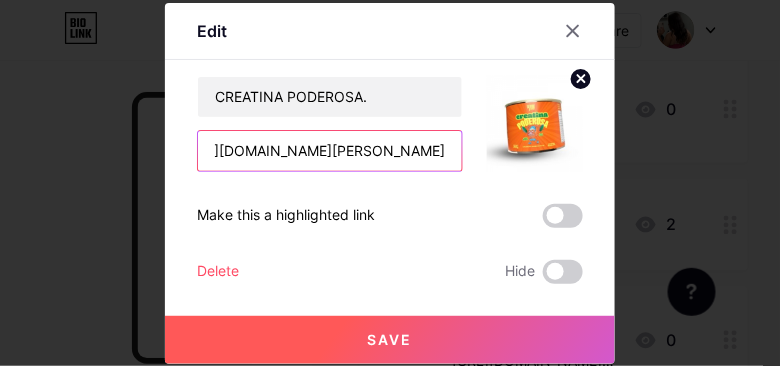 scroll, scrollTop: 0, scrollLeft: 72, axis: horizontal 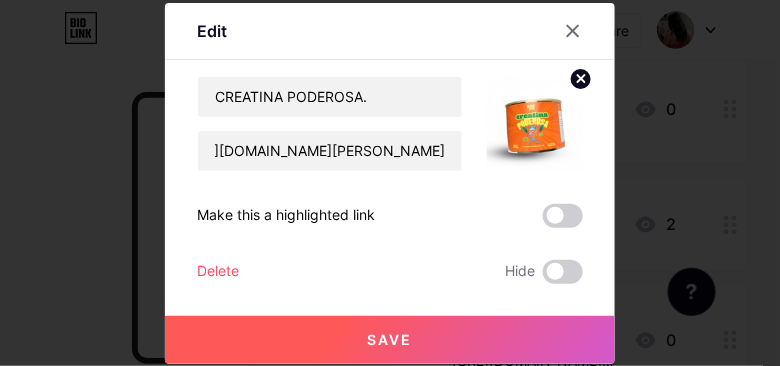 click on "Save" at bounding box center [390, 340] 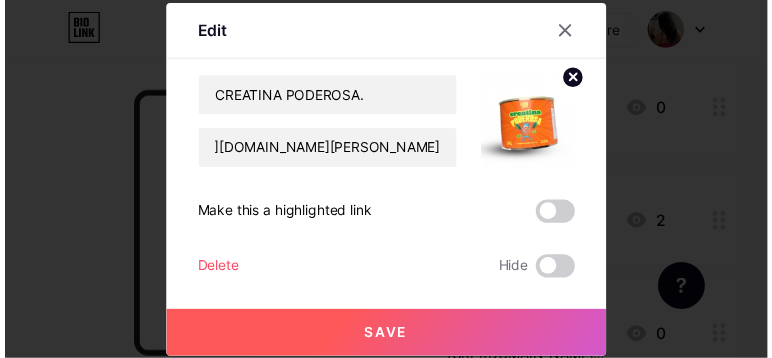 scroll, scrollTop: 0, scrollLeft: 0, axis: both 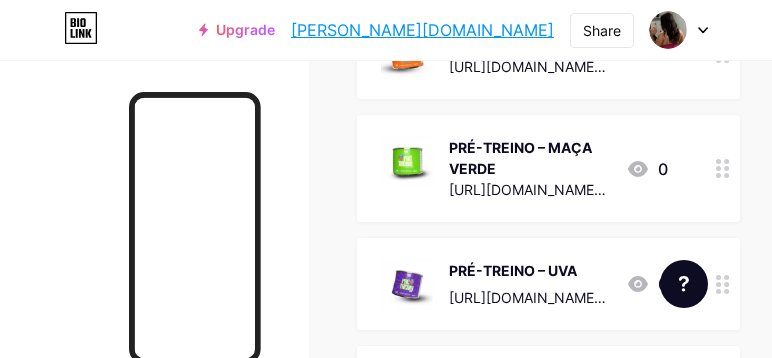 click 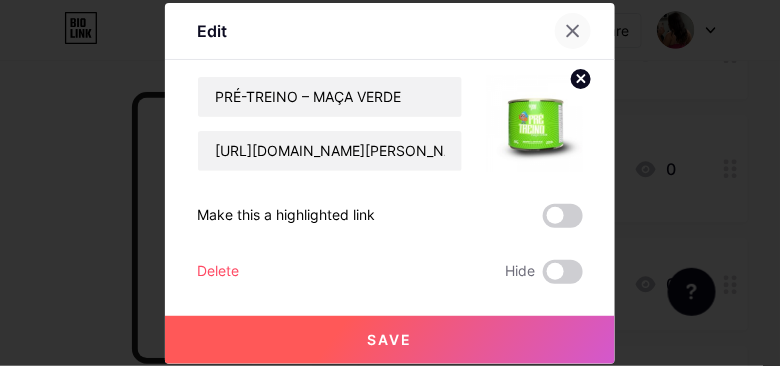 click 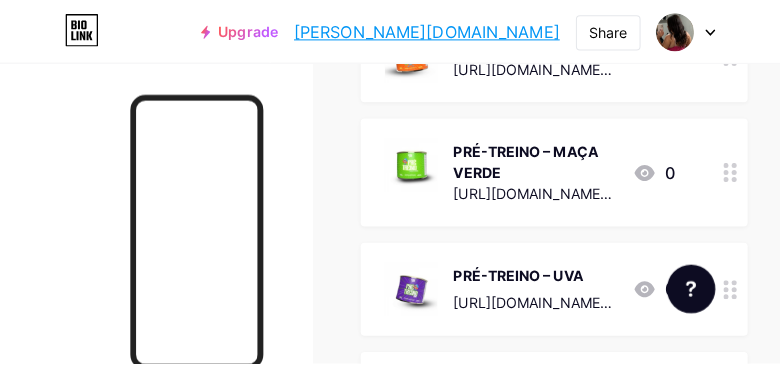 scroll, scrollTop: 800, scrollLeft: 0, axis: vertical 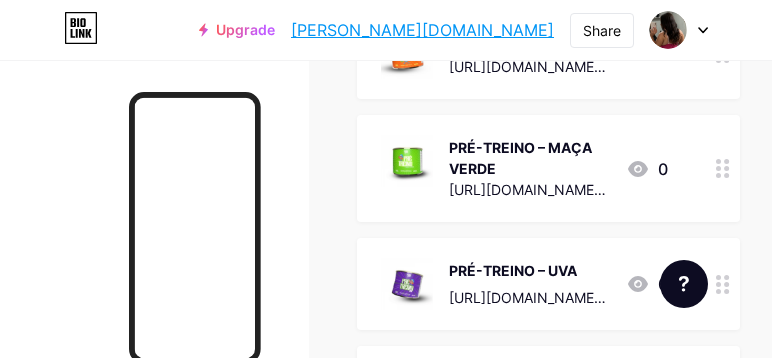click 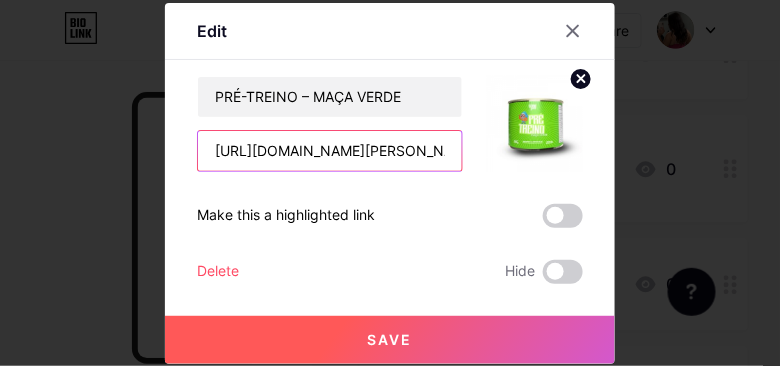 scroll, scrollTop: 0, scrollLeft: 80, axis: horizontal 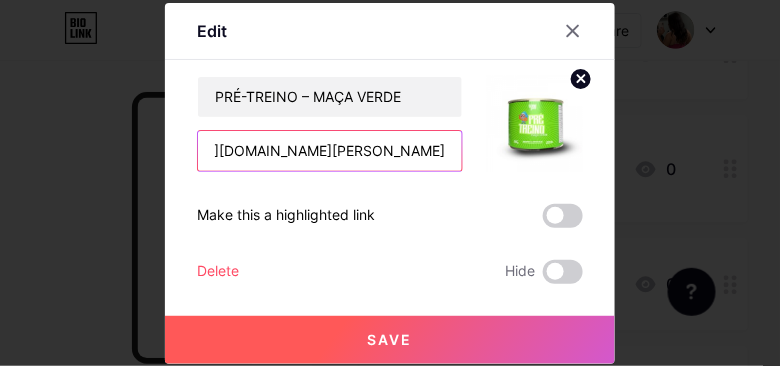 drag, startPoint x: 209, startPoint y: 151, endPoint x: 509, endPoint y: 157, distance: 300.06 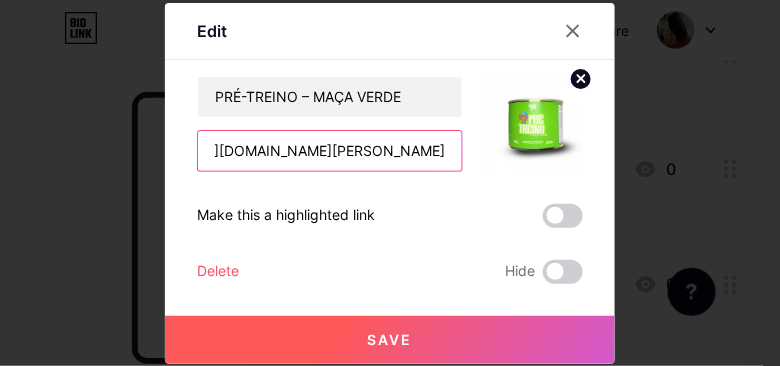click on "PRÉ-TREINO – MAÇA VERDE     https://go.goold.live/aff/S3MJNDUU/LL3AKKL9" at bounding box center [390, 124] 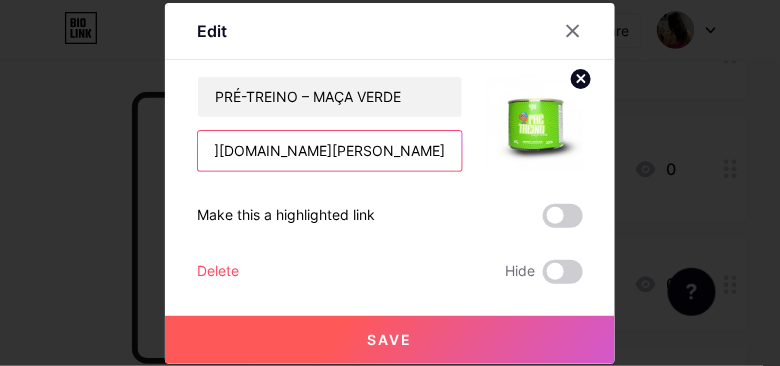 paste on "pay.goold.club/aff/J1HUFU/YTTXIQV0" 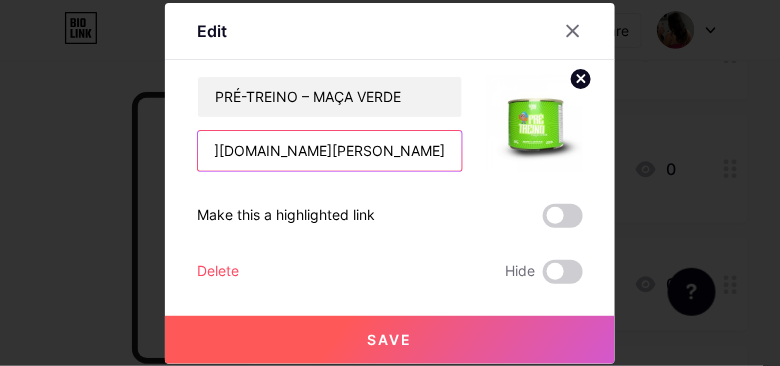 scroll, scrollTop: 0, scrollLeft: 65, axis: horizontal 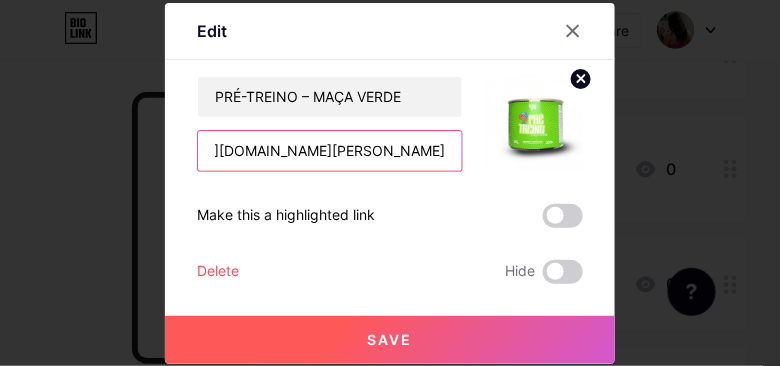 type on "[URL][DOMAIN_NAME]" 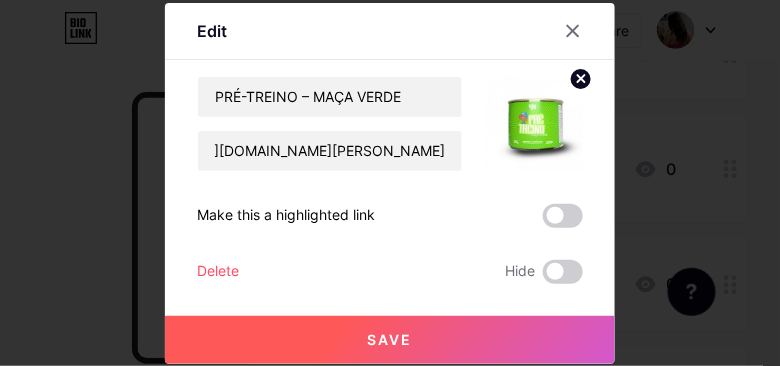 click on "Save" at bounding box center (390, 339) 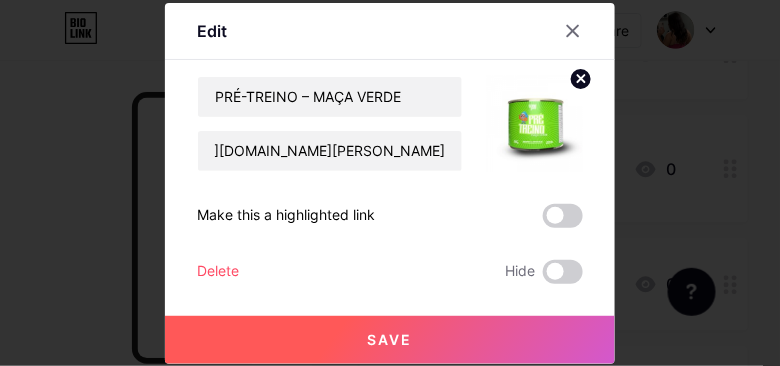 scroll, scrollTop: 0, scrollLeft: 0, axis: both 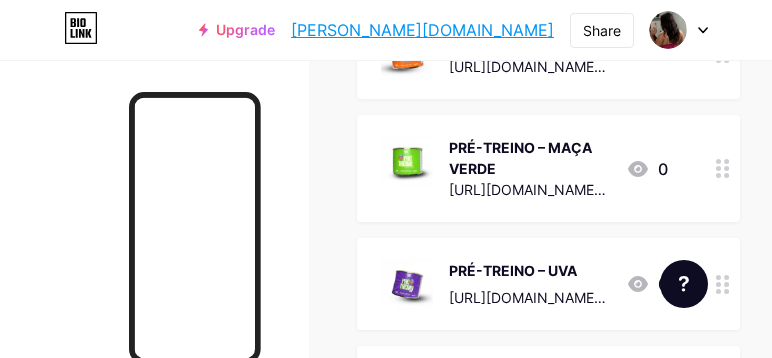 click 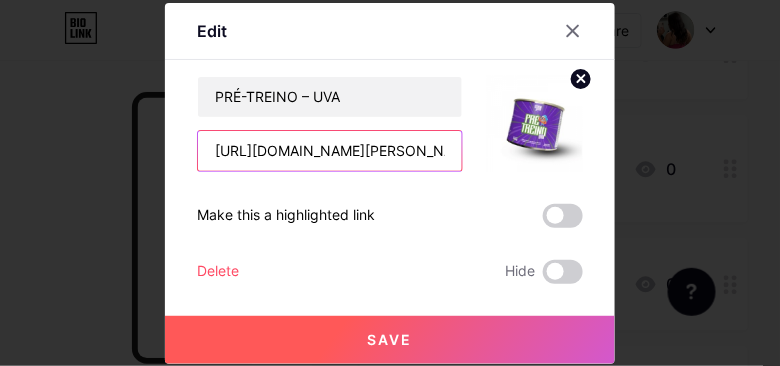 scroll, scrollTop: 0, scrollLeft: 77, axis: horizontal 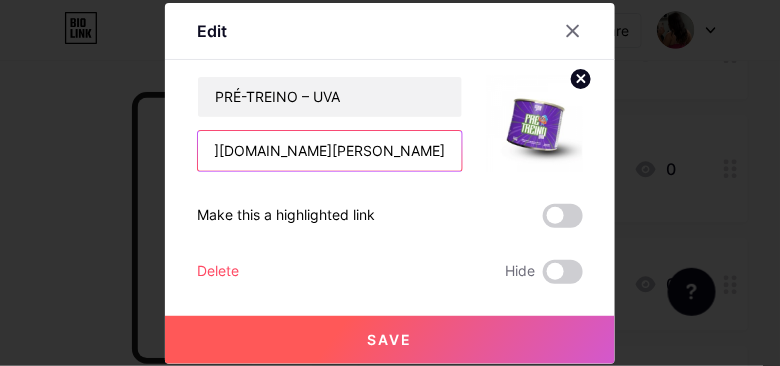 drag, startPoint x: 212, startPoint y: 156, endPoint x: 498, endPoint y: 154, distance: 286.007 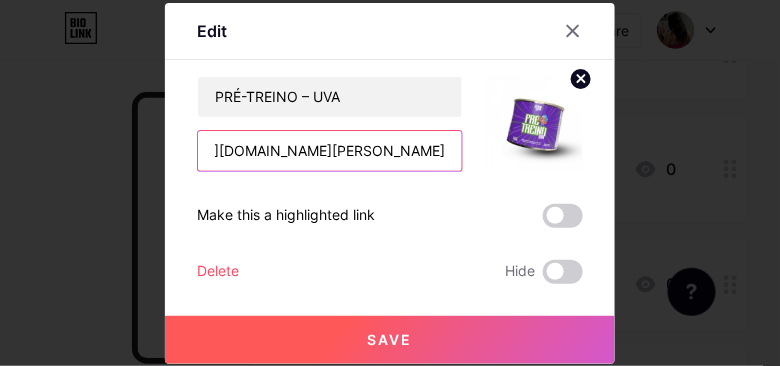 paste on "pay.goold.club/aff/AQFXDS/YTTXIQV0" 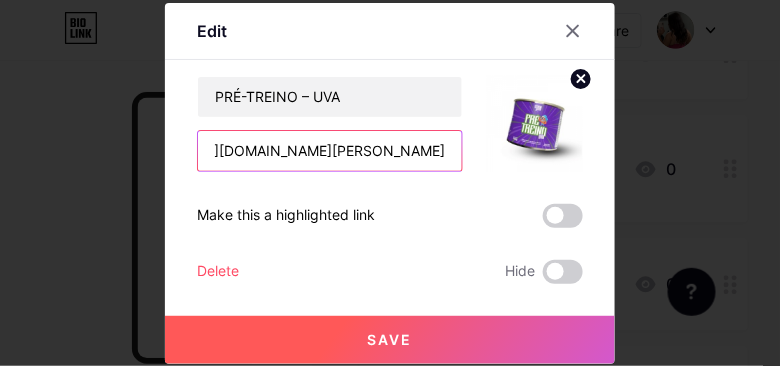 scroll, scrollTop: 0, scrollLeft: 69, axis: horizontal 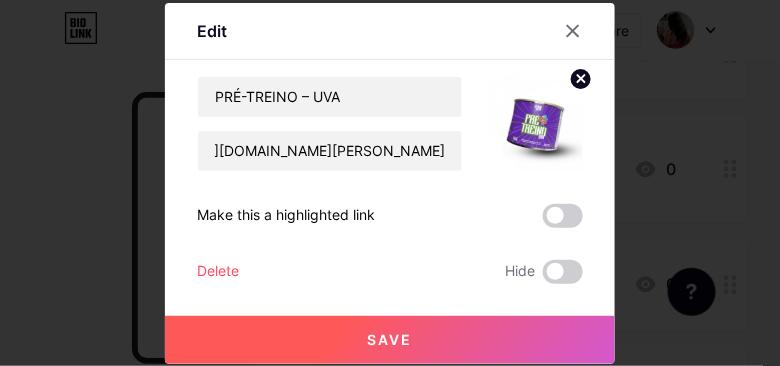 click on "Save" at bounding box center (390, 339) 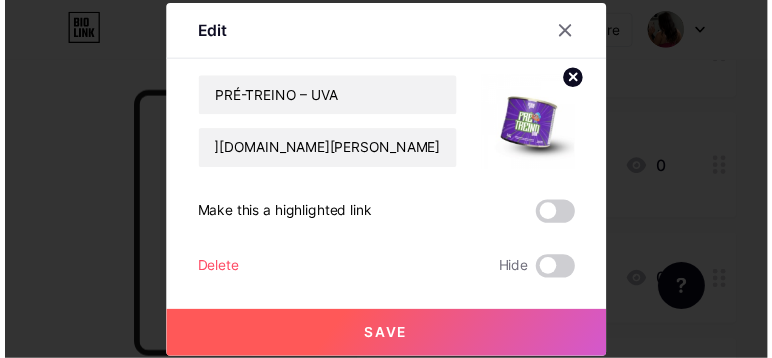 scroll, scrollTop: 0, scrollLeft: 0, axis: both 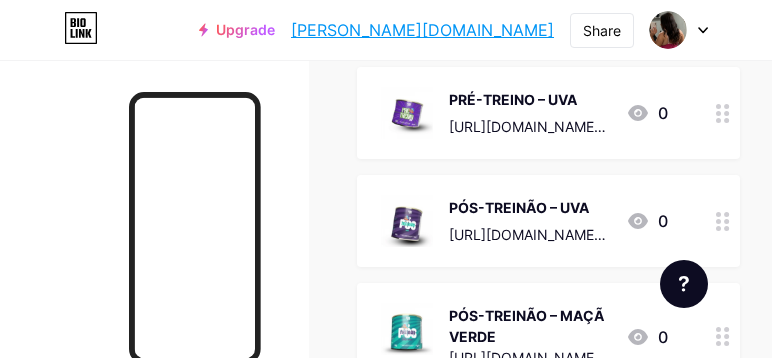 click 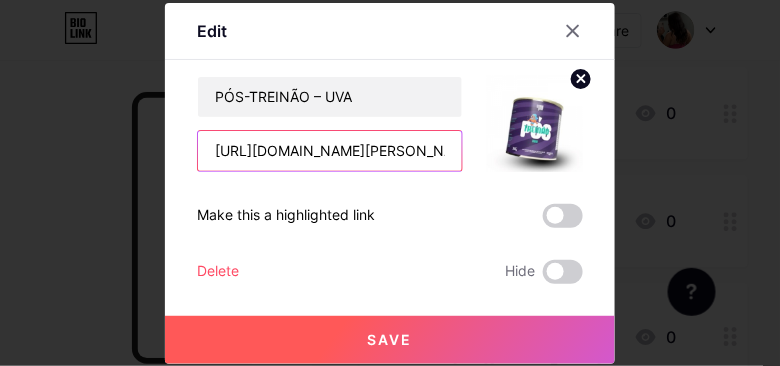 scroll, scrollTop: 0, scrollLeft: 78, axis: horizontal 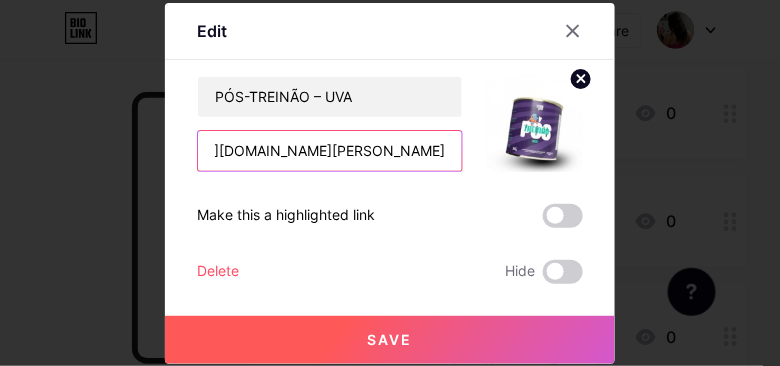 drag, startPoint x: 208, startPoint y: 151, endPoint x: 528, endPoint y: 150, distance: 320.00156 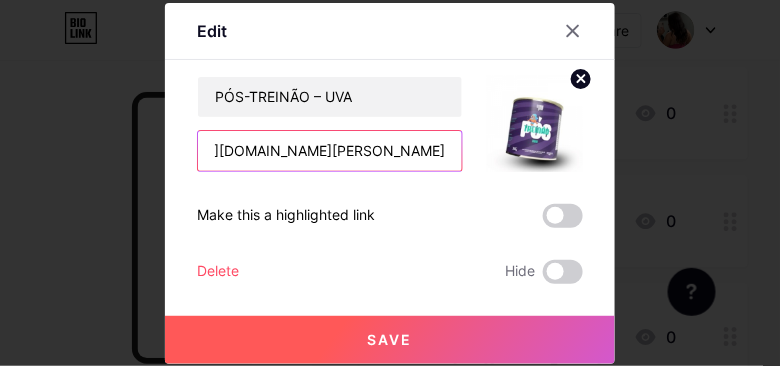paste on "pay.goold.club/aff/RXGQU5/YTTXIQ" 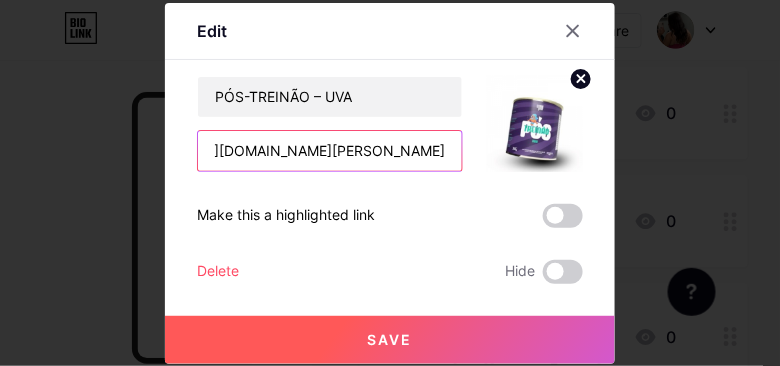 scroll, scrollTop: 0, scrollLeft: 72, axis: horizontal 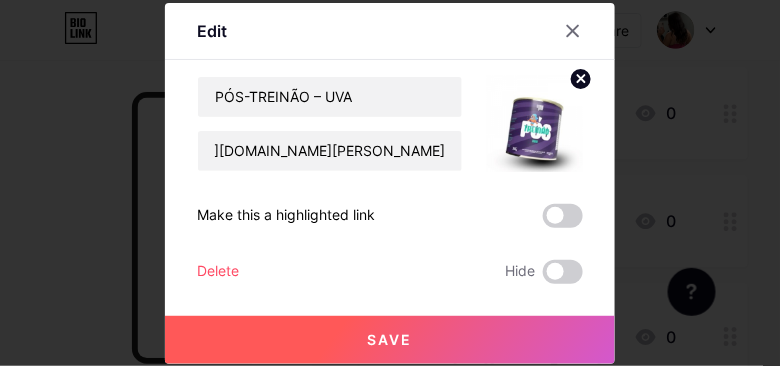 click on "Save" at bounding box center [390, 339] 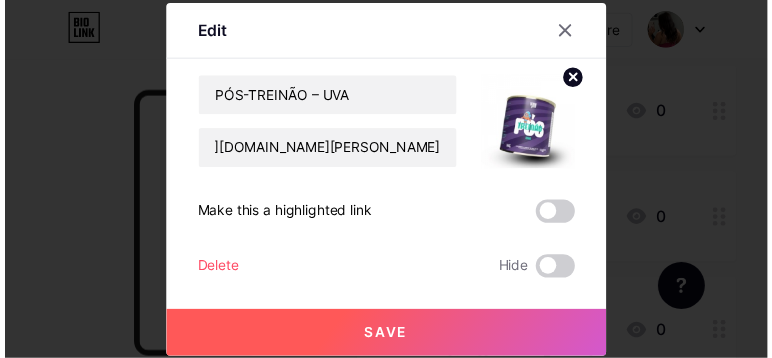 scroll, scrollTop: 0, scrollLeft: 0, axis: both 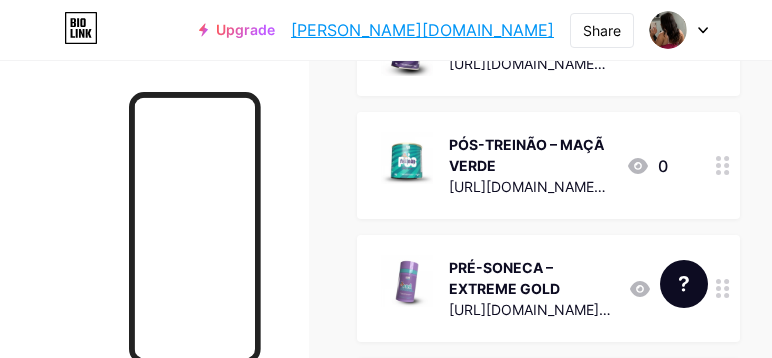 click at bounding box center [723, 165] 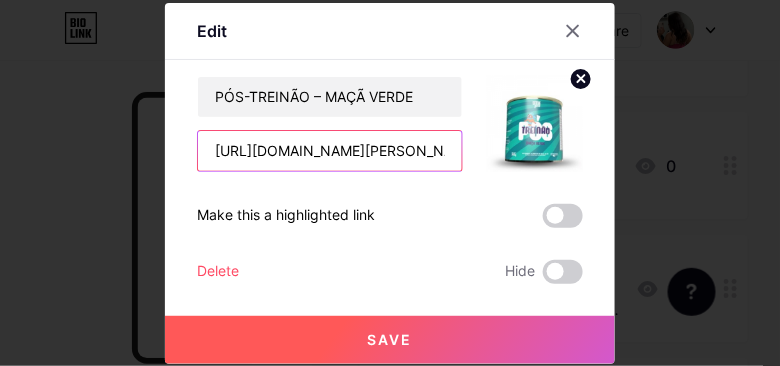 scroll, scrollTop: 0, scrollLeft: 80, axis: horizontal 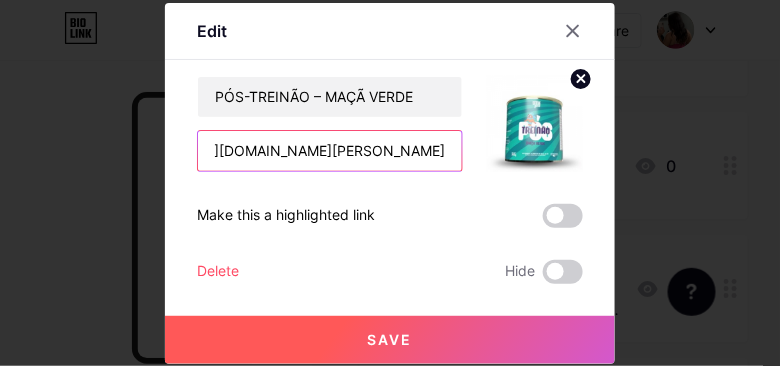 drag, startPoint x: 263, startPoint y: 156, endPoint x: 478, endPoint y: 163, distance: 215.11392 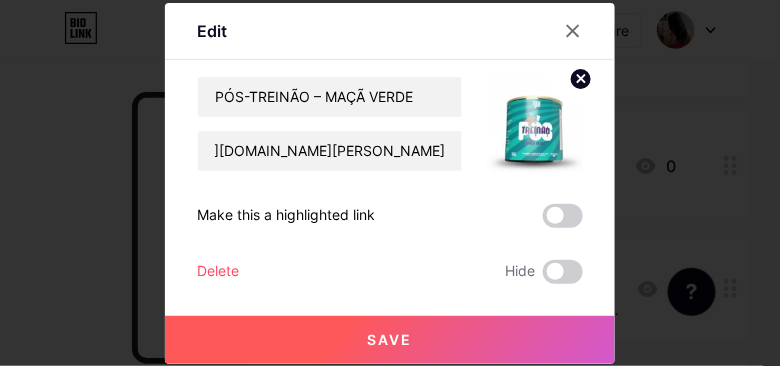 click on "Save" at bounding box center (390, 340) 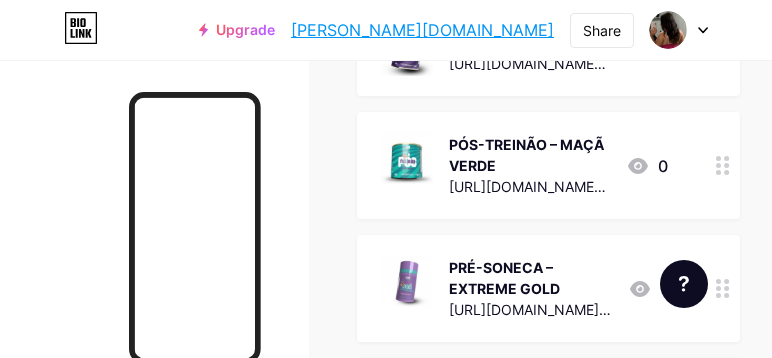 click at bounding box center (723, 288) 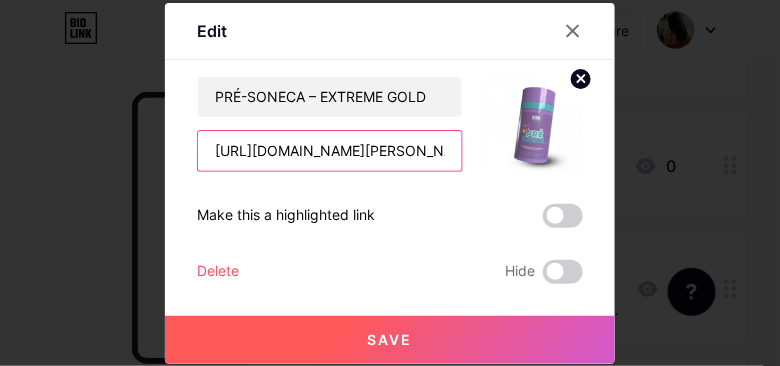 scroll, scrollTop: 0, scrollLeft: 75, axis: horizontal 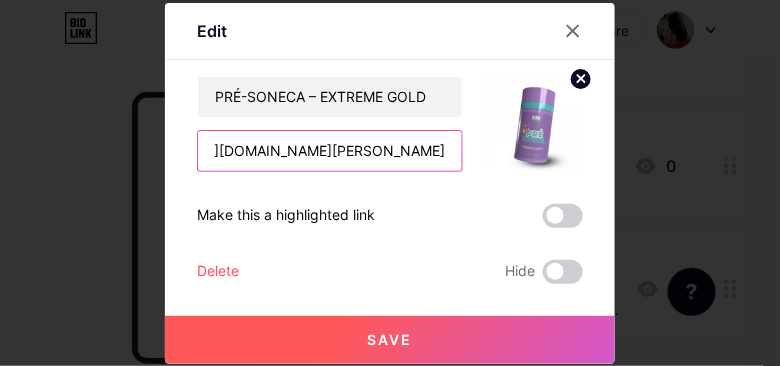 drag, startPoint x: 205, startPoint y: 150, endPoint x: 496, endPoint y: 161, distance: 291.20782 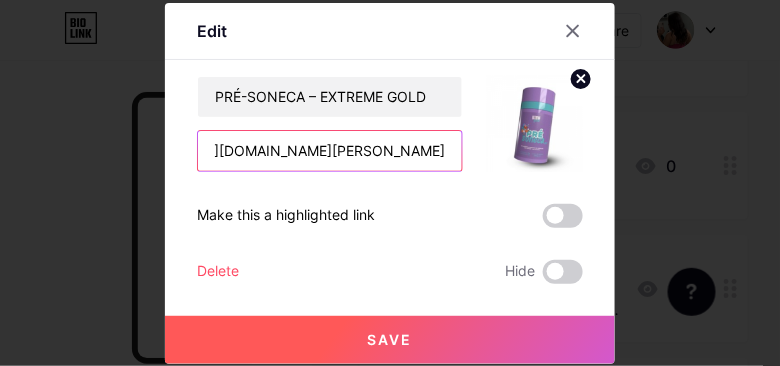 type on "[URL][DOMAIN_NAME]" 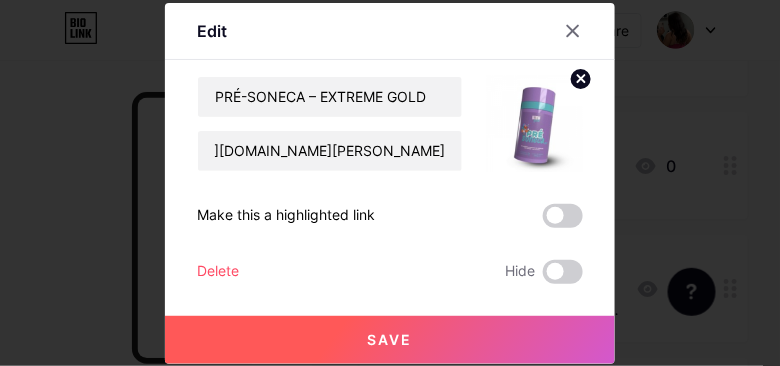 drag, startPoint x: 370, startPoint y: 340, endPoint x: 360, endPoint y: 339, distance: 10.049875 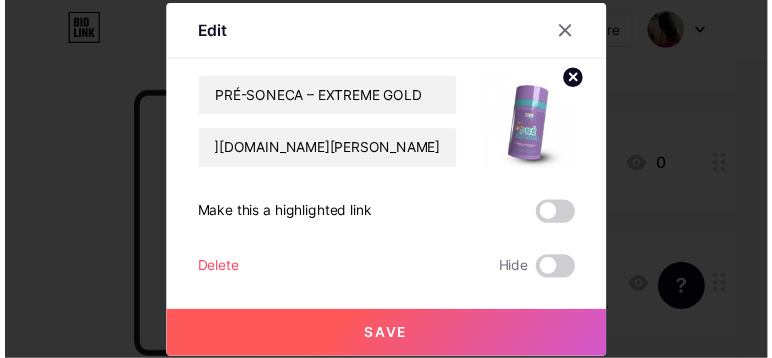 scroll, scrollTop: 0, scrollLeft: 0, axis: both 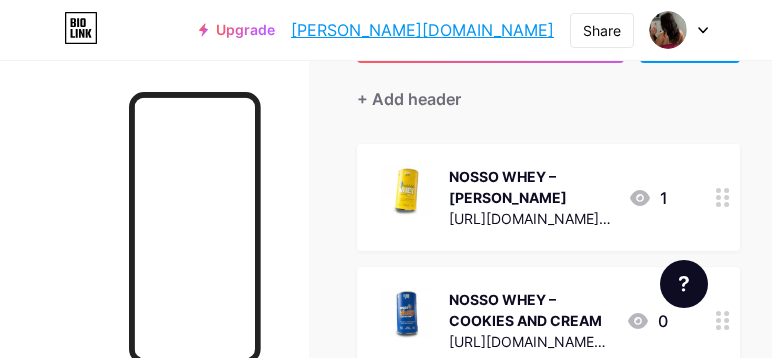 click on "Links
Posts
Design
Subscribers
NEW
Stats
Settings       + ADD LINK     + ADD EMBED
+ Add header
NOSSO WHEY – PIÑA COLADA
[URL][DOMAIN_NAME]
1
NOSSO WHEY – COOKIES AND CREAM
[URL][DOMAIN_NAME]
0
NOSSO WHEY – CHOCOLATE BELGA
[URL][DOMAIN_NAME]
1
NOSSO WHEY – BAUNILHA
[URL][DOMAIN_NAME]
0
CREATINA PODEROSA.
[URL][DOMAIN_NAME]
2
0" at bounding box center (386, 3920) 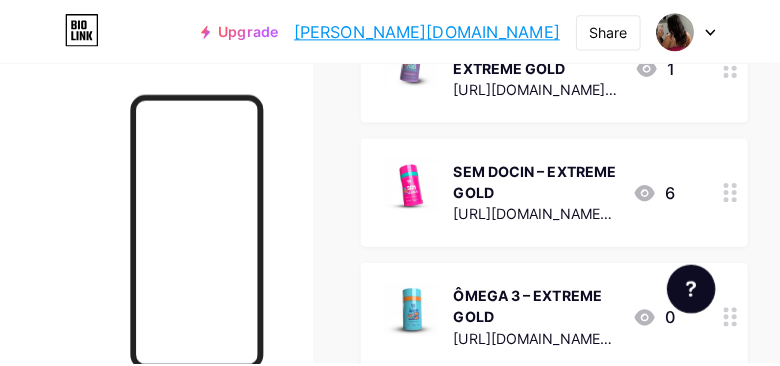 scroll, scrollTop: 1371, scrollLeft: 0, axis: vertical 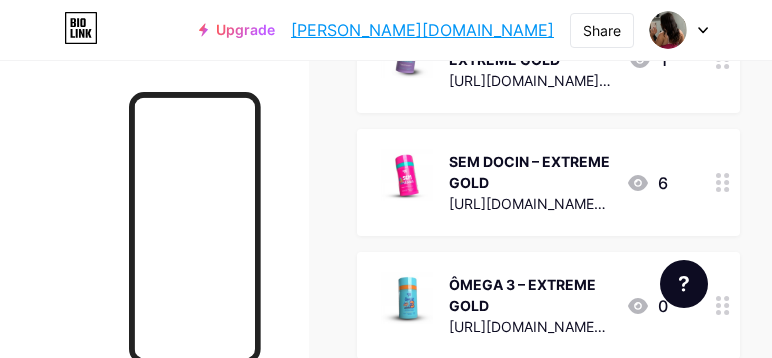 click 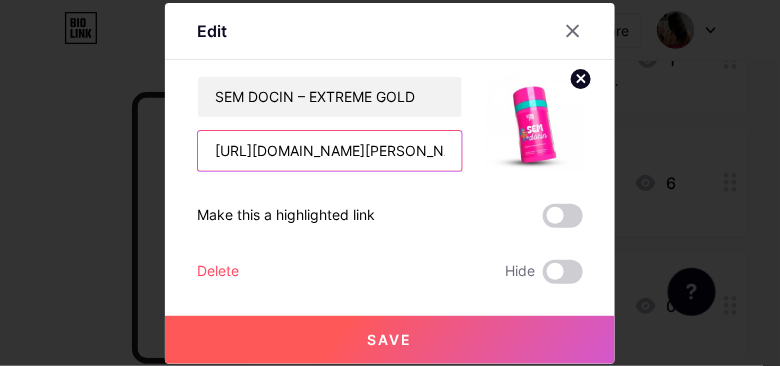 scroll, scrollTop: 0, scrollLeft: 78, axis: horizontal 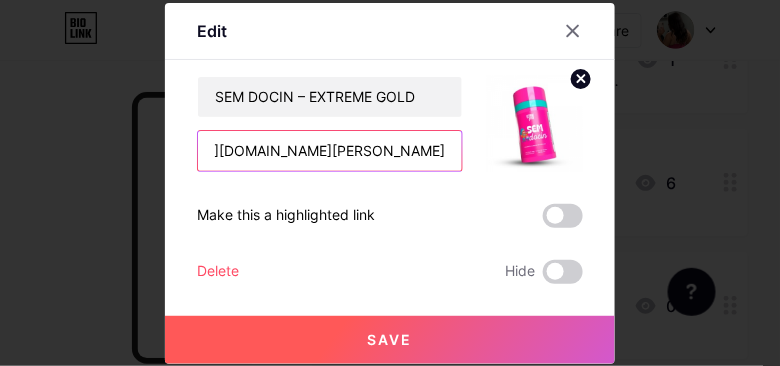 drag, startPoint x: 208, startPoint y: 153, endPoint x: 516, endPoint y: 158, distance: 308.0406 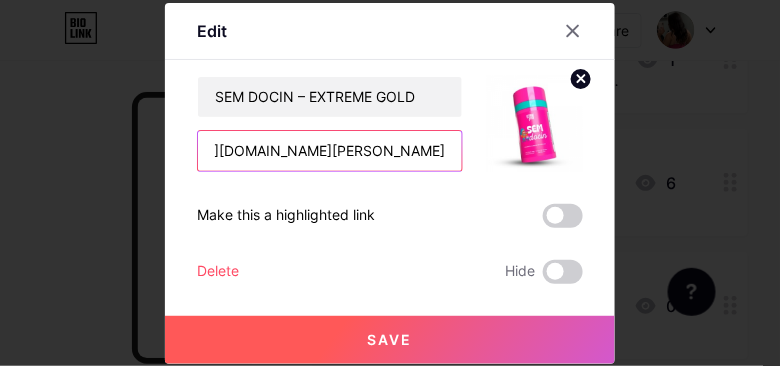 click on "SEM DOCIN – EXTREME GOLD     https://go.goold.live/aff/KWCH3RYI/NFJYGRC0" at bounding box center [390, 124] 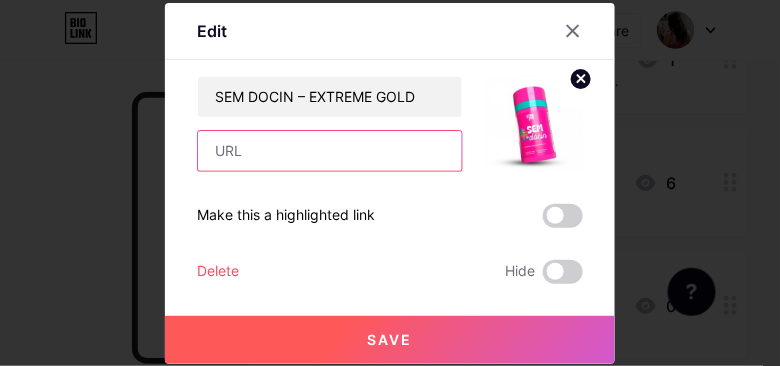 scroll, scrollTop: 0, scrollLeft: 0, axis: both 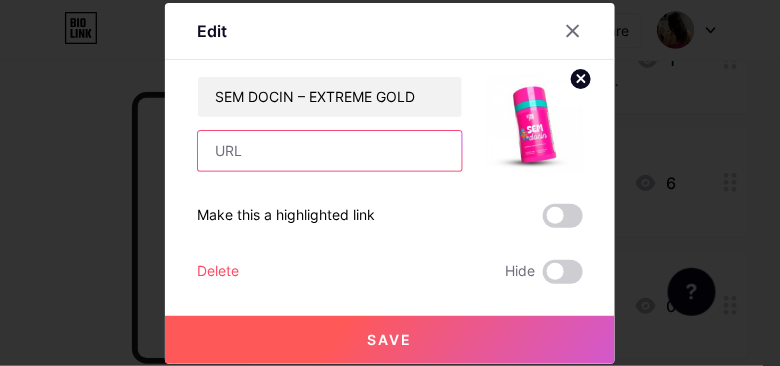 paste on "[URL][DOMAIN_NAME]" 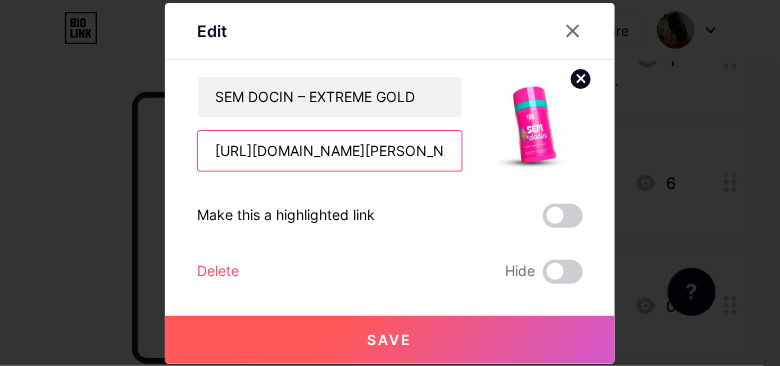 scroll, scrollTop: 0, scrollLeft: 68, axis: horizontal 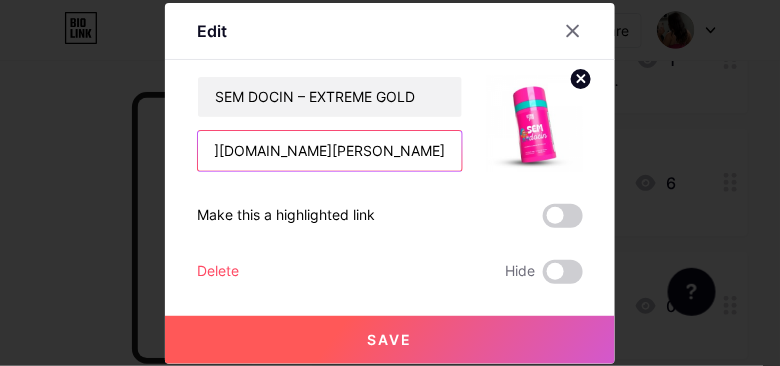 type on "[URL][DOMAIN_NAME]" 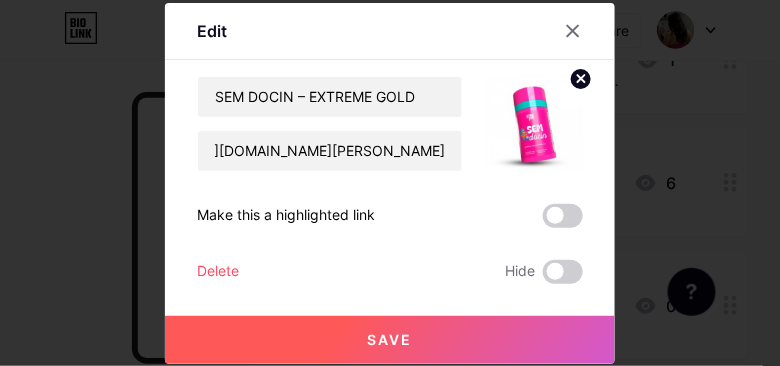 click on "Save" at bounding box center (390, 340) 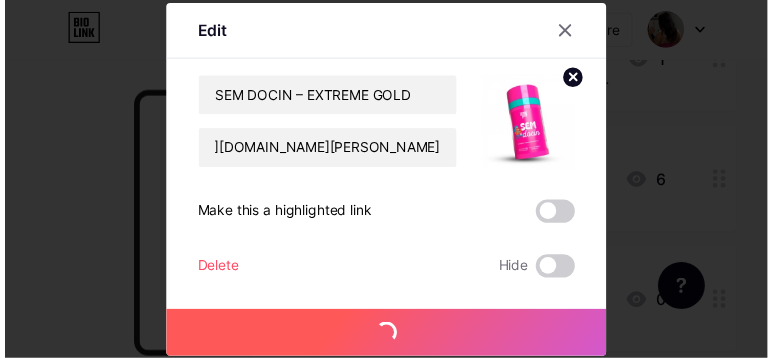 scroll, scrollTop: 0, scrollLeft: 0, axis: both 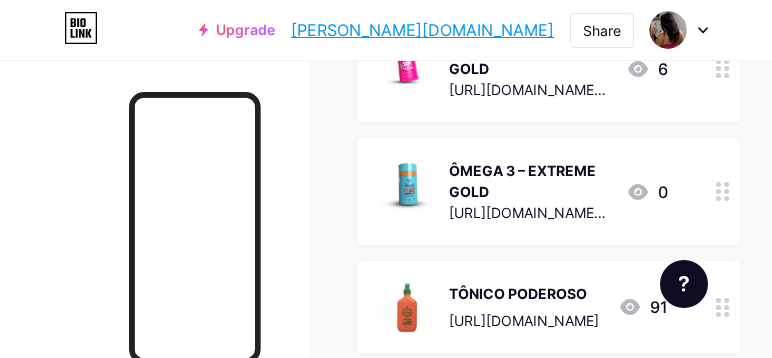 click at bounding box center [723, 191] 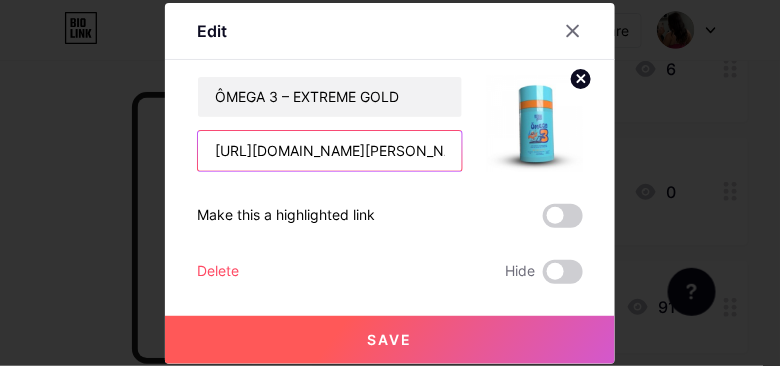 scroll, scrollTop: 0, scrollLeft: 80, axis: horizontal 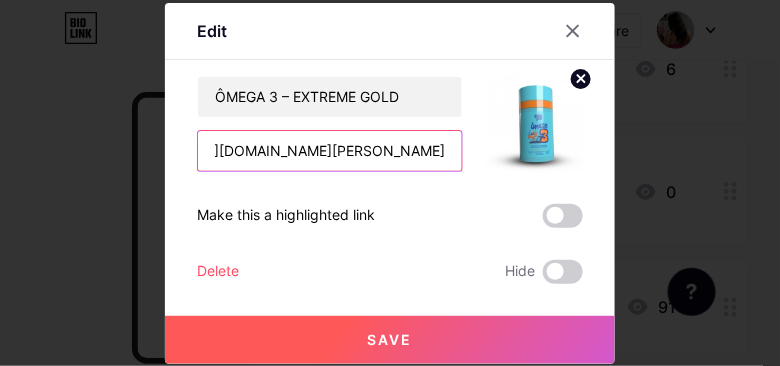drag, startPoint x: 205, startPoint y: 151, endPoint x: 428, endPoint y: 158, distance: 223.10983 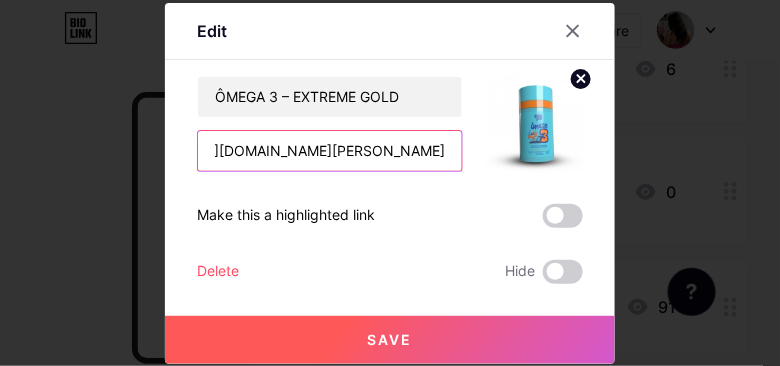 click on "ÔMEGA 3 – EXTREME GOLD     https://go.goold.live/aff/AKKPK7HY/QY5P9XQP" at bounding box center [390, 124] 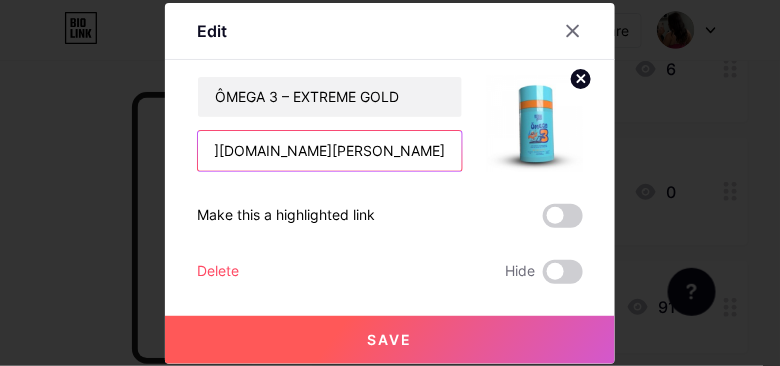 paste on "pay.goold.club/aff/0PS17C/YTTXIQV0" 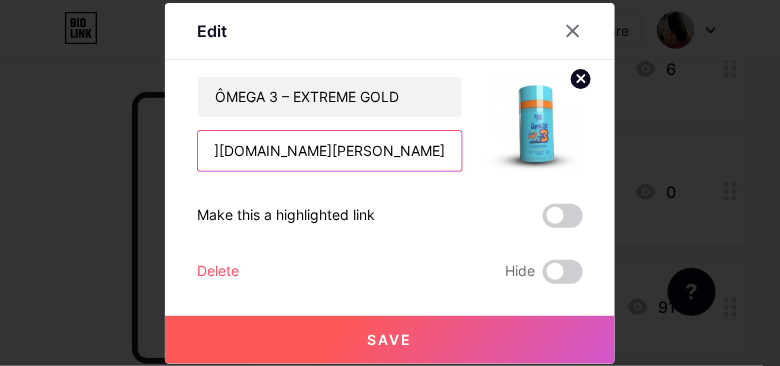 scroll, scrollTop: 0, scrollLeft: 65, axis: horizontal 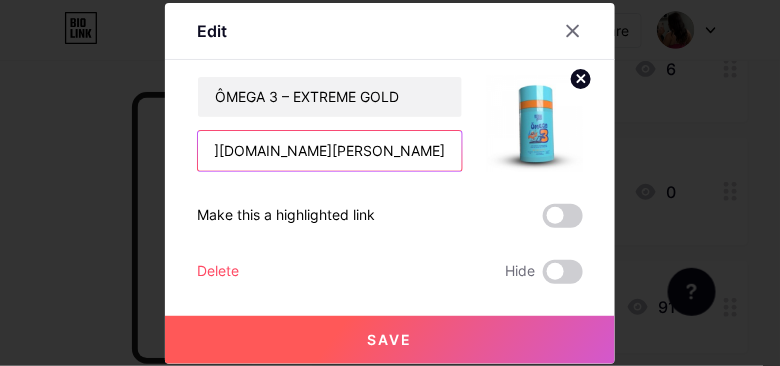 type on "[URL][DOMAIN_NAME]" 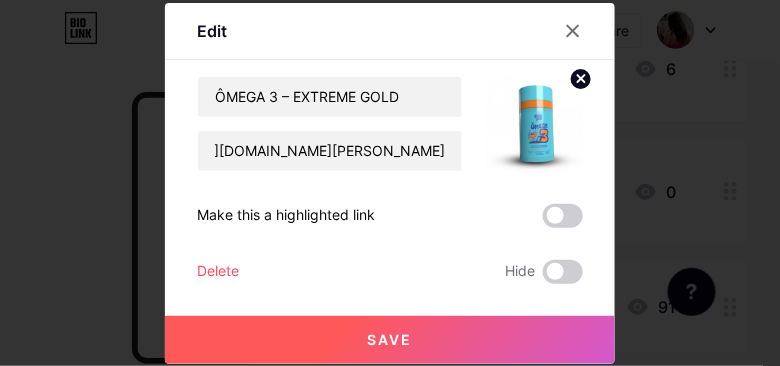 click on "Save" at bounding box center (390, 339) 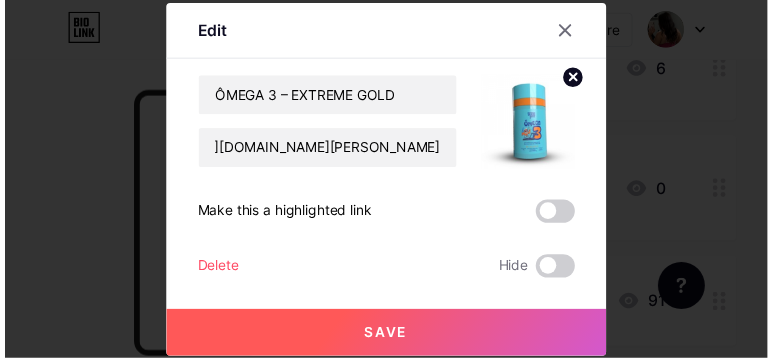 scroll, scrollTop: 0, scrollLeft: 0, axis: both 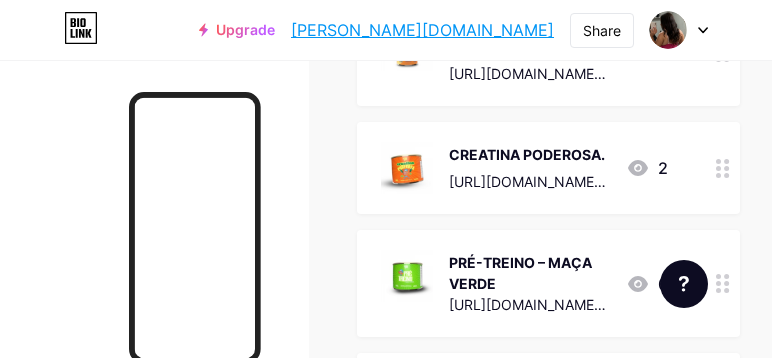 click 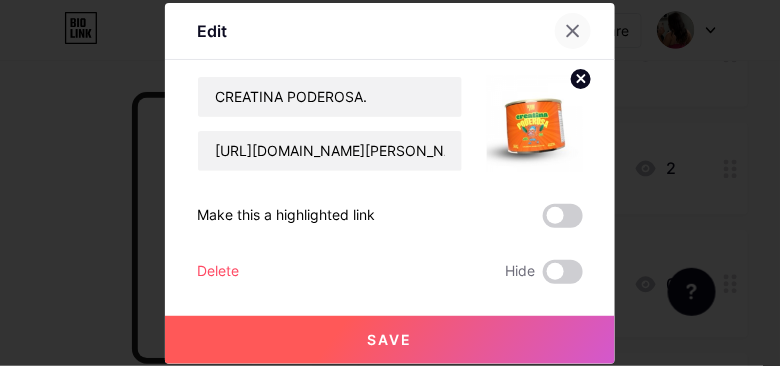 click 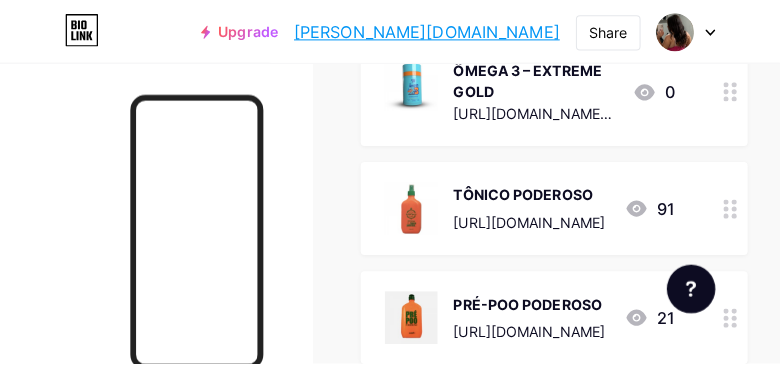 scroll, scrollTop: 1657, scrollLeft: 0, axis: vertical 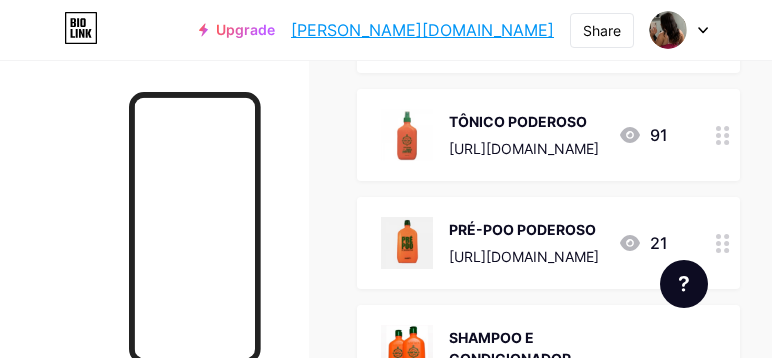 click at bounding box center (723, 135) 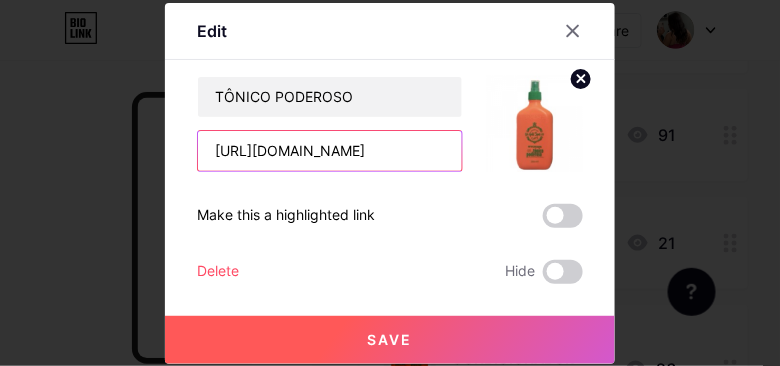 scroll, scrollTop: 0, scrollLeft: 109, axis: horizontal 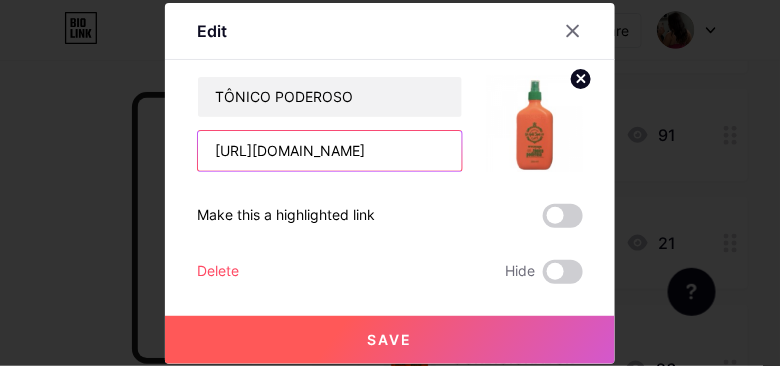 click on "TÔNICO PODEROSO     https://go.siteoficial.app/aff/QYX4VMCA/IJKWKOJ2" at bounding box center (390, 124) 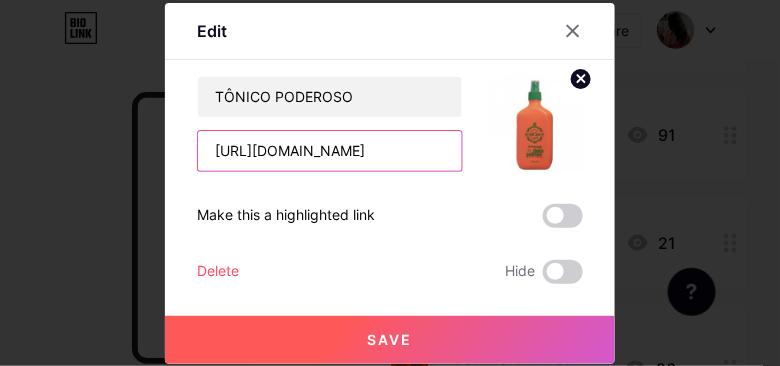 paste on "pay.goold.club/aff/R841JA/YTTXIQV0" 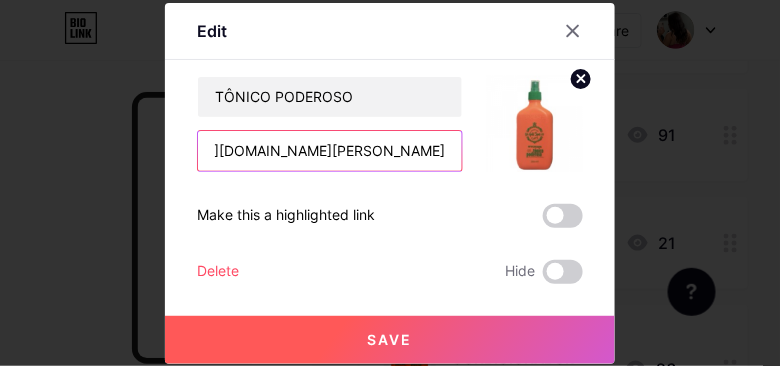 scroll, scrollTop: 0, scrollLeft: 64, axis: horizontal 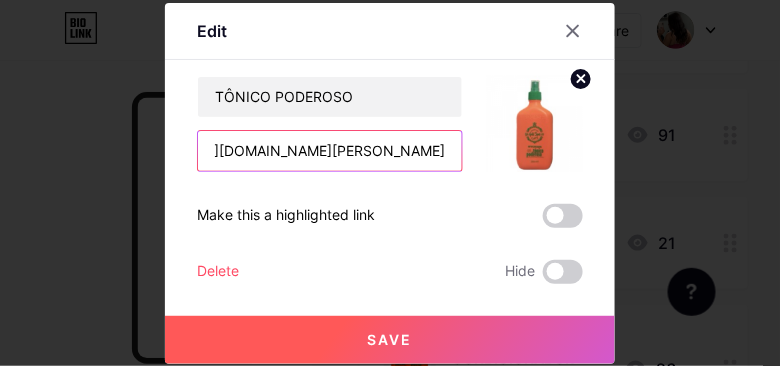 type on "[URL][DOMAIN_NAME]" 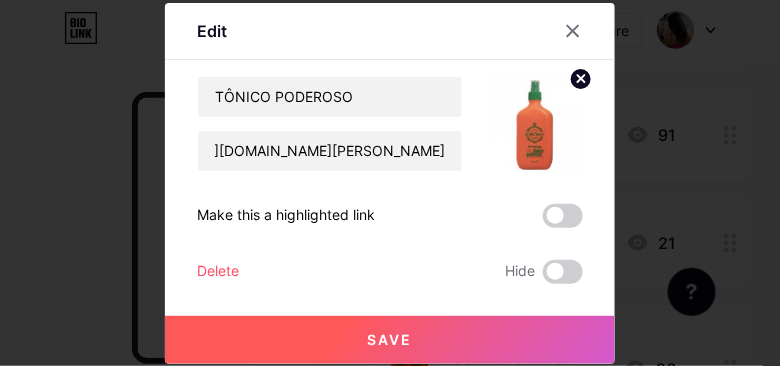 click on "Save" at bounding box center [390, 339] 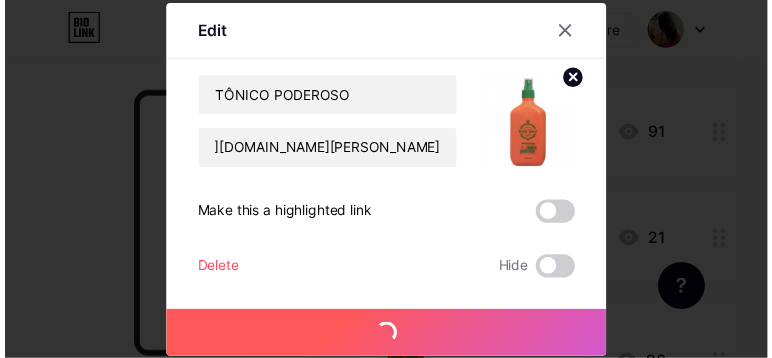 scroll, scrollTop: 0, scrollLeft: 0, axis: both 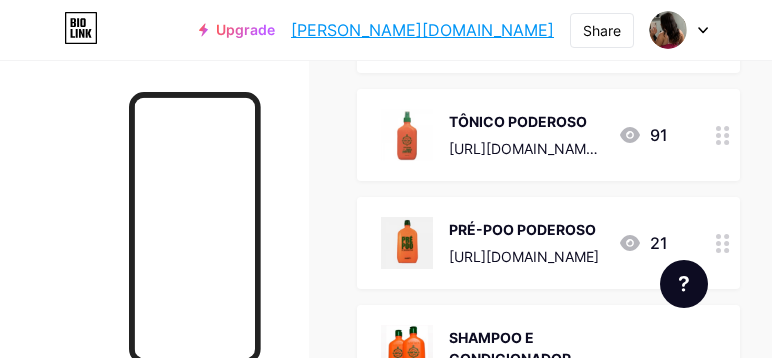click 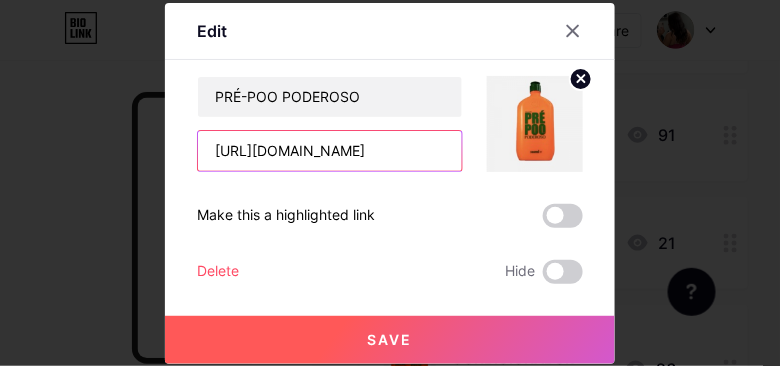 scroll, scrollTop: 0, scrollLeft: 108, axis: horizontal 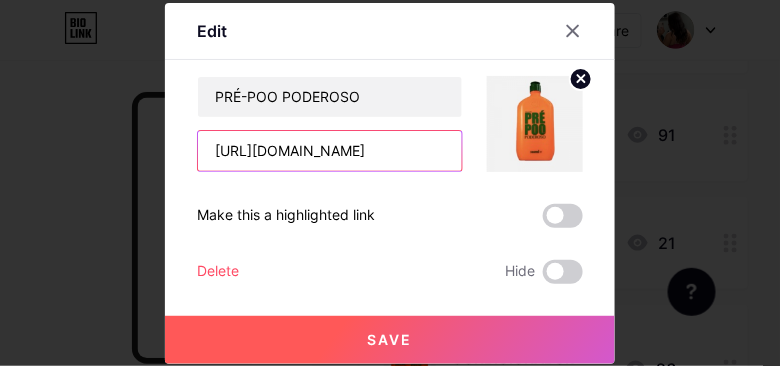 click on "PRÉ-POO PODEROSO     https://go.siteoficial.app/aff/R0YY7XNP/XQ4OIWKQ
Make this a highlighted link
Delete
Hide         Save" at bounding box center [390, 180] 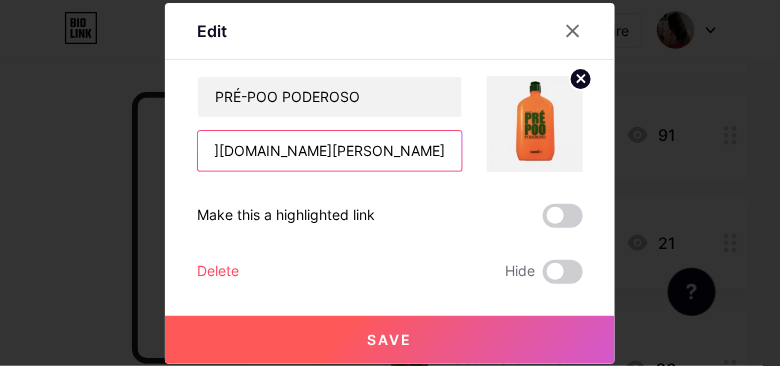 scroll, scrollTop: 0, scrollLeft: 66, axis: horizontal 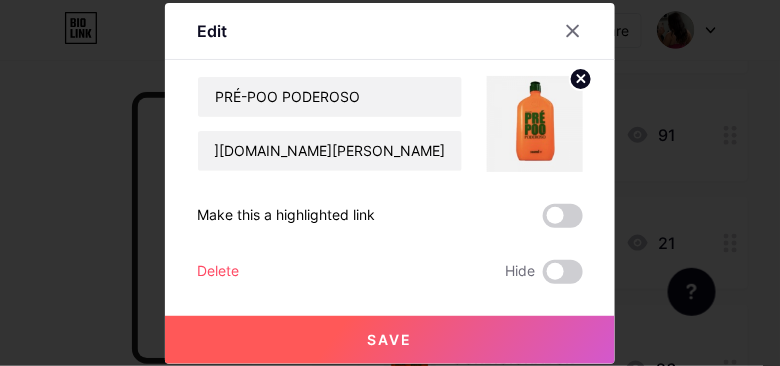 click on "Save" at bounding box center (390, 340) 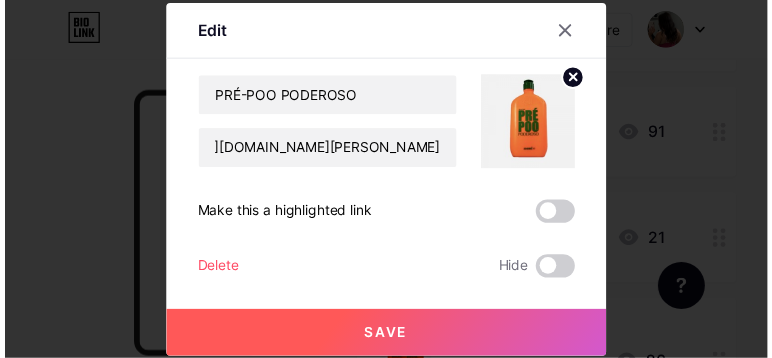 scroll, scrollTop: 0, scrollLeft: 0, axis: both 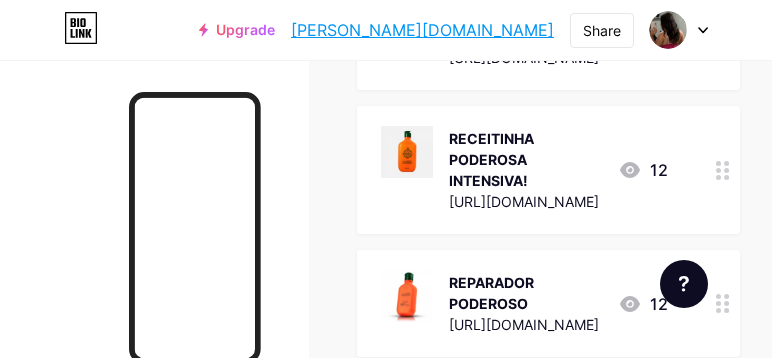 click at bounding box center [723, 170] 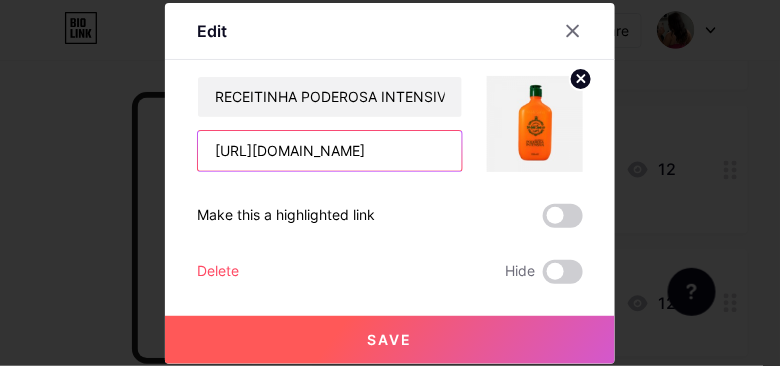 scroll, scrollTop: 0, scrollLeft: 108, axis: horizontal 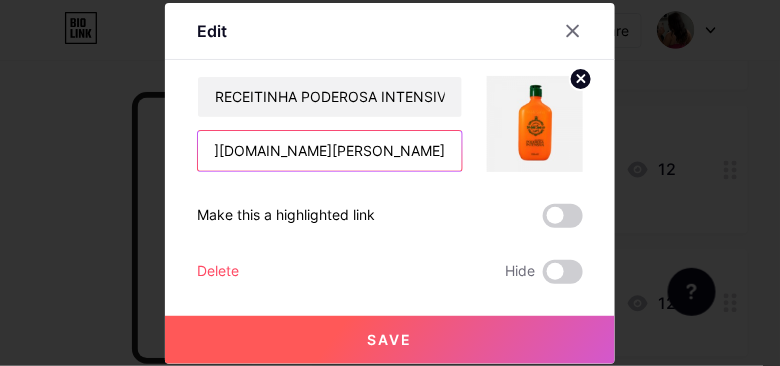 type on "[URL][DOMAIN_NAME]" 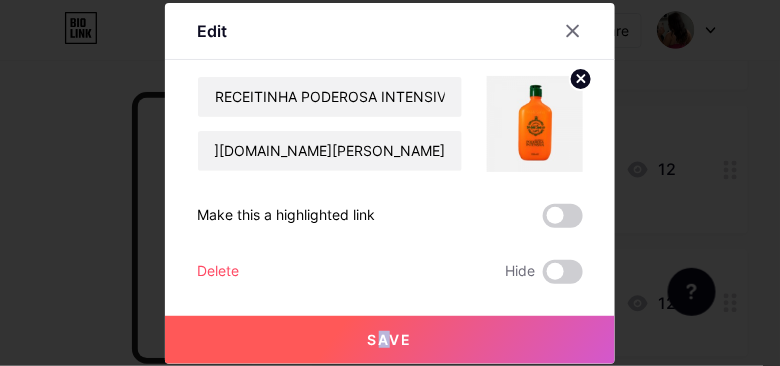 drag, startPoint x: 380, startPoint y: 302, endPoint x: 372, endPoint y: 310, distance: 11.313708 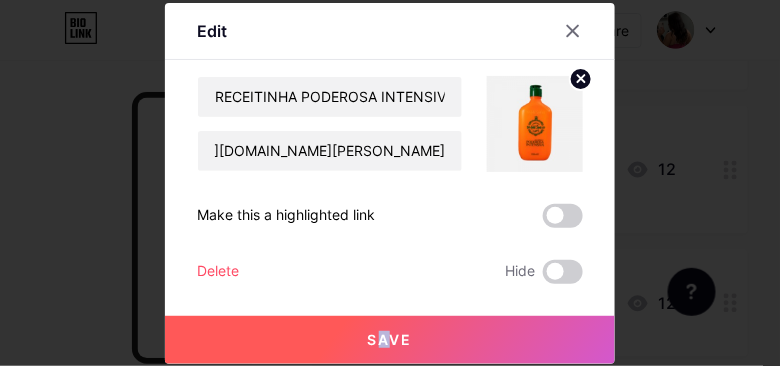 click on "Save" at bounding box center [390, 324] 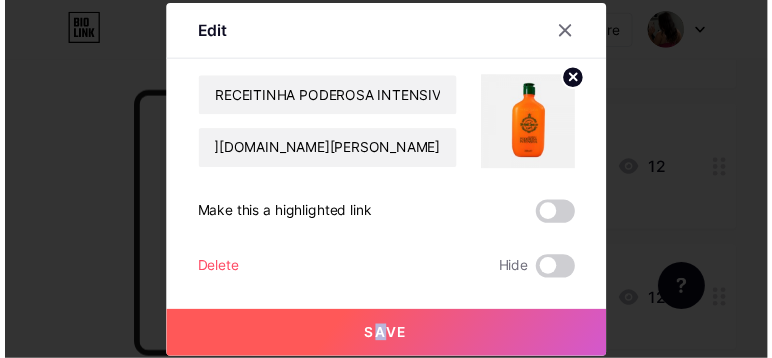 scroll, scrollTop: 0, scrollLeft: 0, axis: both 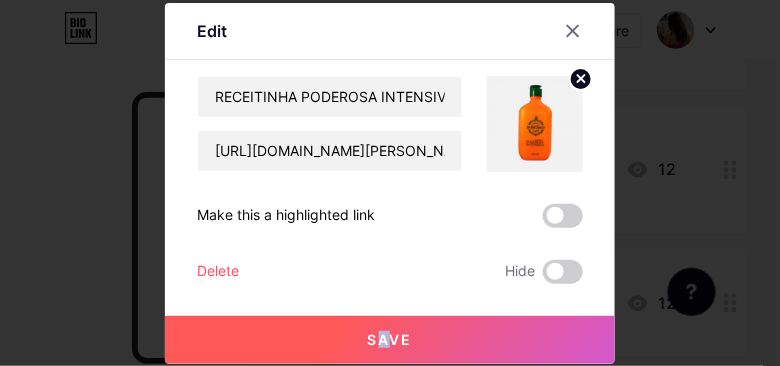 click on "Save" at bounding box center [390, 324] 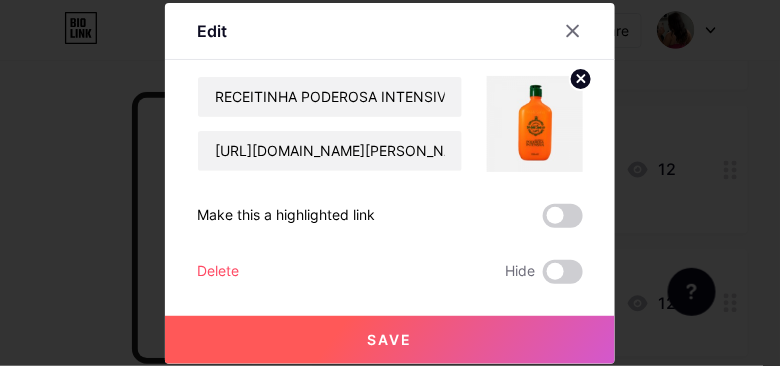 click on "Save" at bounding box center (390, 339) 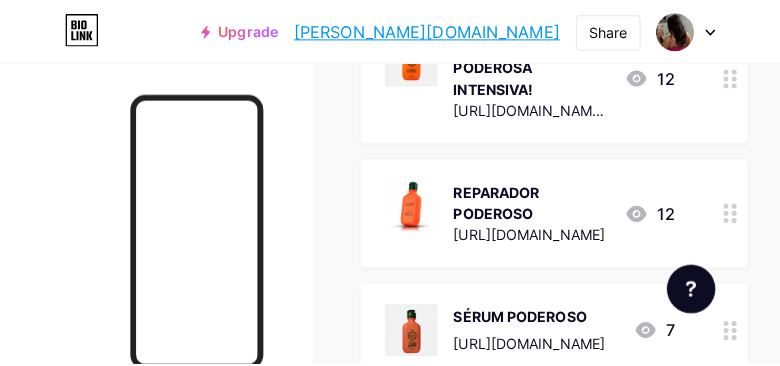 scroll, scrollTop: 2114, scrollLeft: 0, axis: vertical 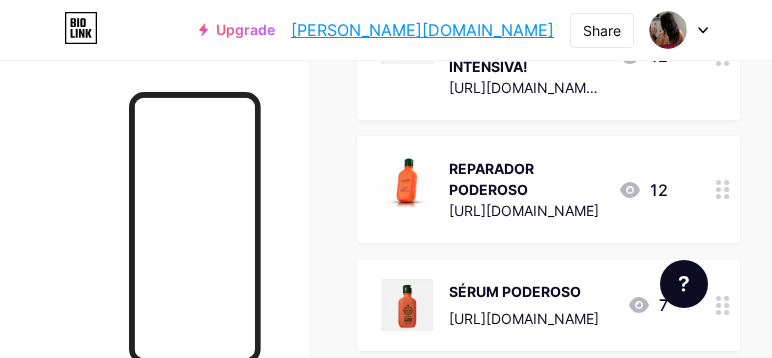 click 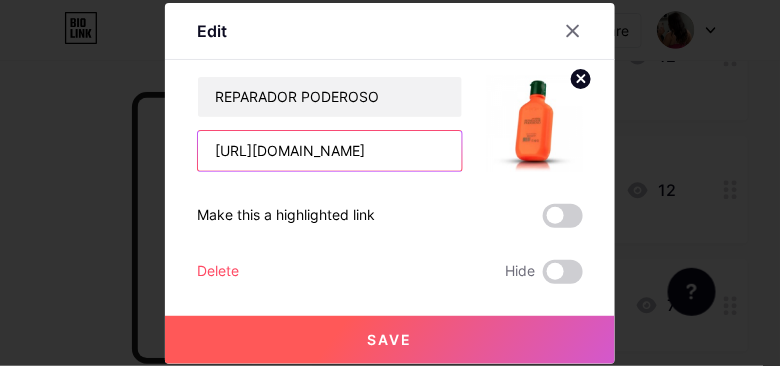 scroll, scrollTop: 0, scrollLeft: 111, axis: horizontal 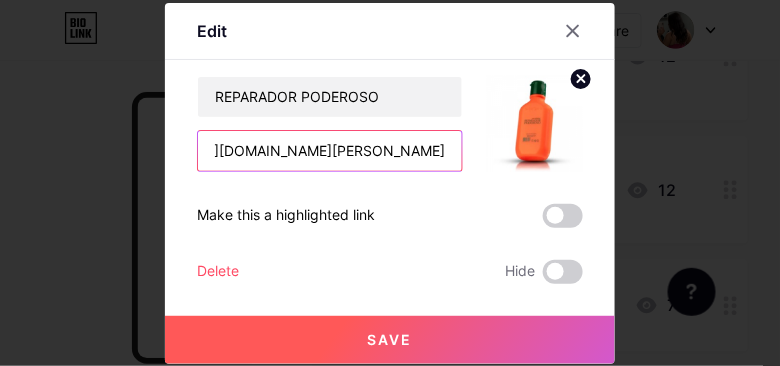 type on "[URL][DOMAIN_NAME]" 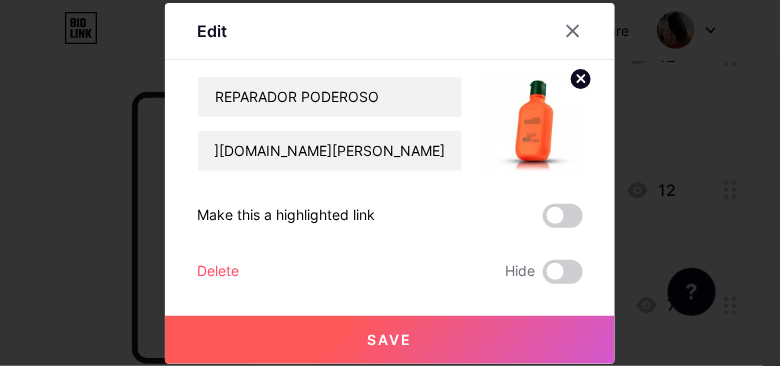click on "Save" at bounding box center [390, 339] 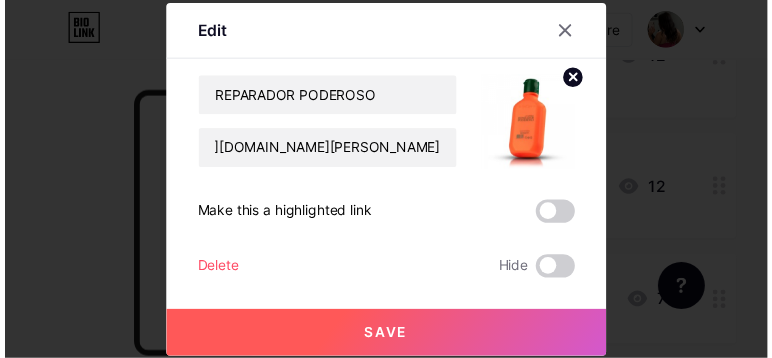 scroll, scrollTop: 0, scrollLeft: 0, axis: both 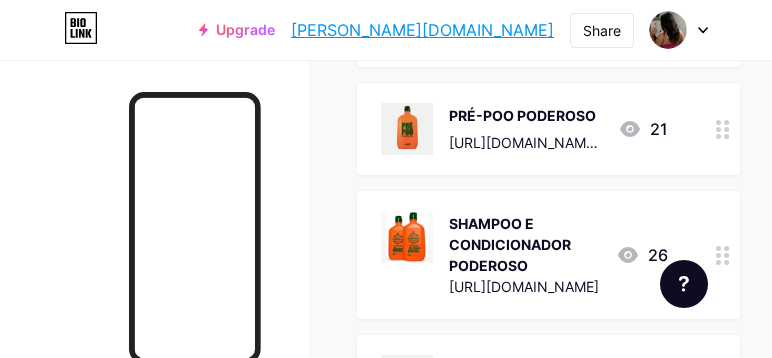 click 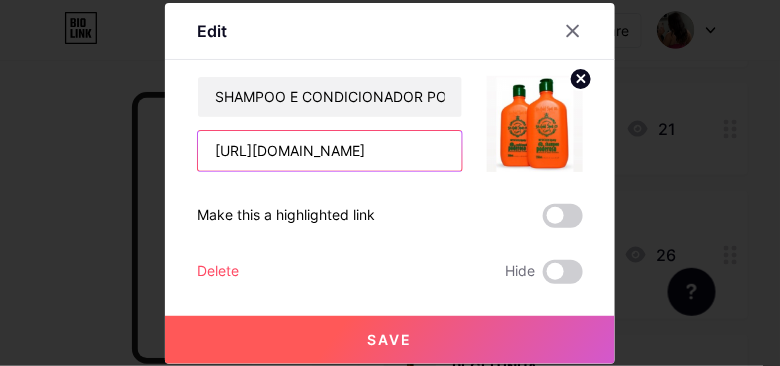 scroll, scrollTop: 0, scrollLeft: 94, axis: horizontal 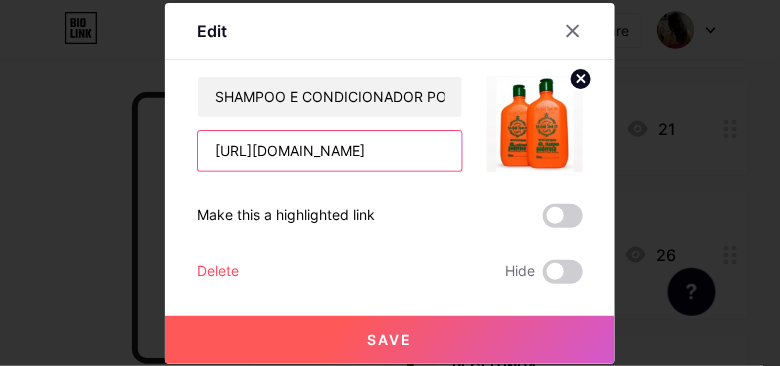 paste on "pay.goold.club/aff/5TEYKX/YTTXIQV0" 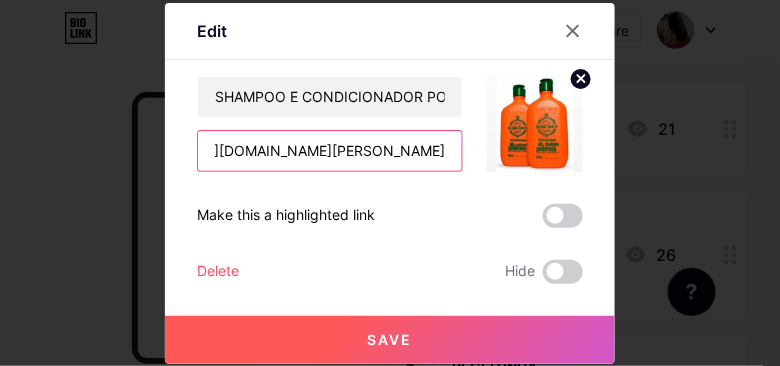 scroll, scrollTop: 0, scrollLeft: 67, axis: horizontal 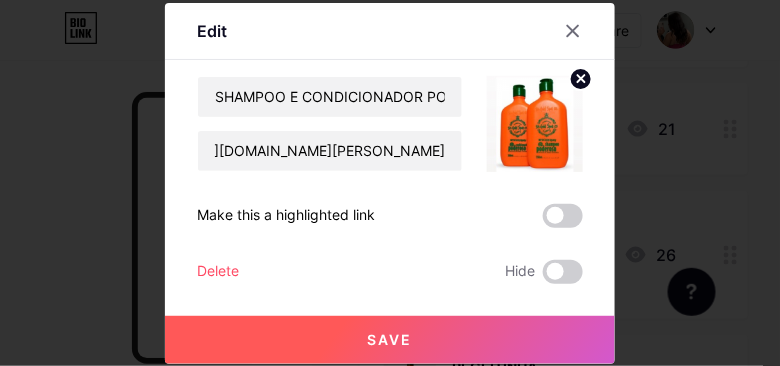 click on "Save" at bounding box center [390, 339] 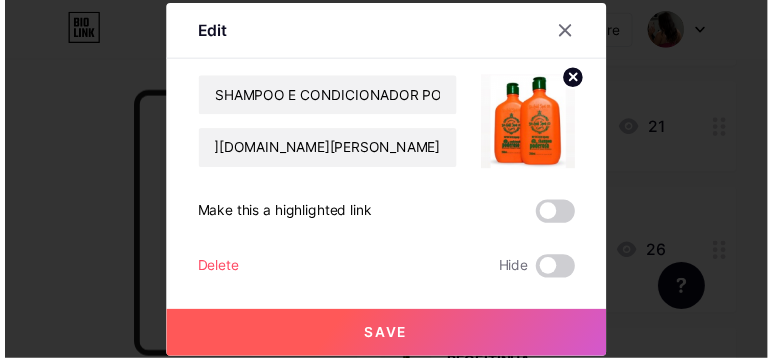 scroll, scrollTop: 0, scrollLeft: 0, axis: both 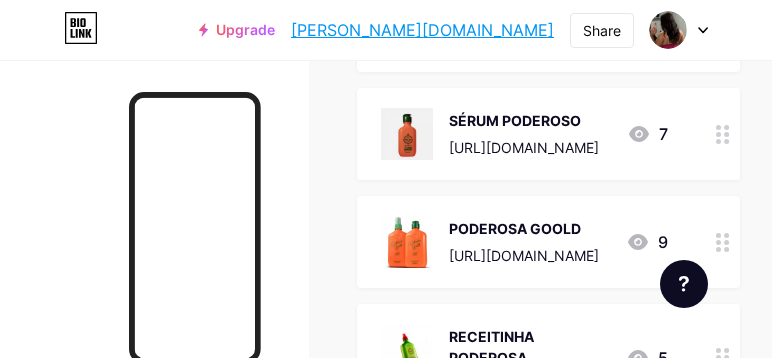 click 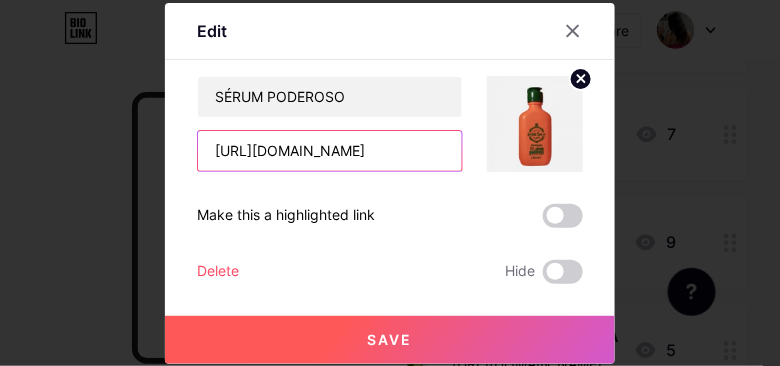 scroll, scrollTop: 0, scrollLeft: 100, axis: horizontal 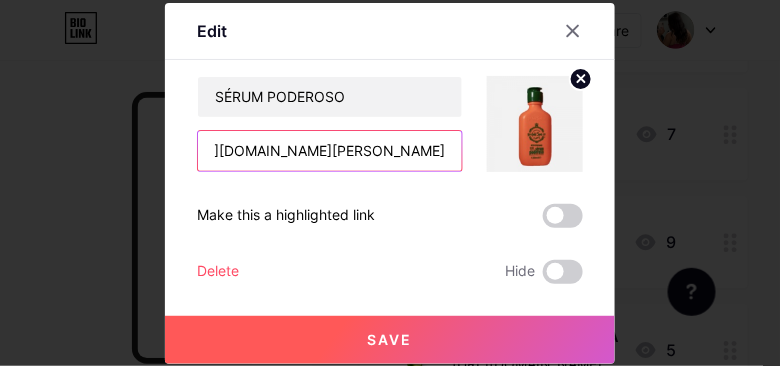type on "[URL][DOMAIN_NAME]" 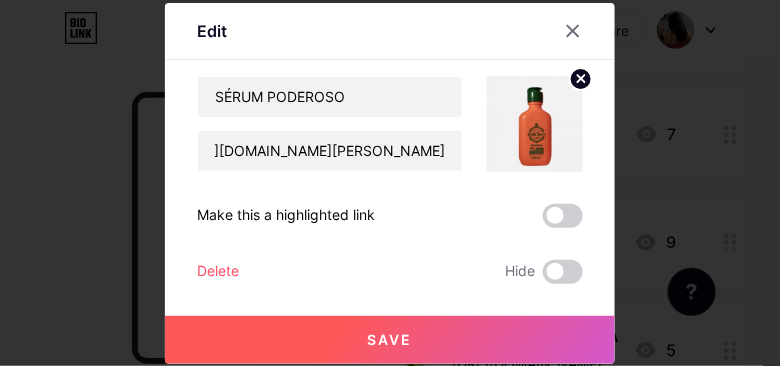 click on "Save" at bounding box center [390, 339] 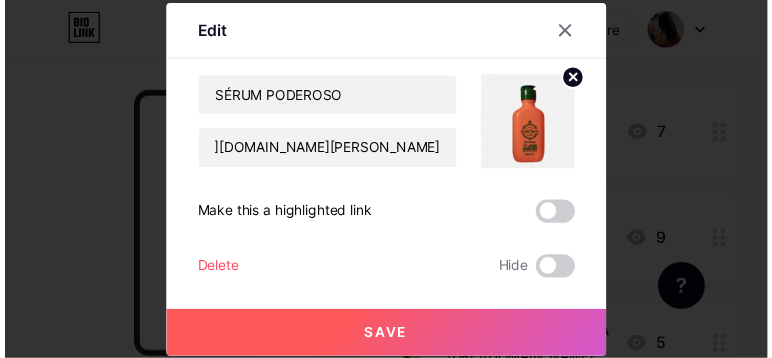 scroll, scrollTop: 0, scrollLeft: 0, axis: both 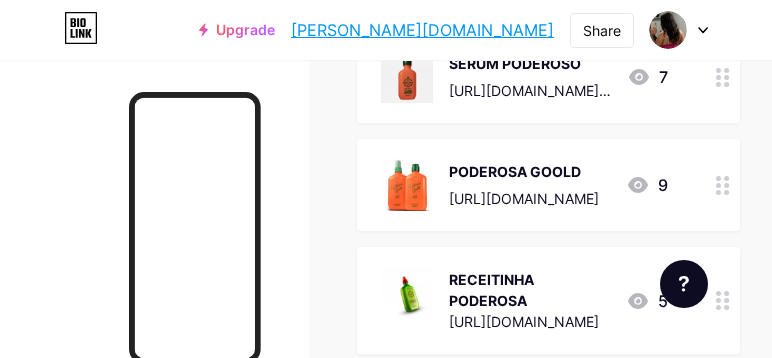 click 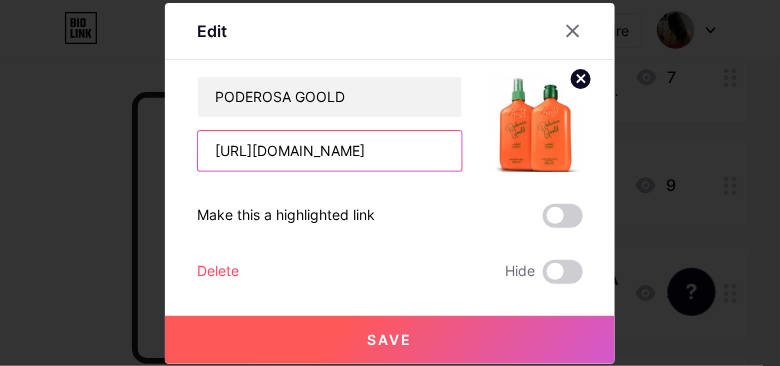 scroll, scrollTop: 0, scrollLeft: 117, axis: horizontal 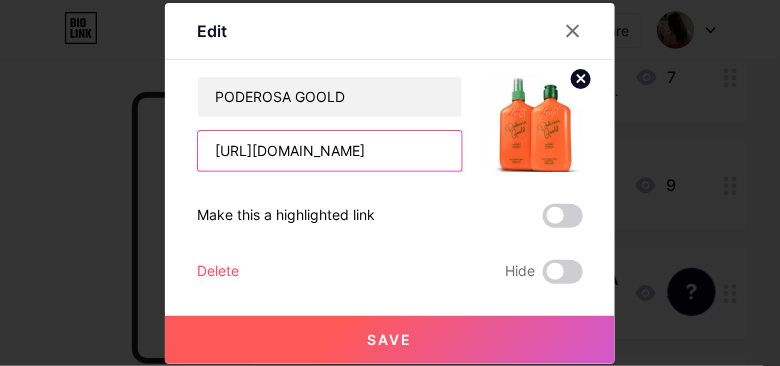 click on "PODEROSA GOOLD     https://go.siteoficial.app/aff/W3Y3EYWH/FUSGBZH9" at bounding box center (390, 124) 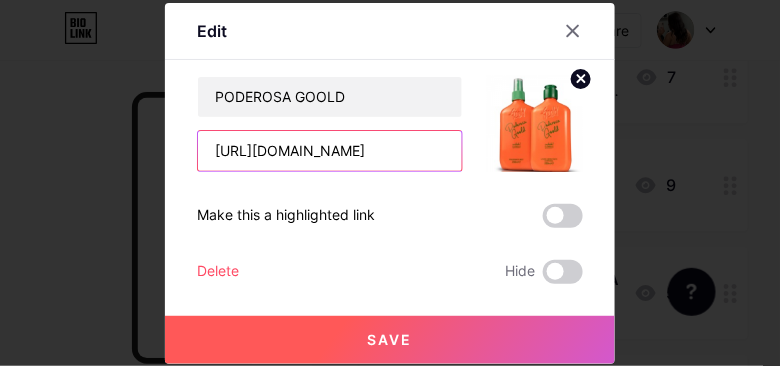 paste on "pay.goold.club/aff/YAA4IJ/YTTXIQV0" 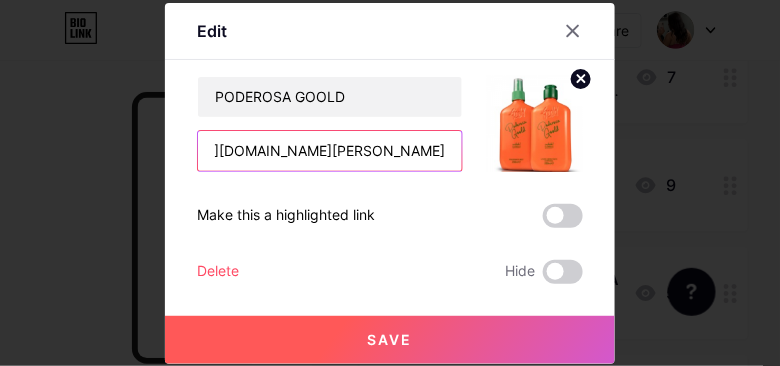 scroll, scrollTop: 0, scrollLeft: 60, axis: horizontal 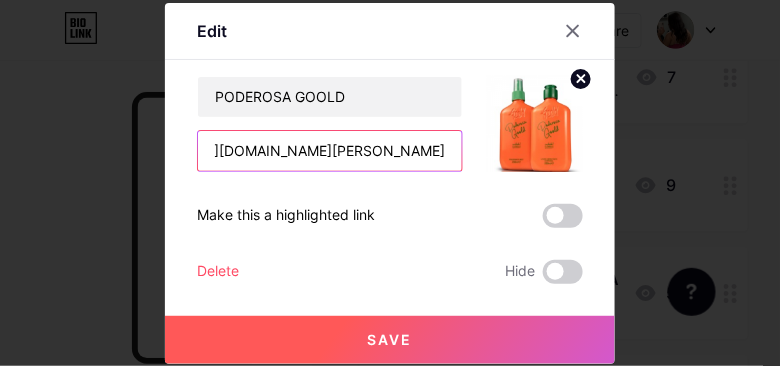 type on "[URL][DOMAIN_NAME]" 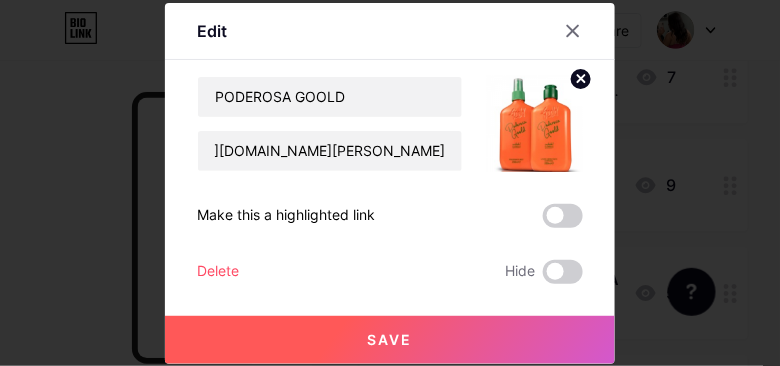 click on "Save" at bounding box center (390, 339) 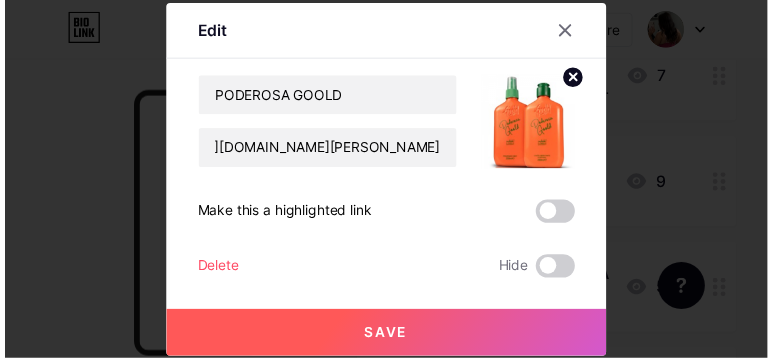 scroll, scrollTop: 0, scrollLeft: 0, axis: both 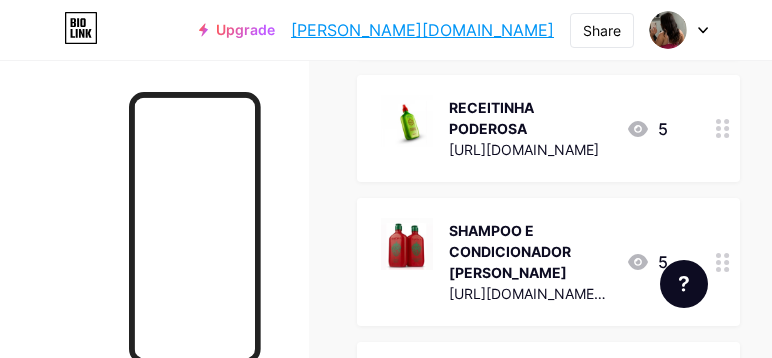 click 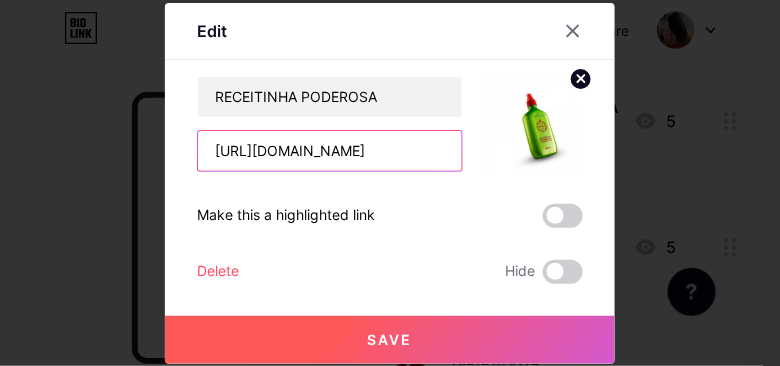 scroll, scrollTop: 0, scrollLeft: 118, axis: horizontal 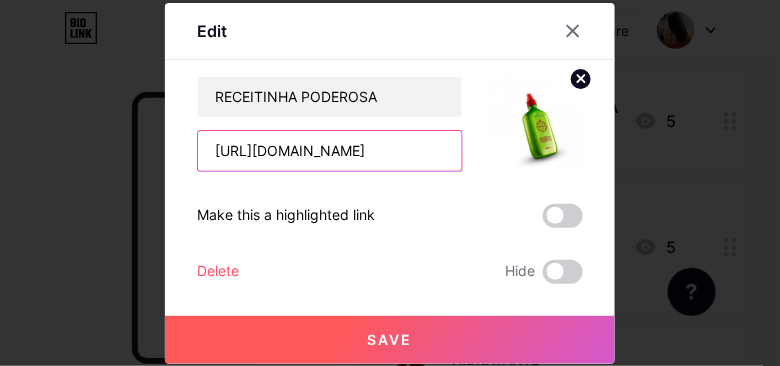 drag, startPoint x: 208, startPoint y: 152, endPoint x: 438, endPoint y: 153, distance: 230.00217 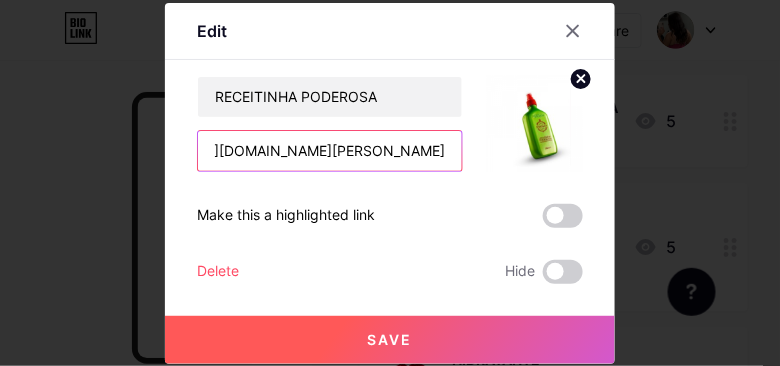 scroll, scrollTop: 0, scrollLeft: 69, axis: horizontal 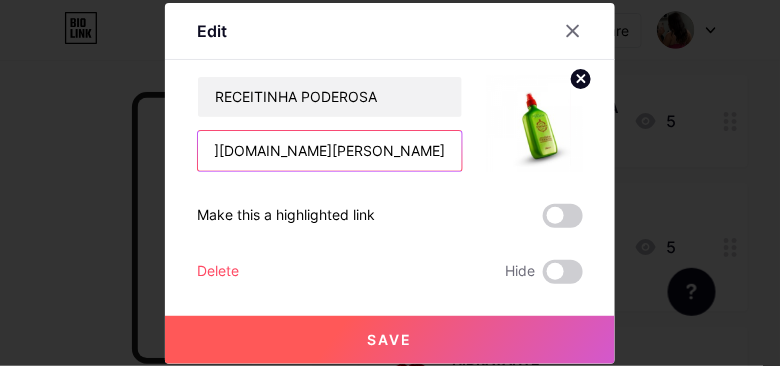 type on "[URL][DOMAIN_NAME]" 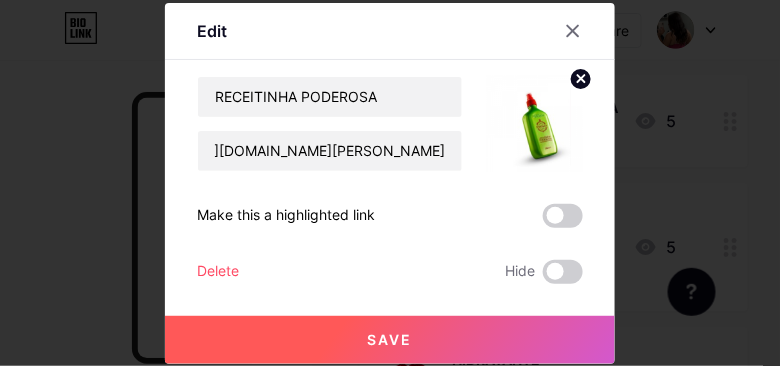 click on "Save" at bounding box center (390, 339) 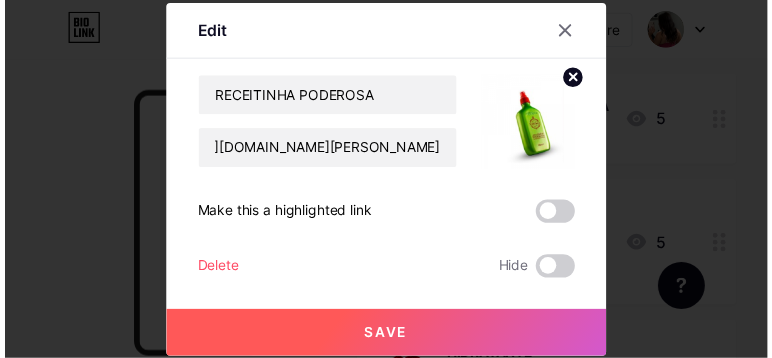 scroll, scrollTop: 0, scrollLeft: 0, axis: both 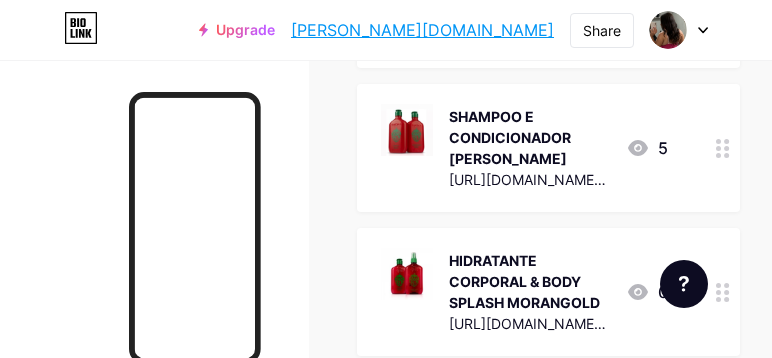 click 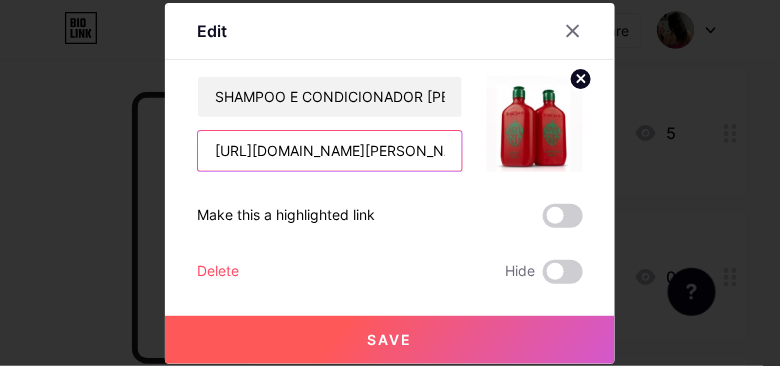 scroll, scrollTop: 0, scrollLeft: 74, axis: horizontal 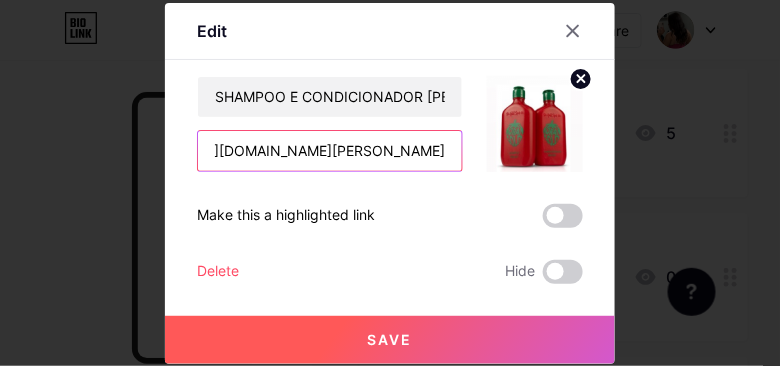 drag, startPoint x: 206, startPoint y: 148, endPoint x: 471, endPoint y: 159, distance: 265.2282 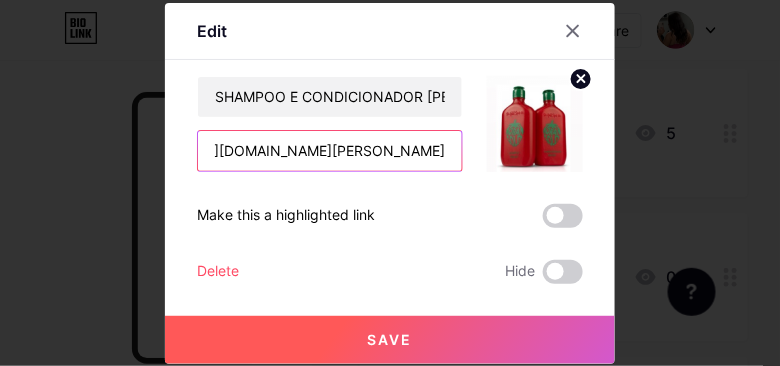 click on "SHAMPOO E CONDICIONADOR MORANGOLD     https://go.goold.live/aff/APDIRFJK/QQ5YW97F" at bounding box center (390, 124) 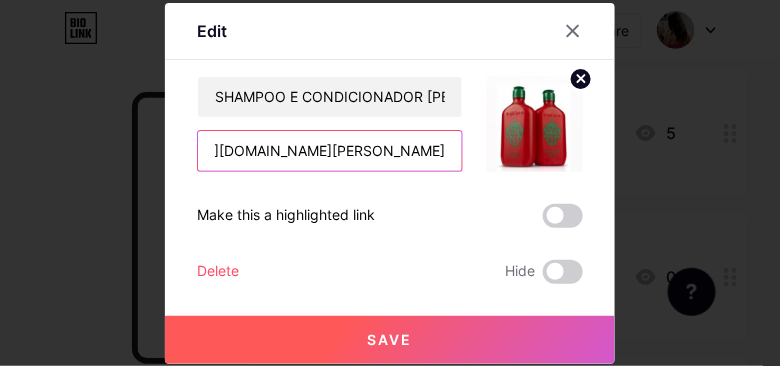 paste on "pay.goold.club/aff/VPMYU0/YTTXIQV0" 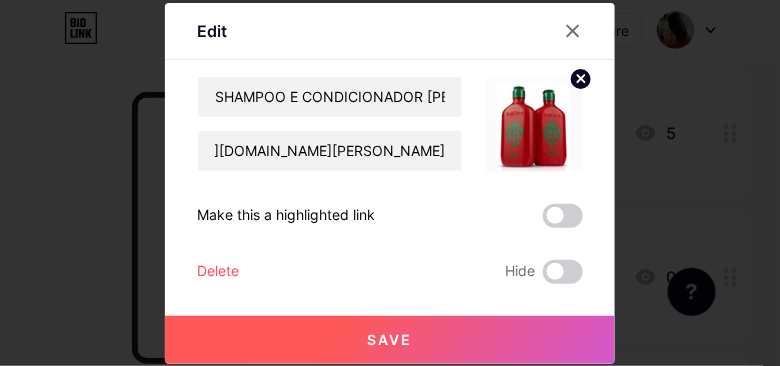 click on "Save" at bounding box center (390, 339) 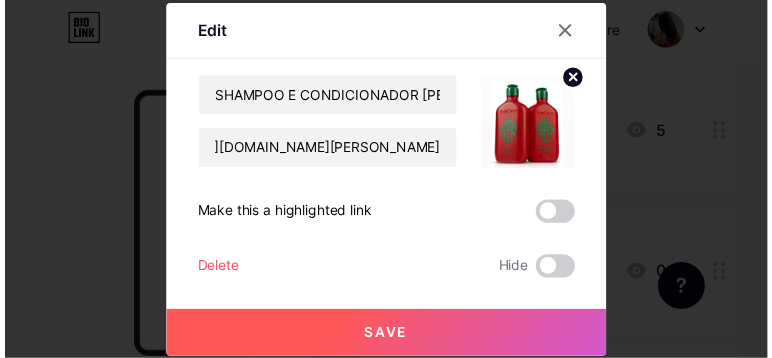 scroll, scrollTop: 0, scrollLeft: 0, axis: both 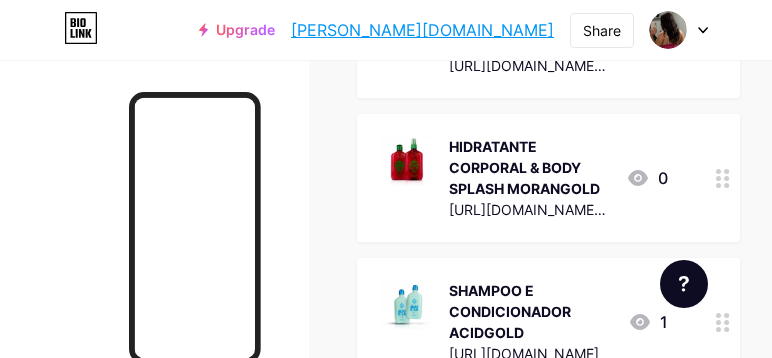 click 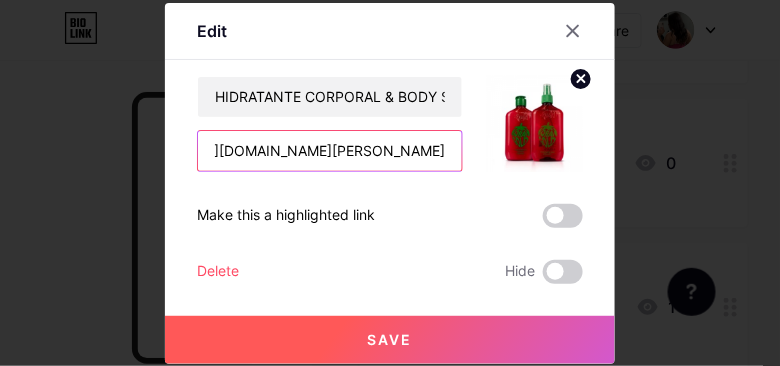 scroll, scrollTop: 0, scrollLeft: 79, axis: horizontal 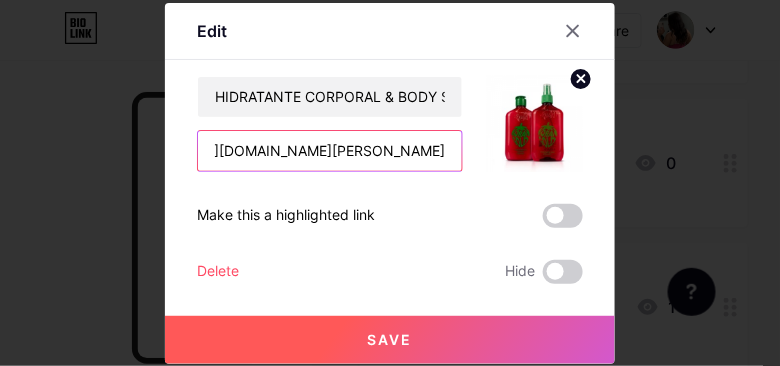 click on "HIDRATANTE CORPORAL & BODY SPLASH MORANGOLD     https://go.goold.live/aff/JFJZWUQ7/LNLOXOEV" at bounding box center [390, 124] 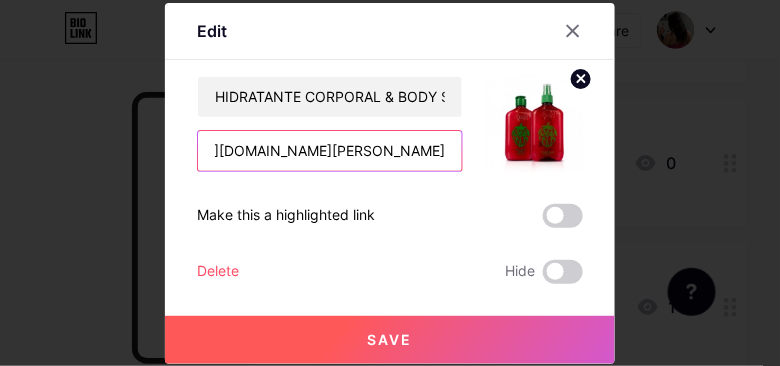 paste on "pay.goold.club/aff/SZB3NN/YTTXIQV0" 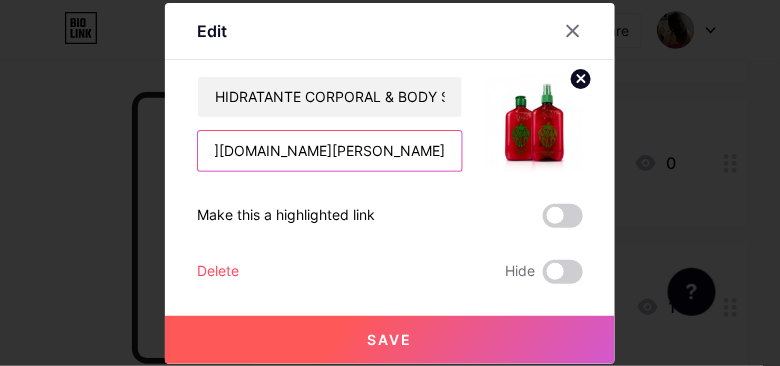 scroll, scrollTop: 0, scrollLeft: 70, axis: horizontal 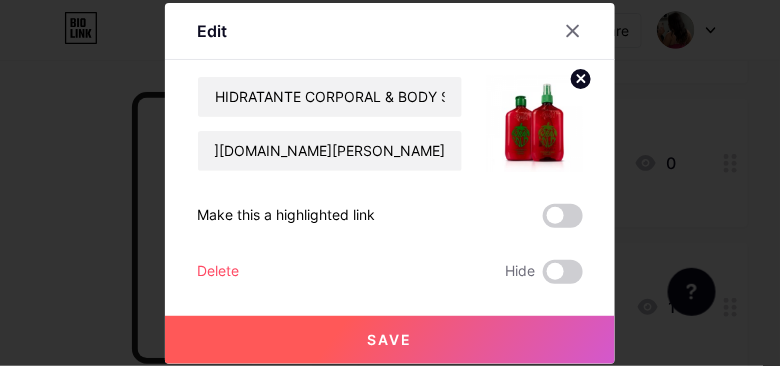 click on "Save" at bounding box center [390, 339] 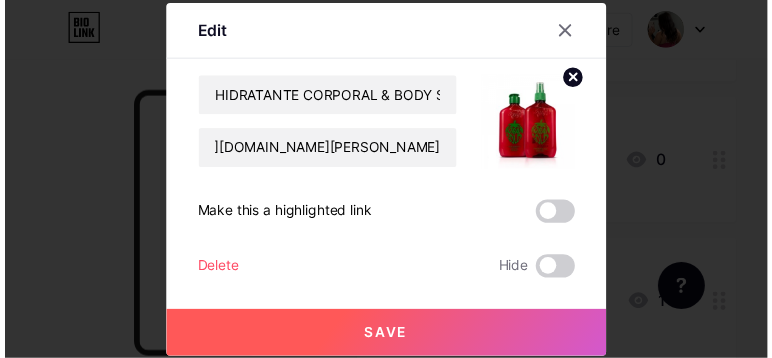 scroll, scrollTop: 0, scrollLeft: 0, axis: both 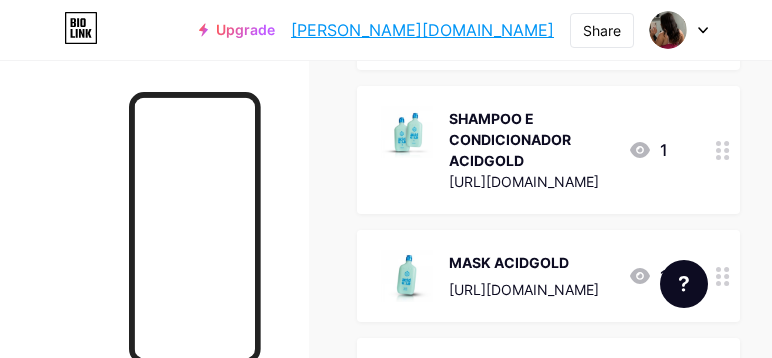 click 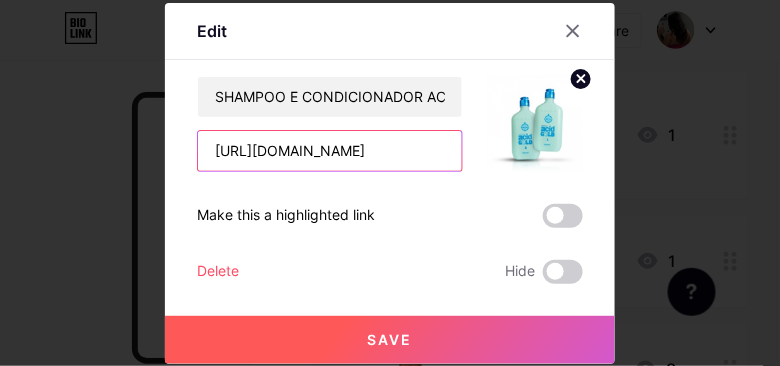 scroll, scrollTop: 0, scrollLeft: 104, axis: horizontal 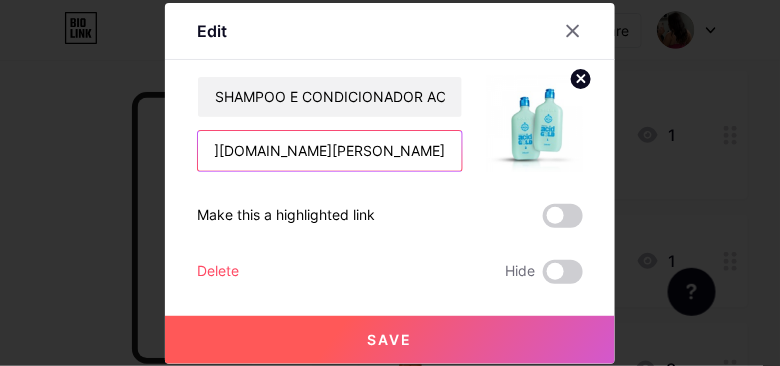 type on "[URL][DOMAIN_NAME]" 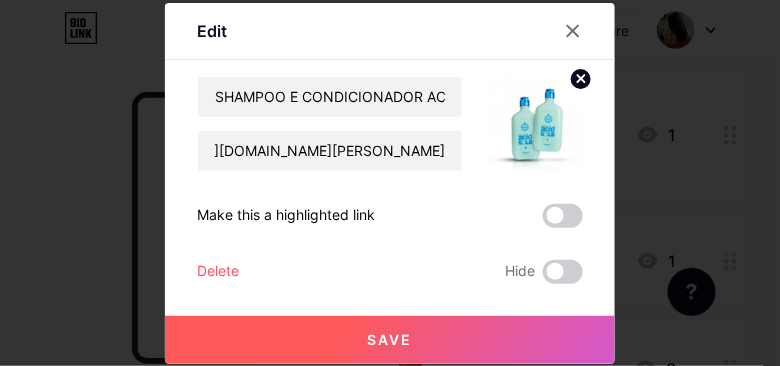 click on "Save" at bounding box center (390, 339) 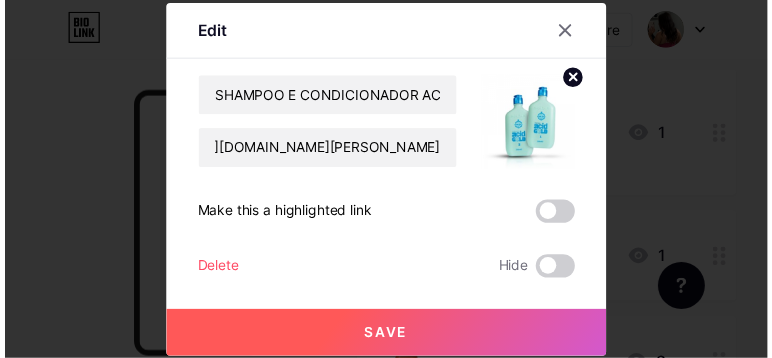 scroll, scrollTop: 0, scrollLeft: 0, axis: both 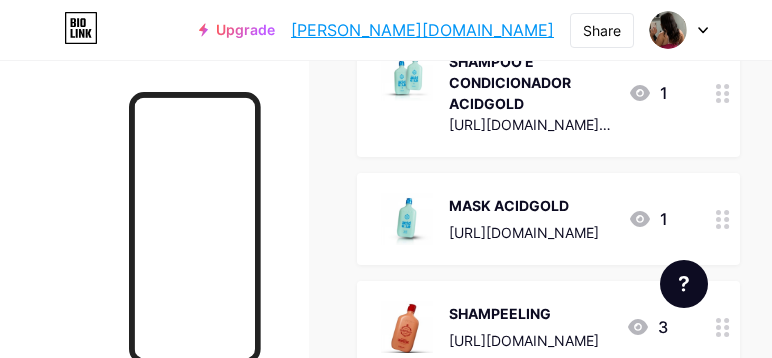 click 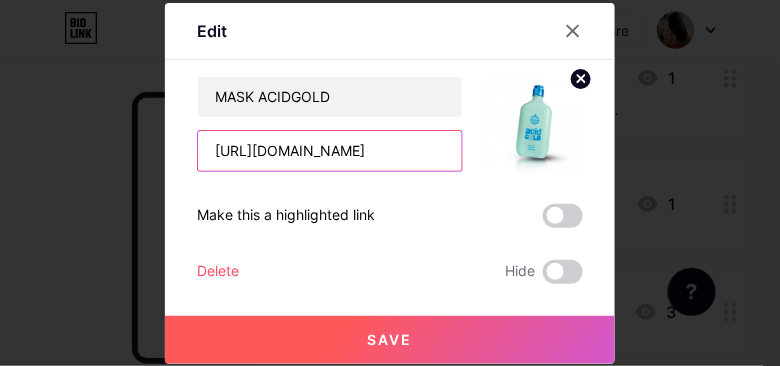 scroll, scrollTop: 0, scrollLeft: 105, axis: horizontal 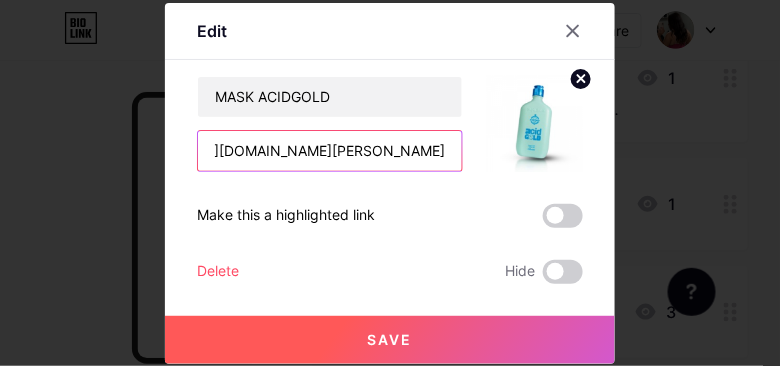 type on "[URL][DOMAIN_NAME]" 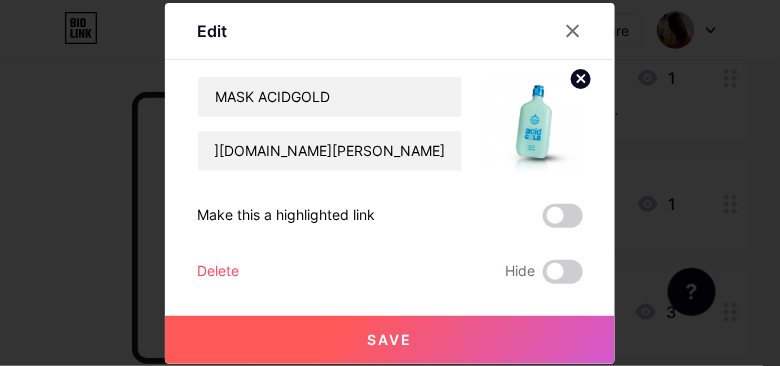 click on "Save" at bounding box center (390, 339) 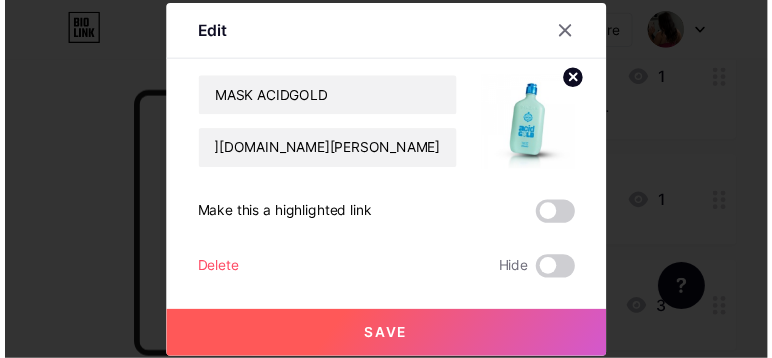 scroll, scrollTop: 0, scrollLeft: 0, axis: both 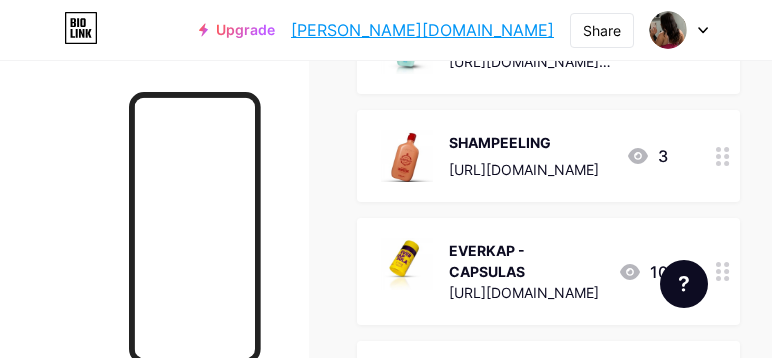 click 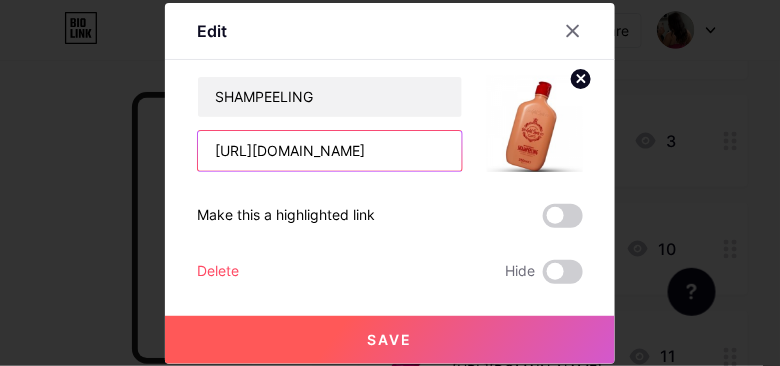 scroll, scrollTop: 0, scrollLeft: 109, axis: horizontal 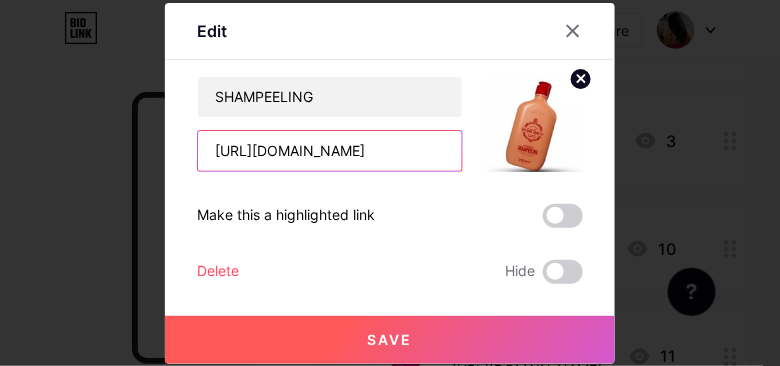 click on "SHAMPEELING     https://go.siteoficial.app/aff/Q7HDLJEB/GOST0C8D
Make this a highlighted link
Delete
Hide         Save" at bounding box center (390, 180) 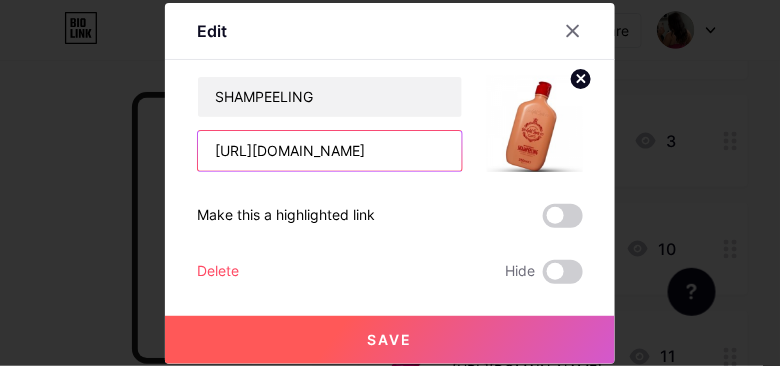 paste on "pay.goold.club/aff/UFX0YQ/YTTXIQV0" 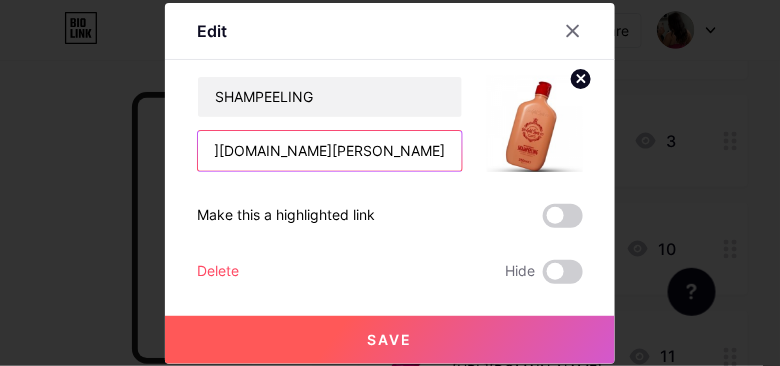 scroll, scrollTop: 0, scrollLeft: 69, axis: horizontal 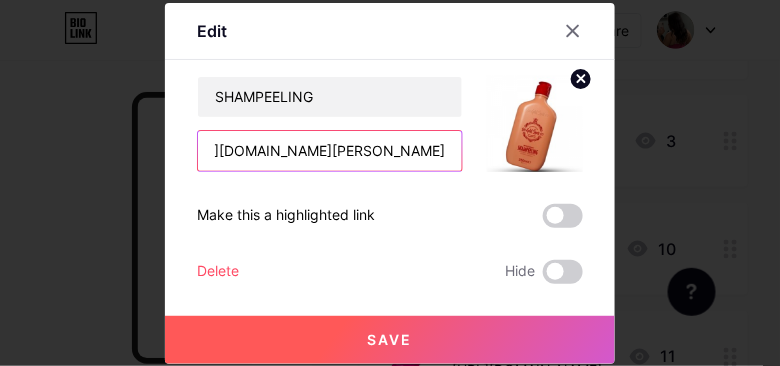 type on "[URL][DOMAIN_NAME]" 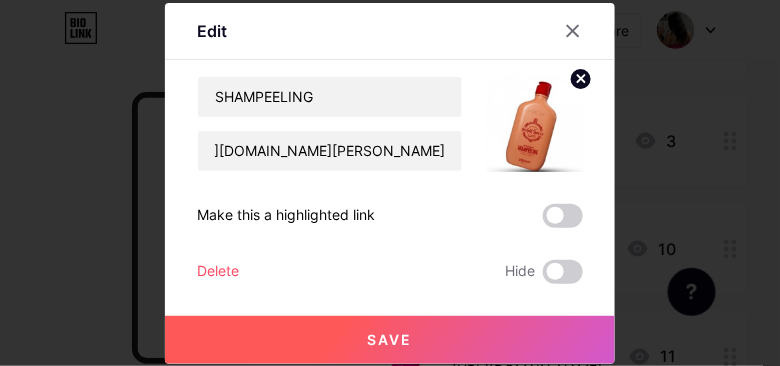 click on "Save" at bounding box center (390, 339) 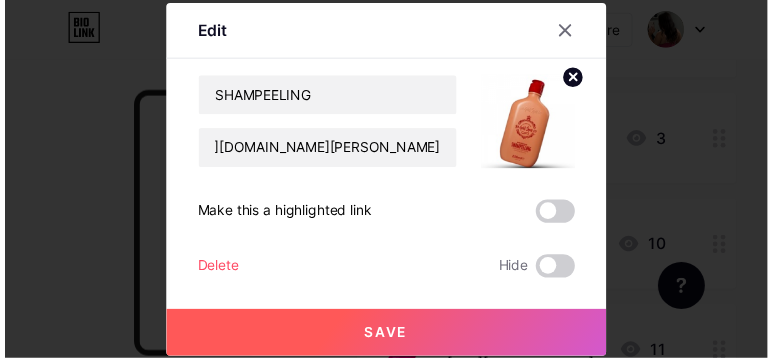 scroll, scrollTop: 0, scrollLeft: 0, axis: both 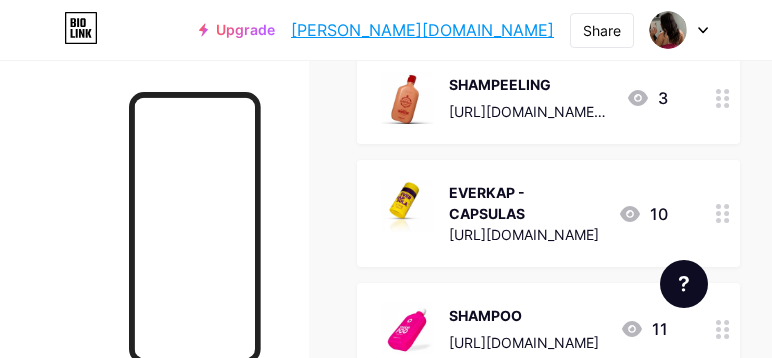 click 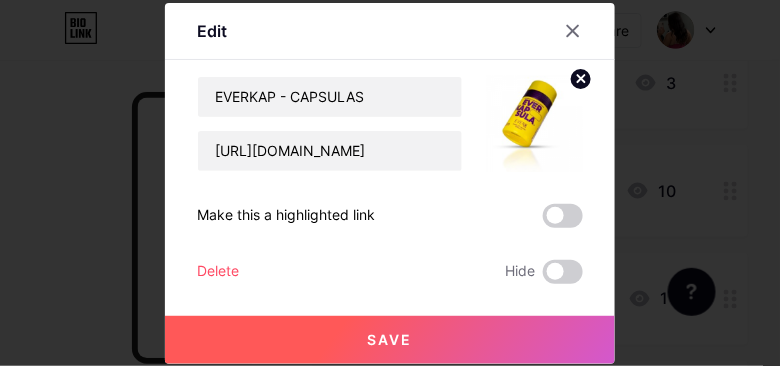 drag, startPoint x: 377, startPoint y: 365, endPoint x: 385, endPoint y: 354, distance: 13.601471 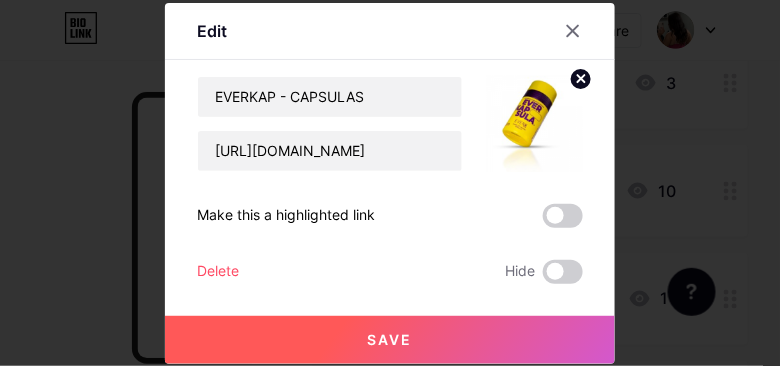 click at bounding box center [390, 183] 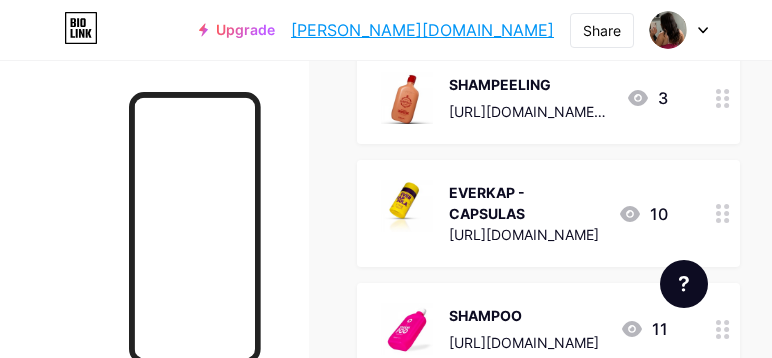 click at bounding box center [723, 213] 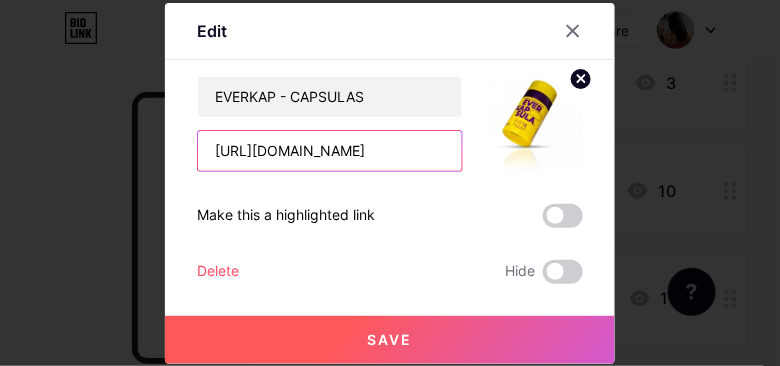 scroll, scrollTop: 0, scrollLeft: 122, axis: horizontal 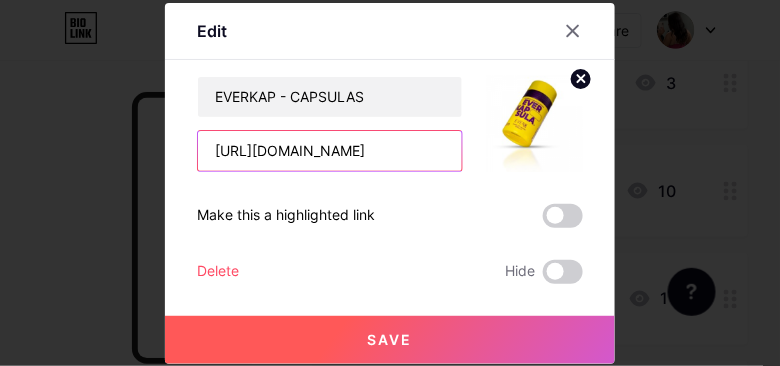 paste on "pay.goold.club/aff/REGBIZ/YTTXIQV0" 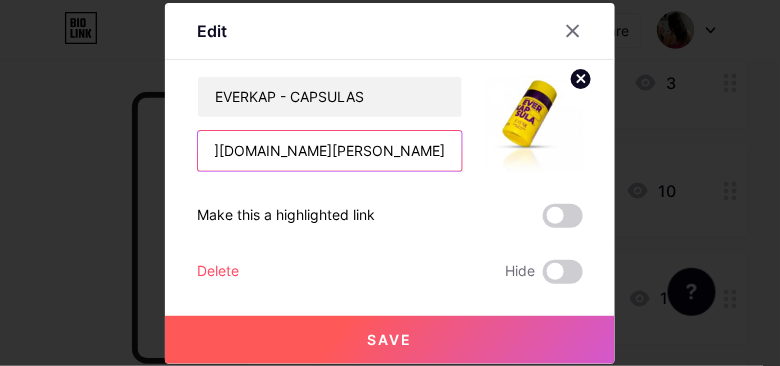 scroll, scrollTop: 0, scrollLeft: 63, axis: horizontal 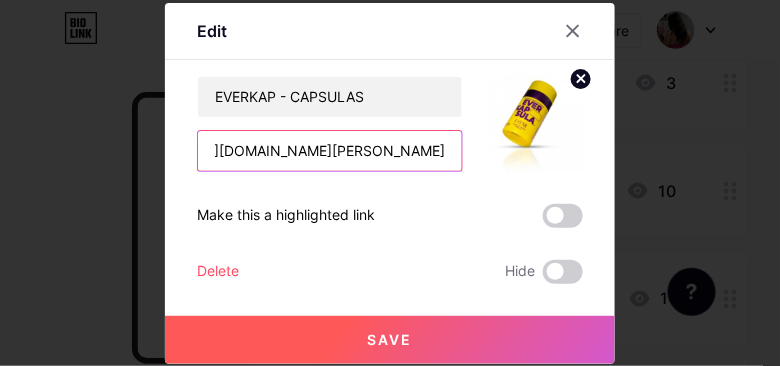 type on "[URL][DOMAIN_NAME]" 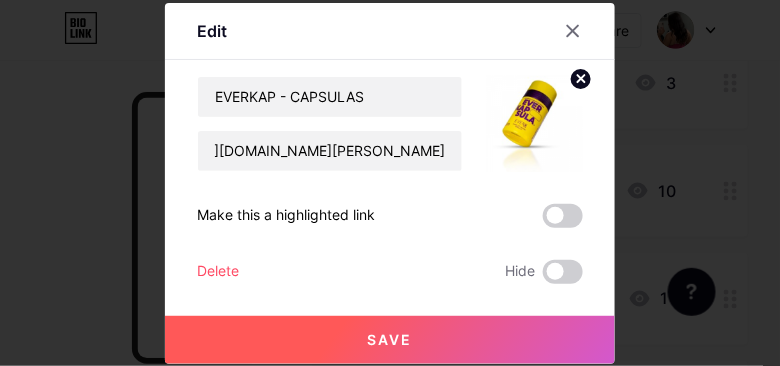 click on "Save" at bounding box center (390, 339) 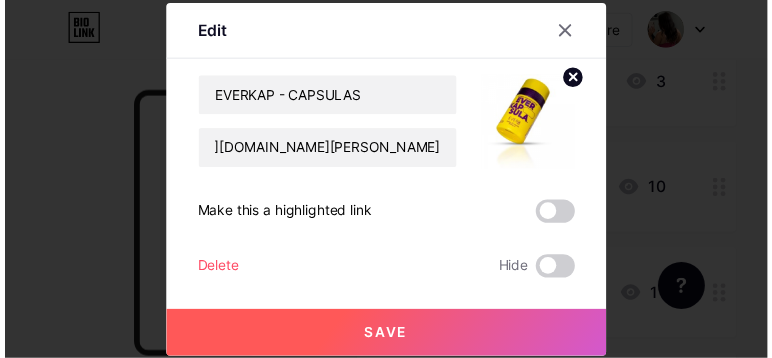 scroll, scrollTop: 0, scrollLeft: 0, axis: both 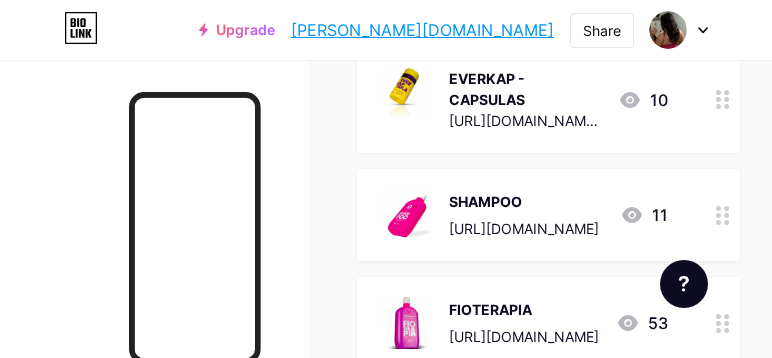 click 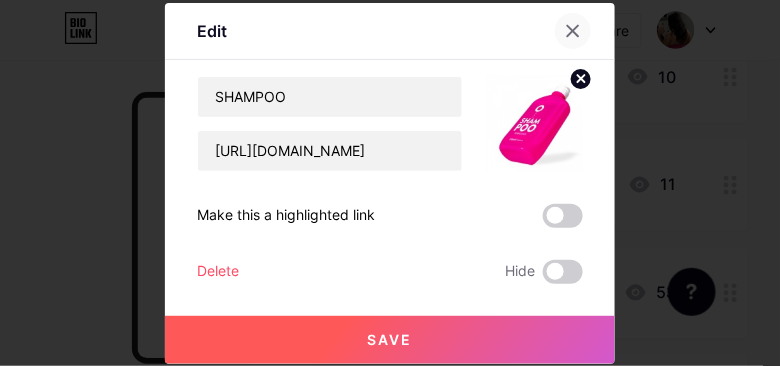 click at bounding box center [573, 31] 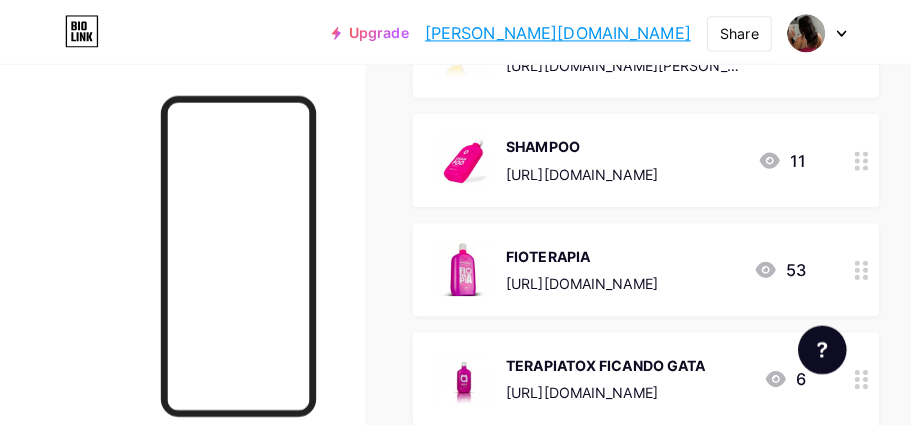 scroll, scrollTop: 3184, scrollLeft: 0, axis: vertical 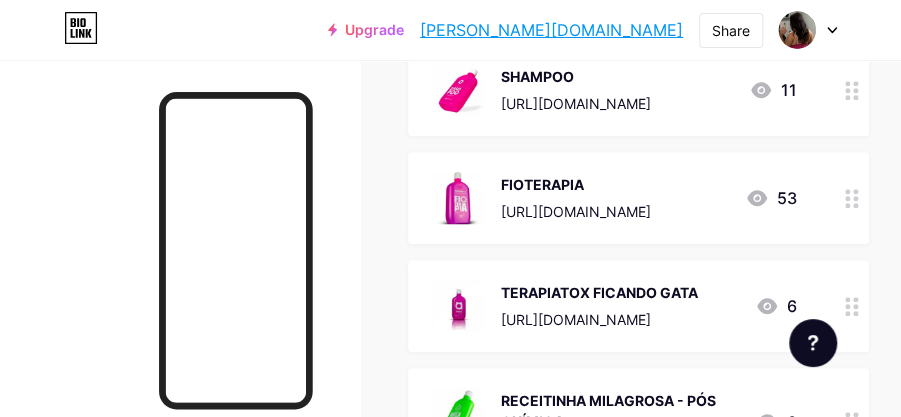 click 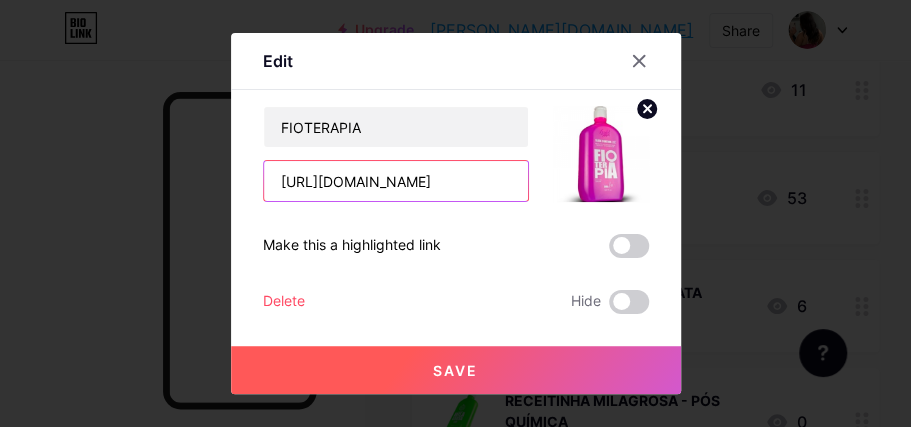scroll, scrollTop: 0, scrollLeft: 104, axis: horizontal 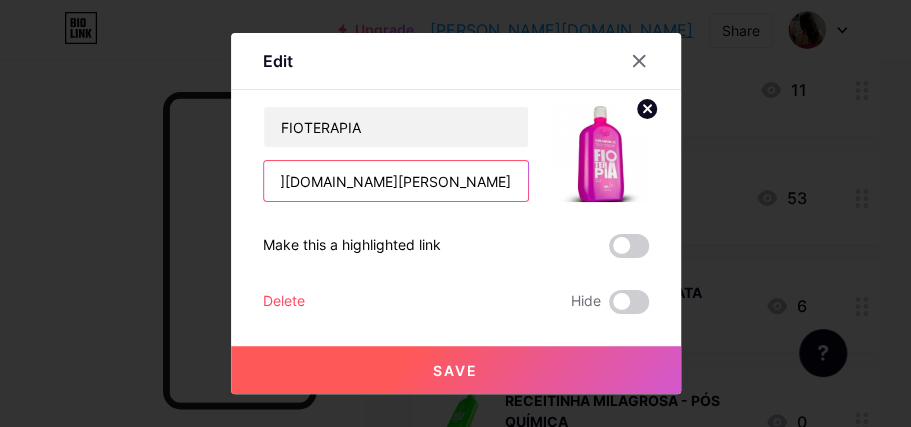 type on "[URL][DOMAIN_NAME]" 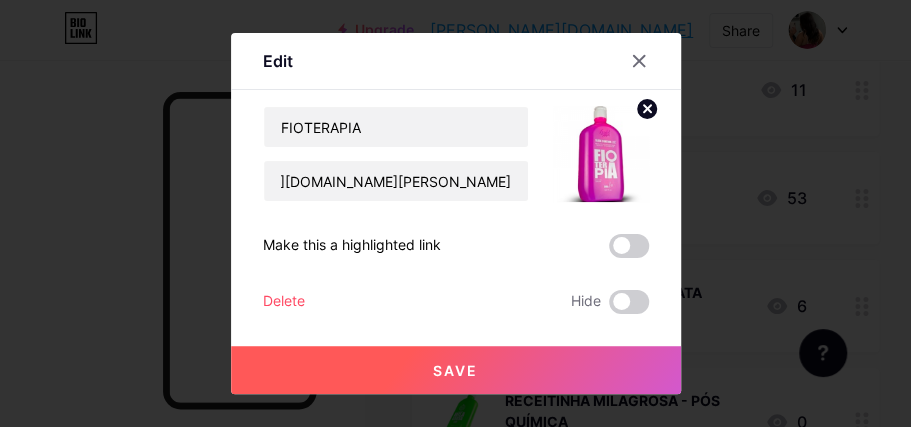 click on "Save" at bounding box center (456, 370) 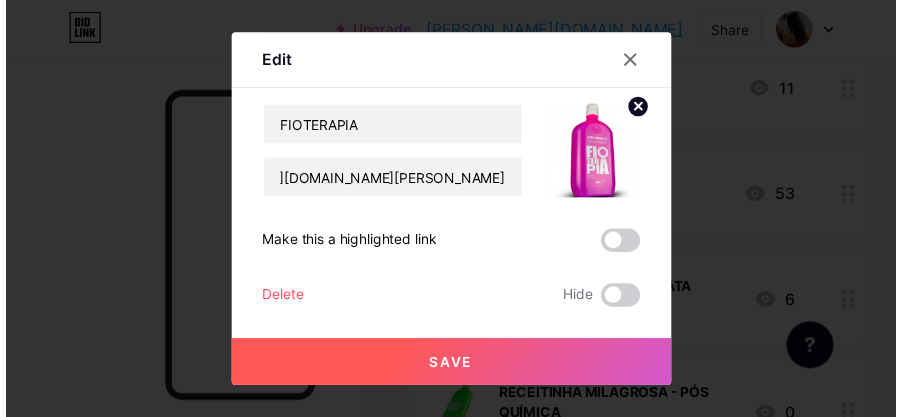 scroll, scrollTop: 0, scrollLeft: 0, axis: both 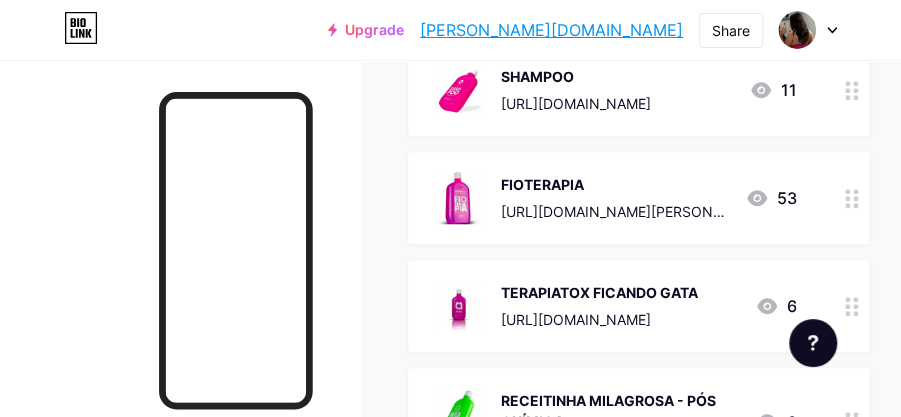 click at bounding box center [852, 306] 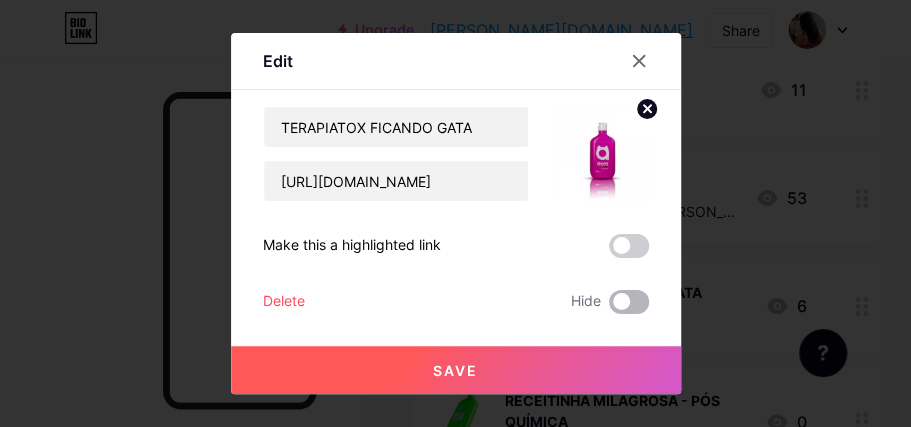 click at bounding box center (629, 302) 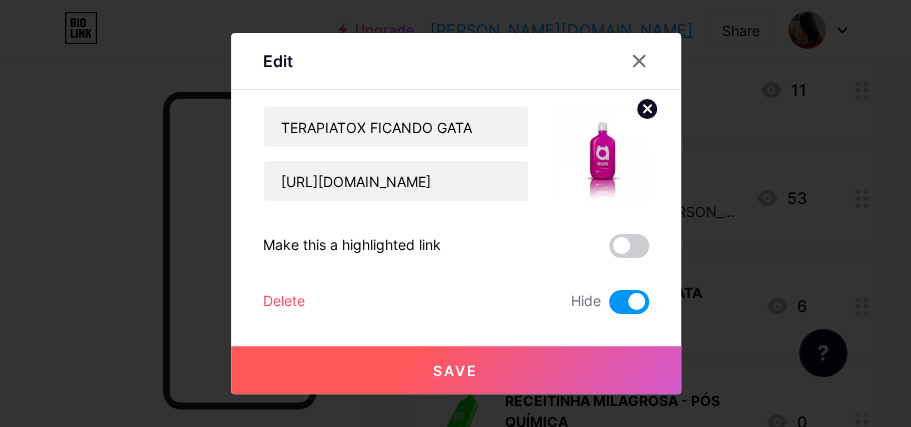 click on "Save" at bounding box center [456, 370] 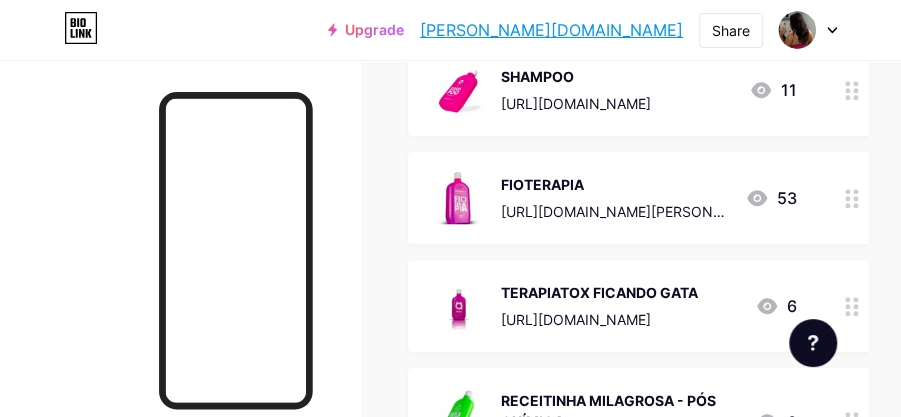 scroll, scrollTop: 3118, scrollLeft: 0, axis: vertical 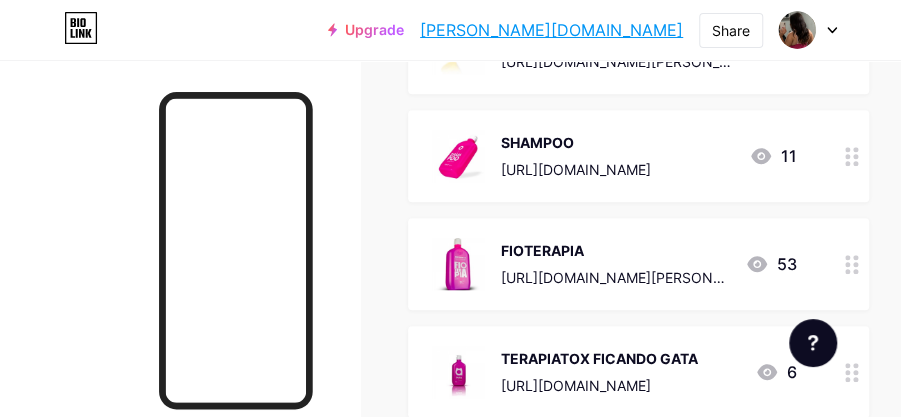 click at bounding box center [852, 156] 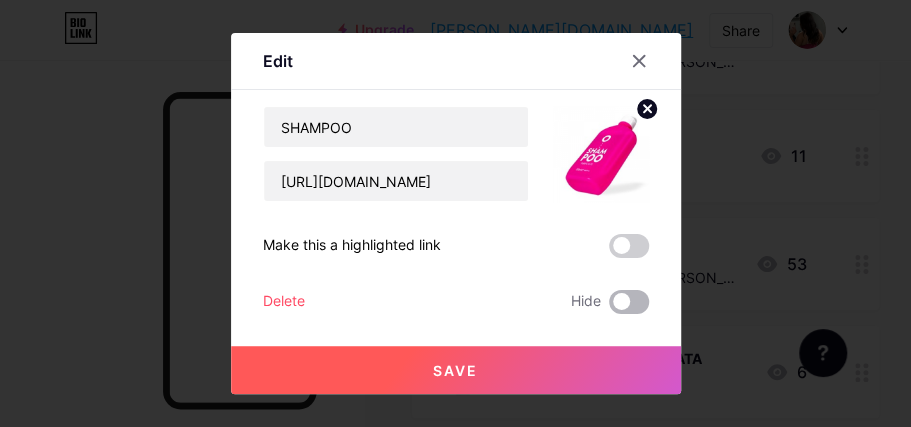 click at bounding box center (629, 302) 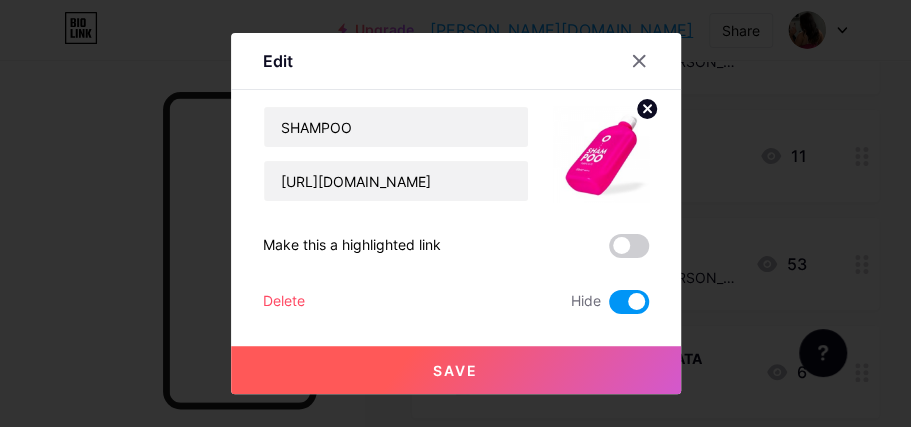 click on "Save" at bounding box center [456, 370] 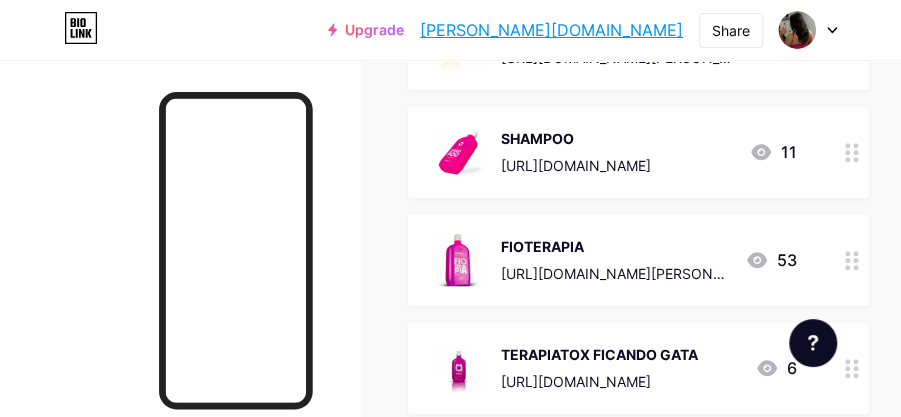 scroll, scrollTop: 3118, scrollLeft: 0, axis: vertical 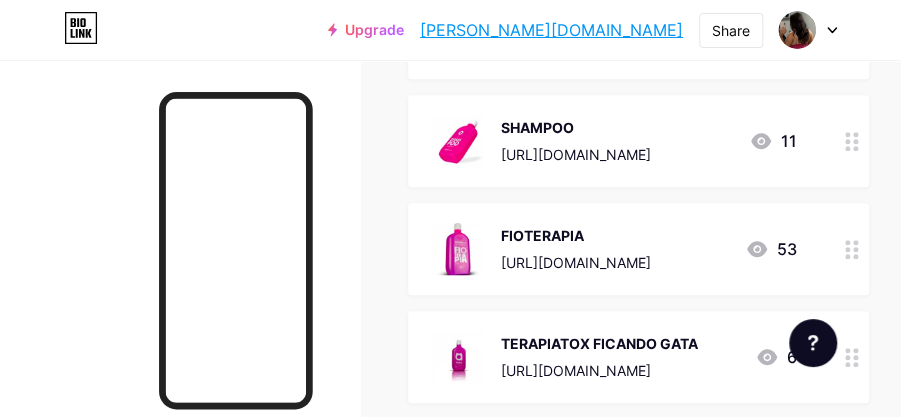 click 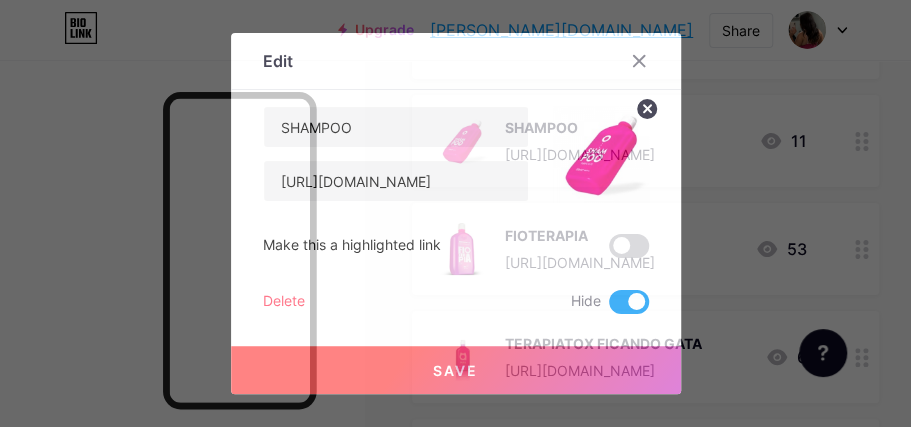 click on "Delete" at bounding box center (284, 302) 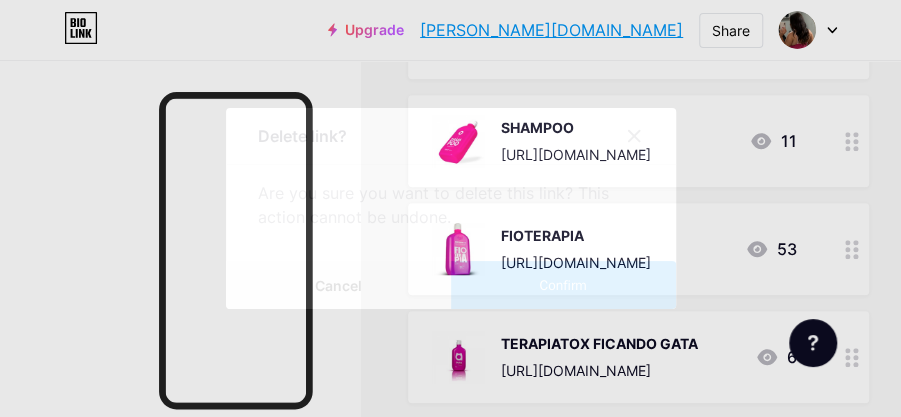 click on "Confirm" at bounding box center (563, 285) 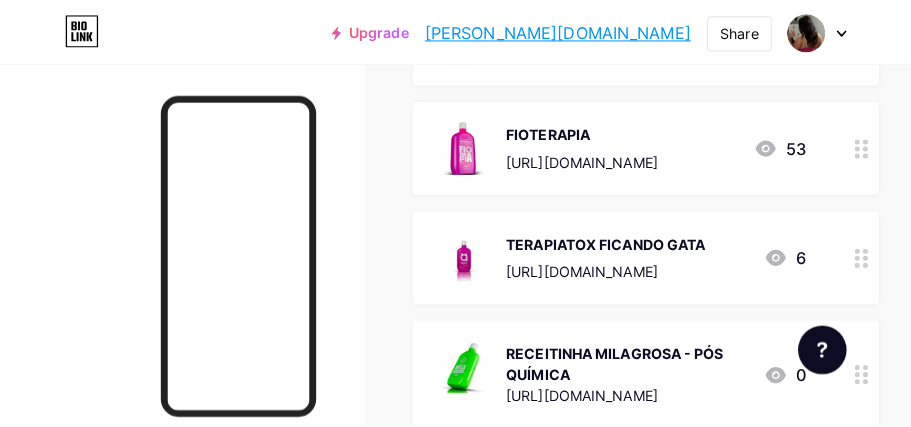 scroll, scrollTop: 3133, scrollLeft: 0, axis: vertical 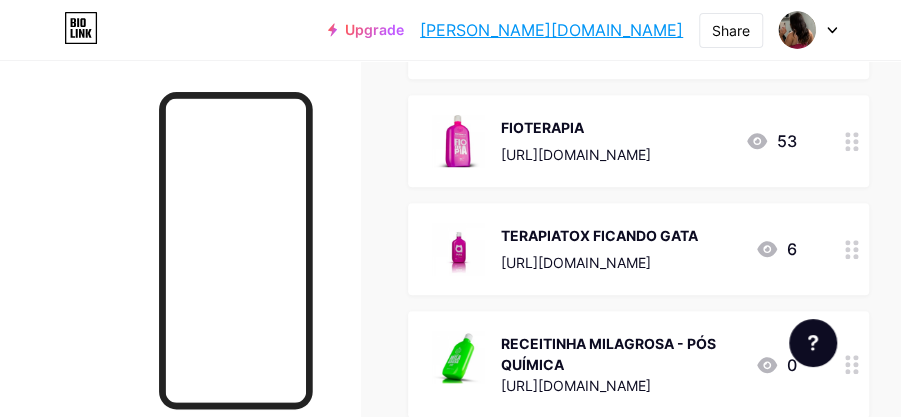 click 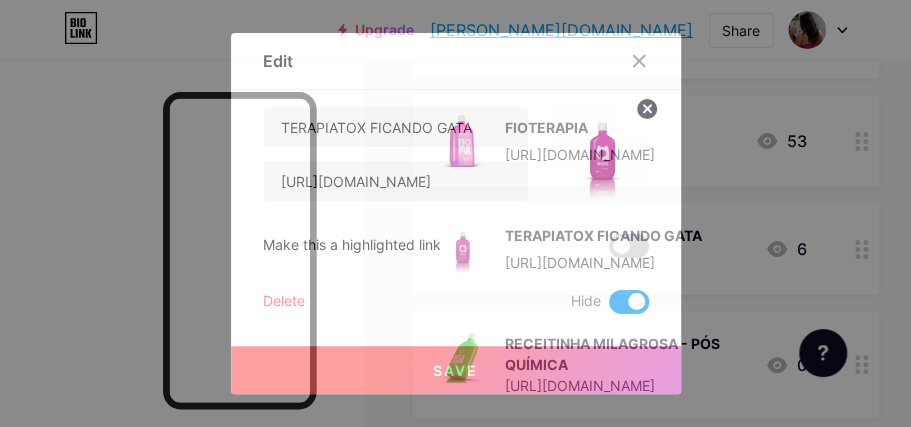 click on "Delete" at bounding box center (284, 302) 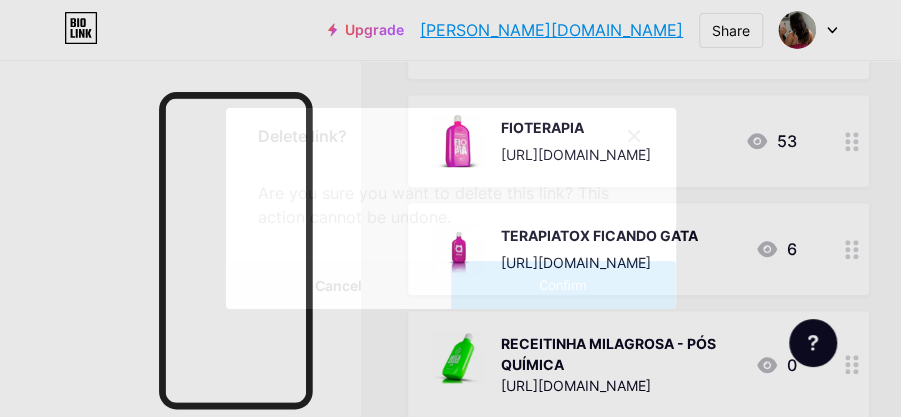 click on "Confirm" at bounding box center (563, 285) 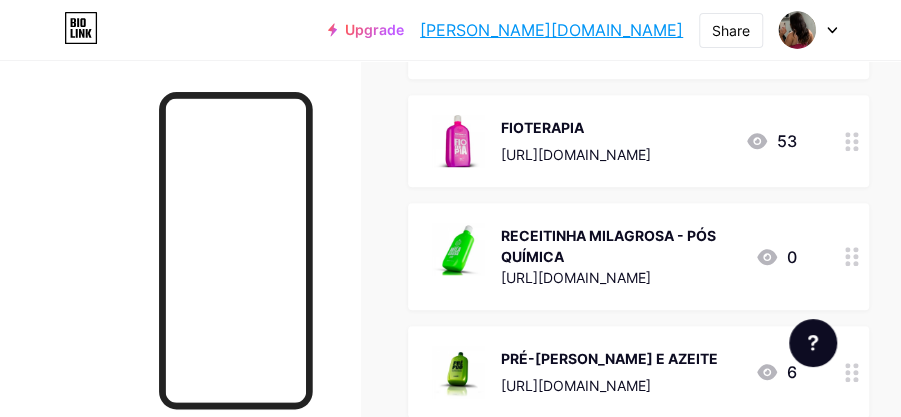 click 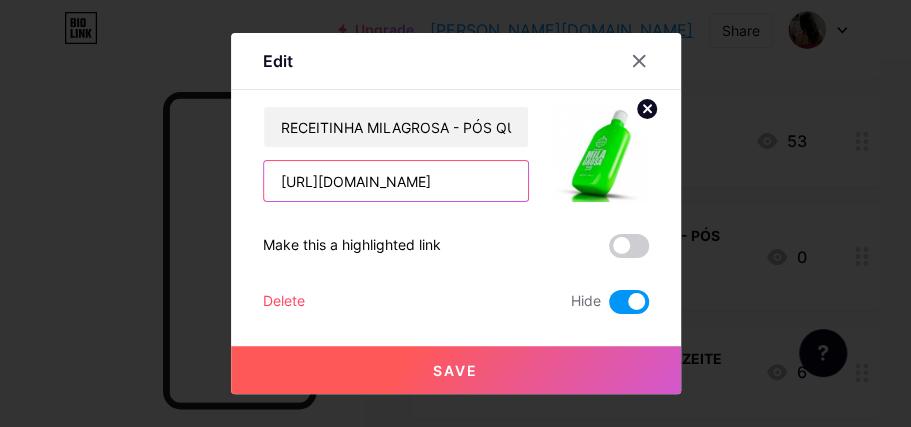 scroll, scrollTop: 0, scrollLeft: 113, axis: horizontal 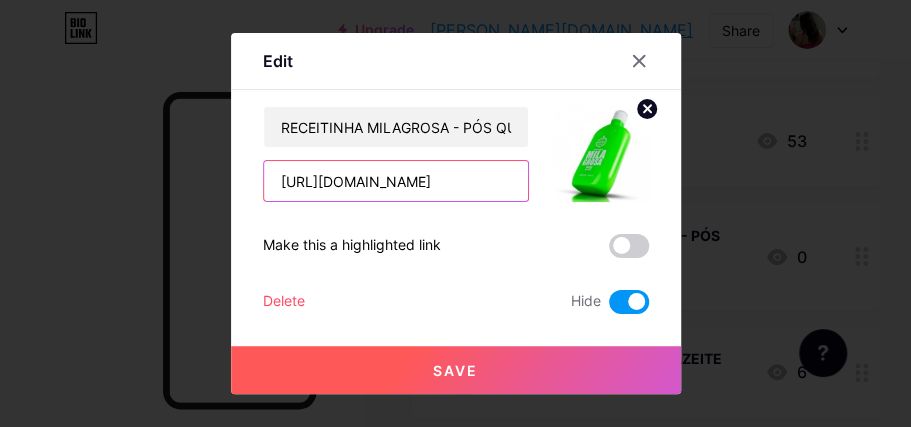 drag, startPoint x: 292, startPoint y: 180, endPoint x: 494, endPoint y: 193, distance: 202.41788 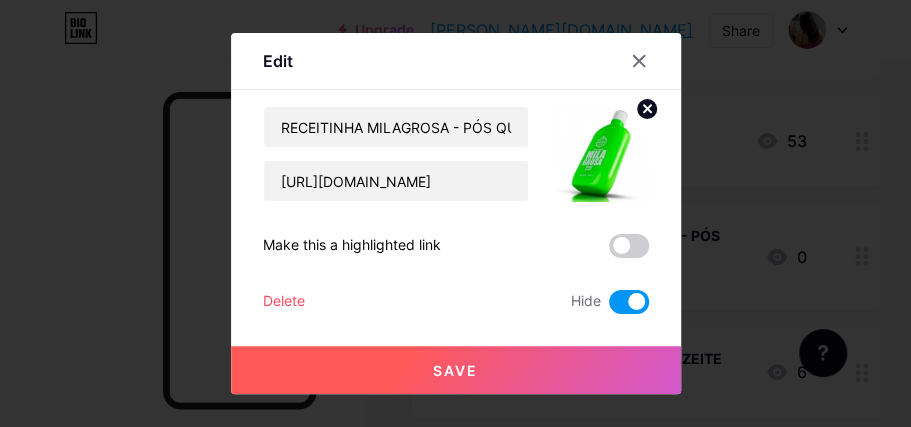 click on "Save" at bounding box center (456, 370) 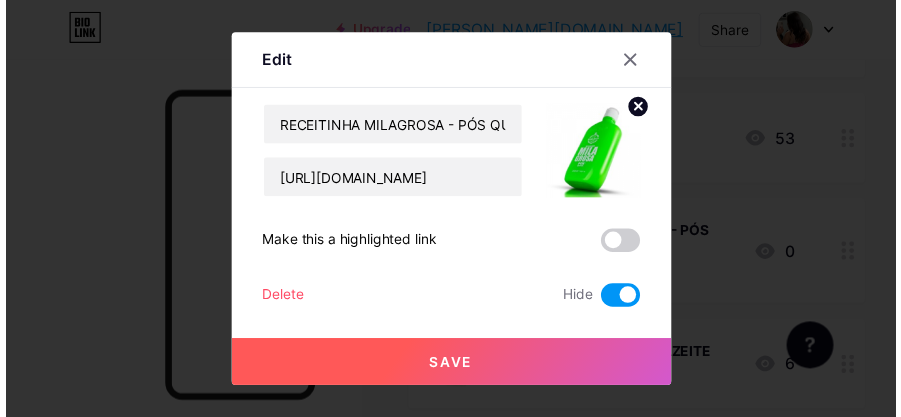 scroll, scrollTop: 0, scrollLeft: 0, axis: both 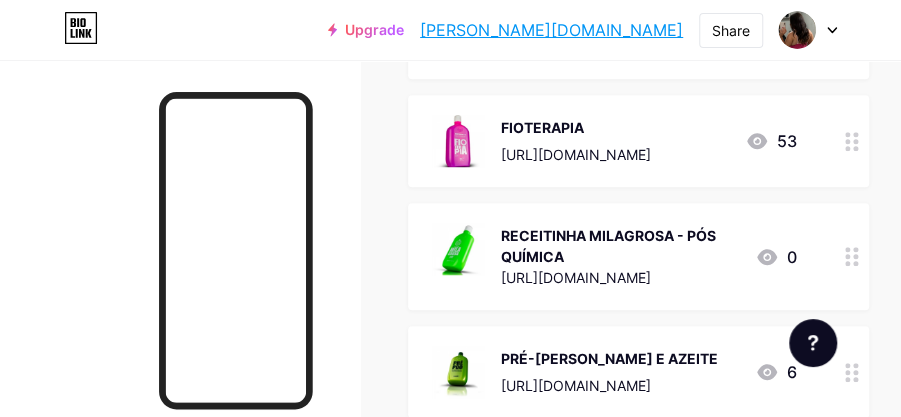 click on "RECEITINHA MILAGROSA - PÓS QUÍMICA
[URL][DOMAIN_NAME]
0" at bounding box center [638, 256] 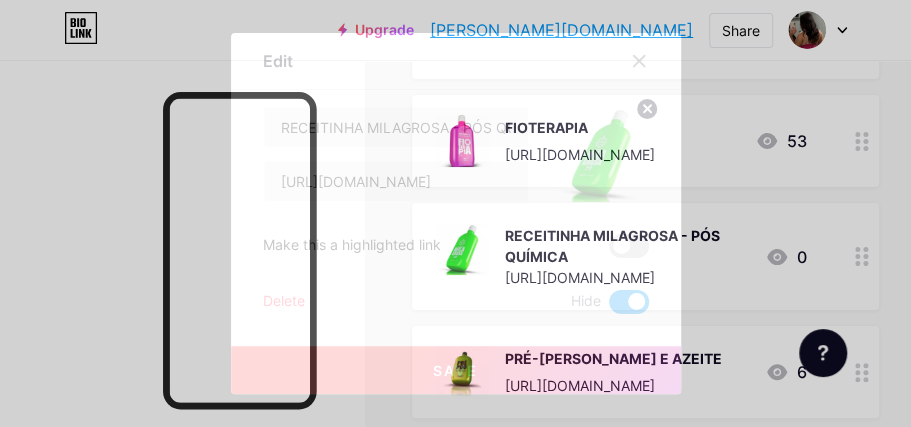 click at bounding box center [629, 302] 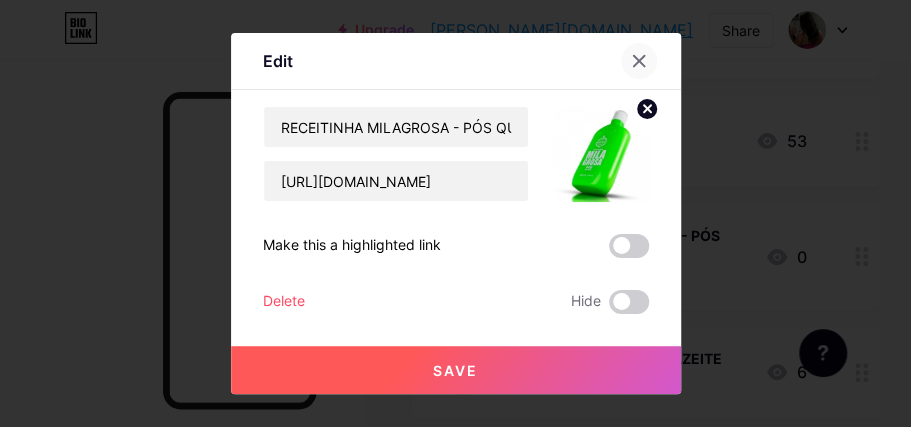 click 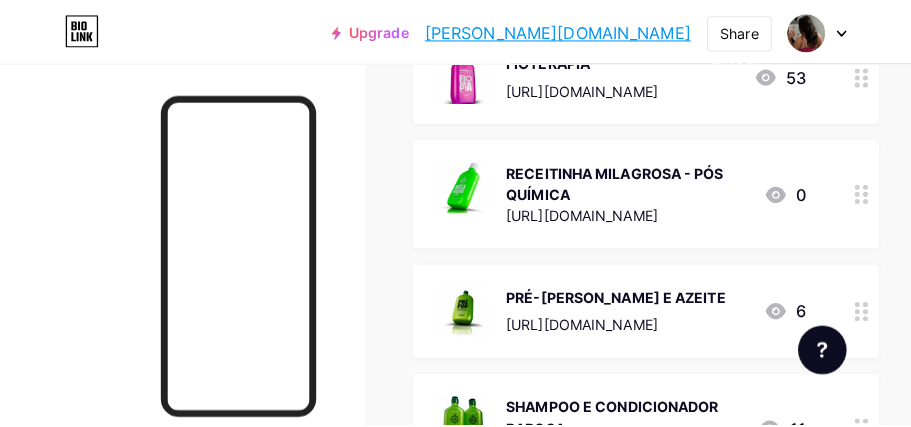 scroll, scrollTop: 3266, scrollLeft: 0, axis: vertical 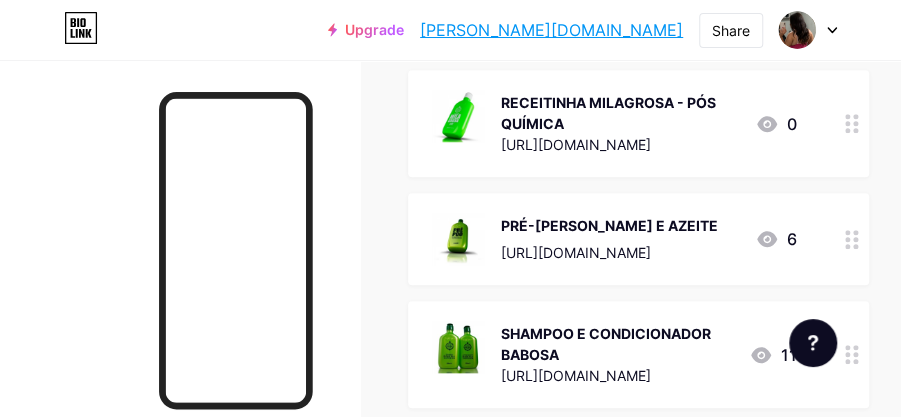 click 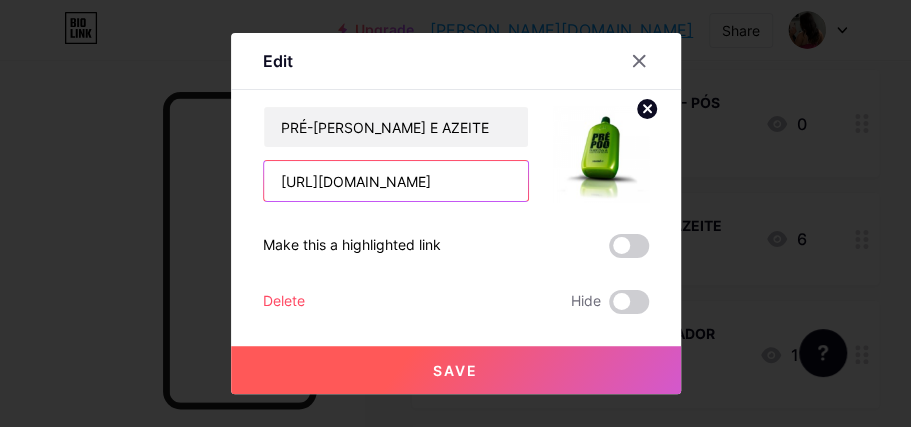 scroll, scrollTop: 0, scrollLeft: 108, axis: horizontal 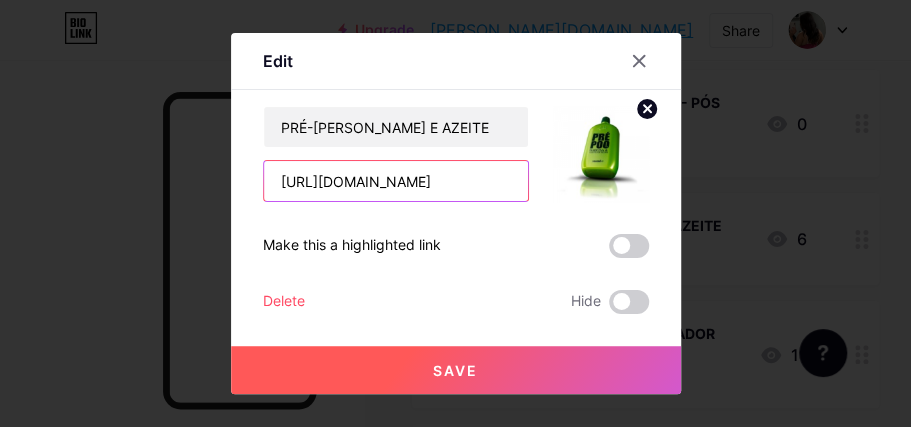paste on "[URL][DOMAIN_NAME]" 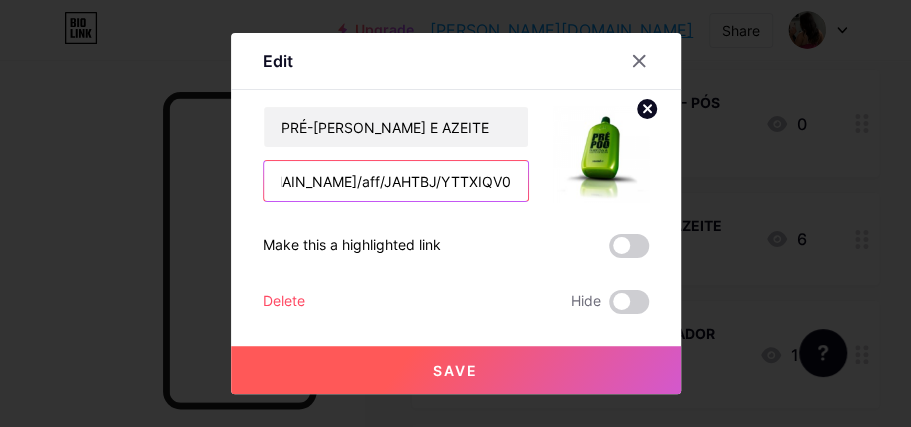 scroll, scrollTop: 0, scrollLeft: 80, axis: horizontal 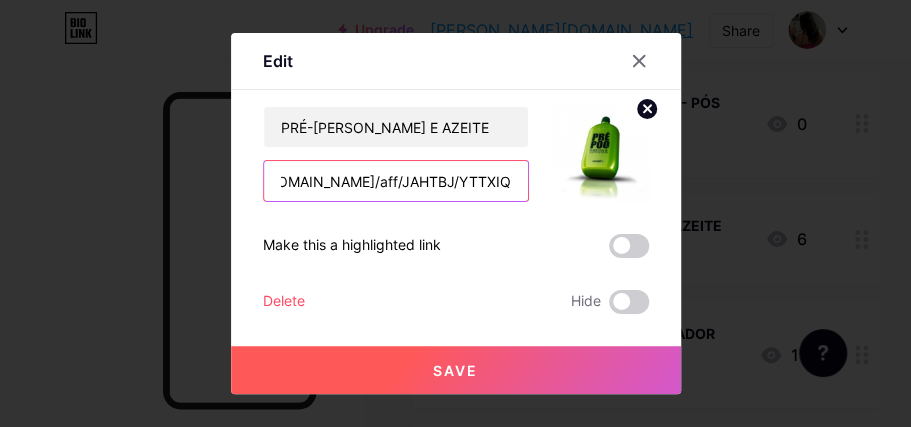 type on "hthttps://[DOMAIN_NAME]/aff/JAHTBJ/YTTXIQV0" 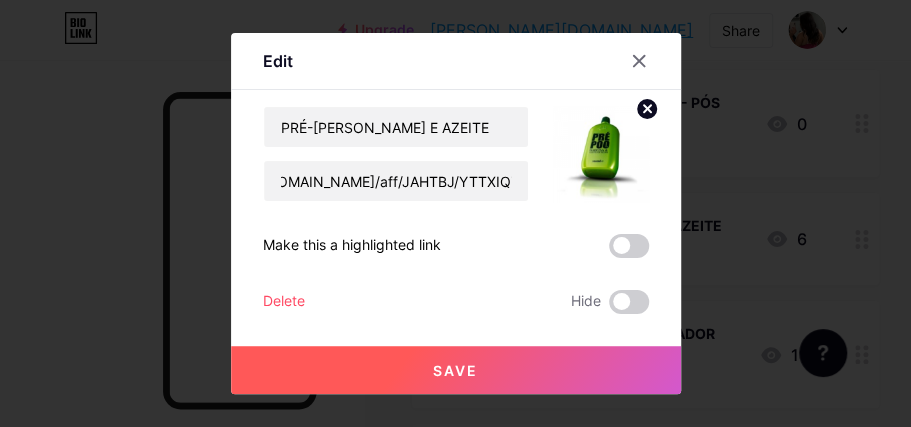 scroll, scrollTop: 0, scrollLeft: 0, axis: both 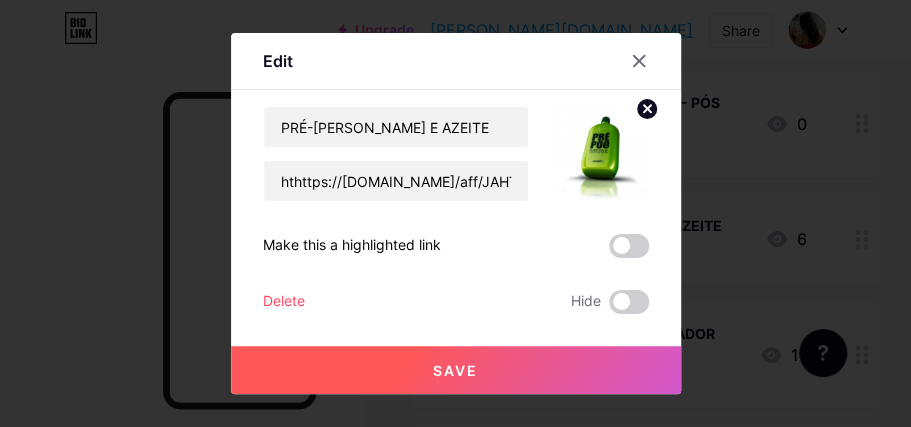 click on "Save" at bounding box center (455, 370) 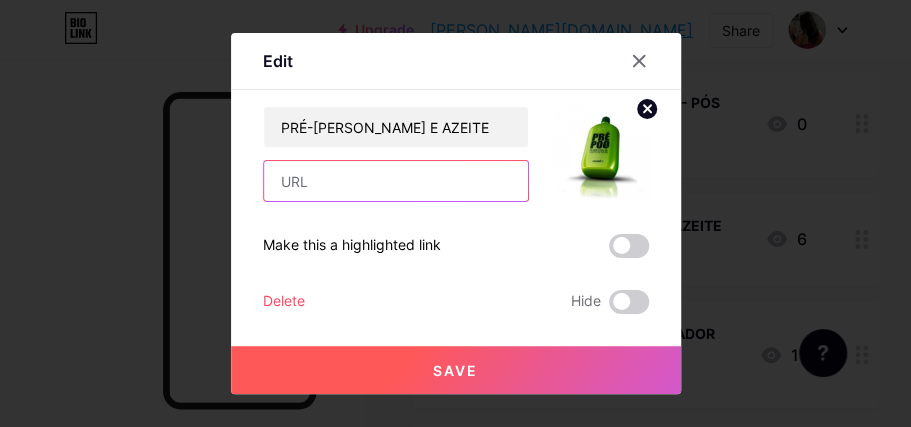 scroll, scrollTop: 0, scrollLeft: 0, axis: both 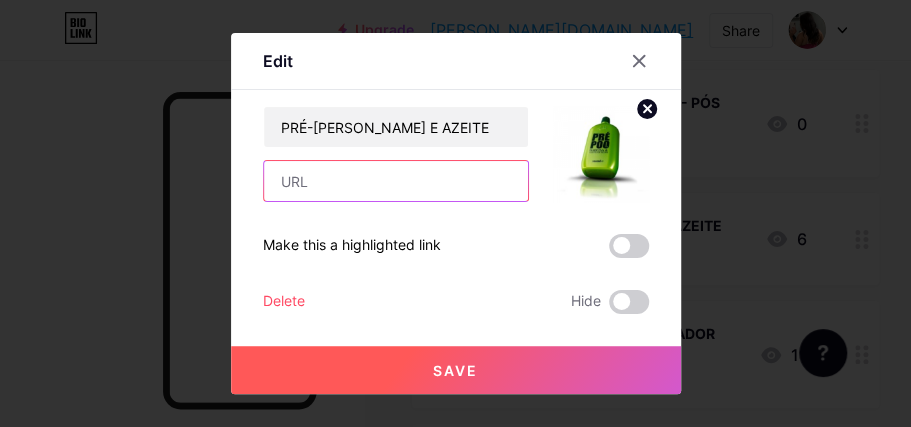 drag, startPoint x: 270, startPoint y: 169, endPoint x: 603, endPoint y: 199, distance: 334.34863 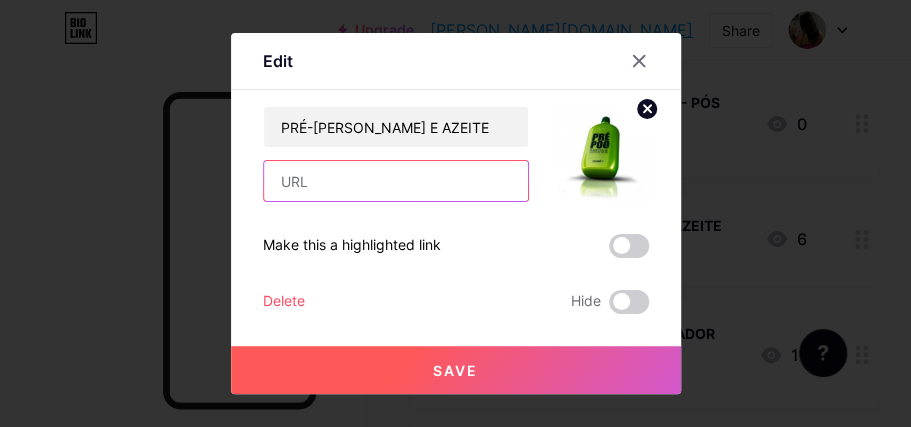 paste on "[URL][DOMAIN_NAME]" 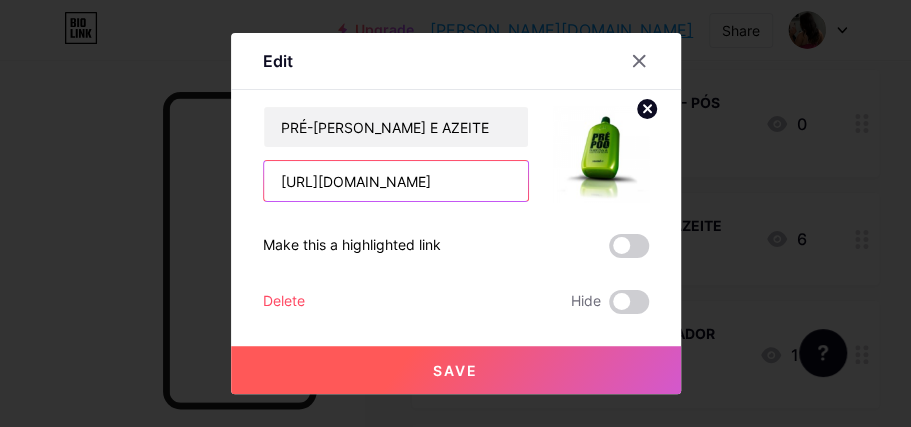 scroll, scrollTop: 0, scrollLeft: 66, axis: horizontal 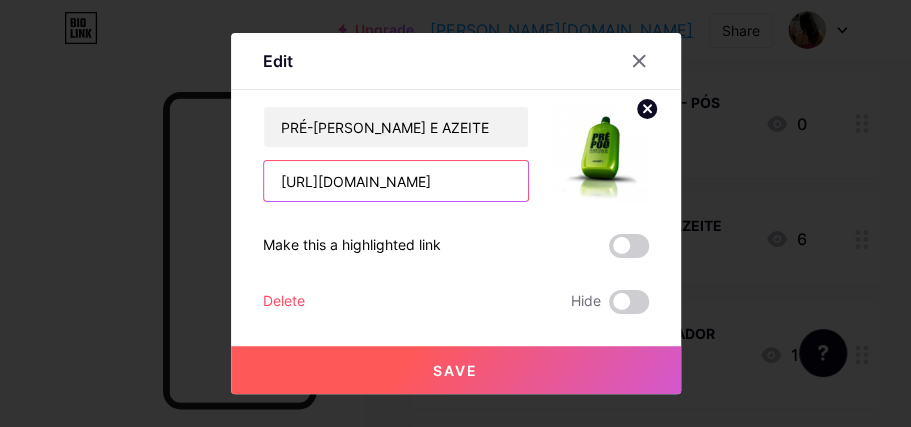 type on "[URL][DOMAIN_NAME]" 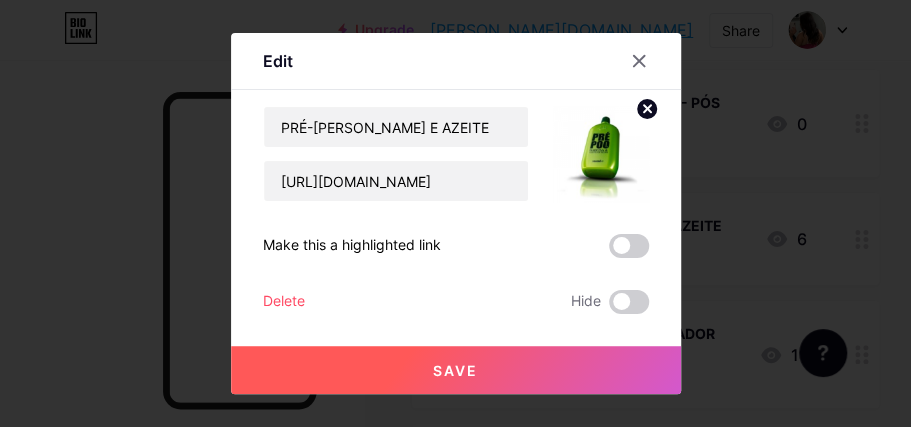 click on "Save" at bounding box center (456, 370) 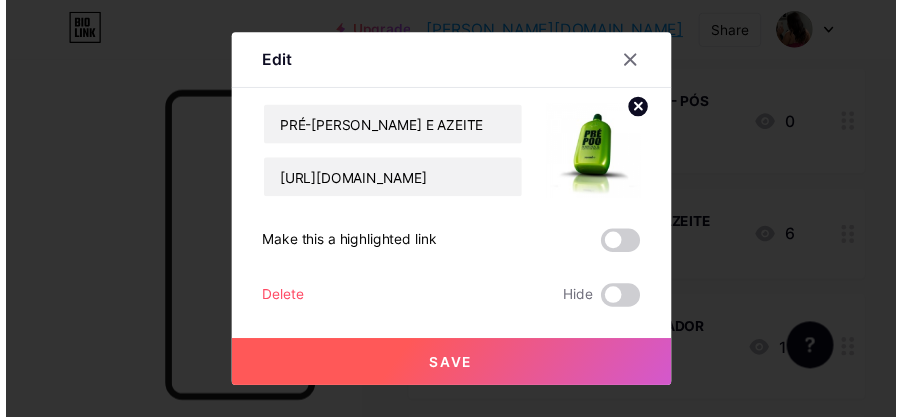 scroll, scrollTop: 0, scrollLeft: 0, axis: both 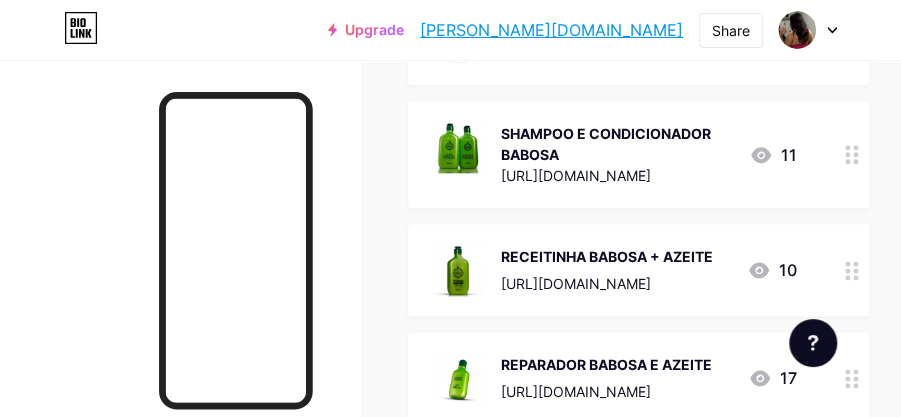 click 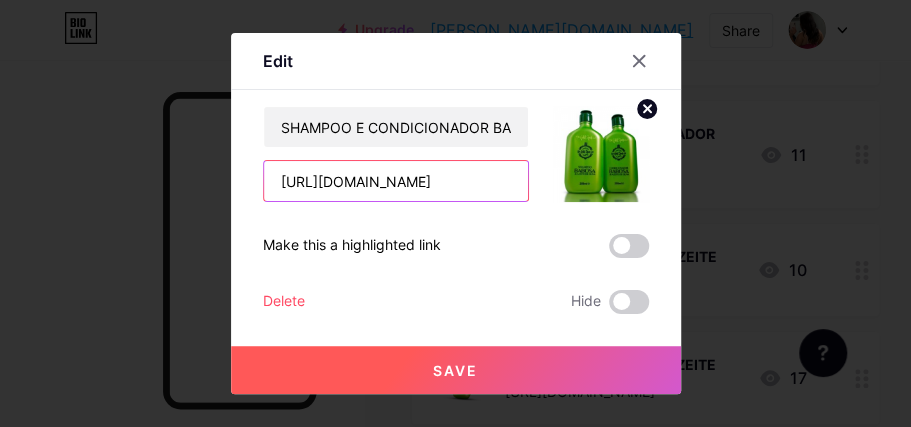 scroll, scrollTop: 0, scrollLeft: 120, axis: horizontal 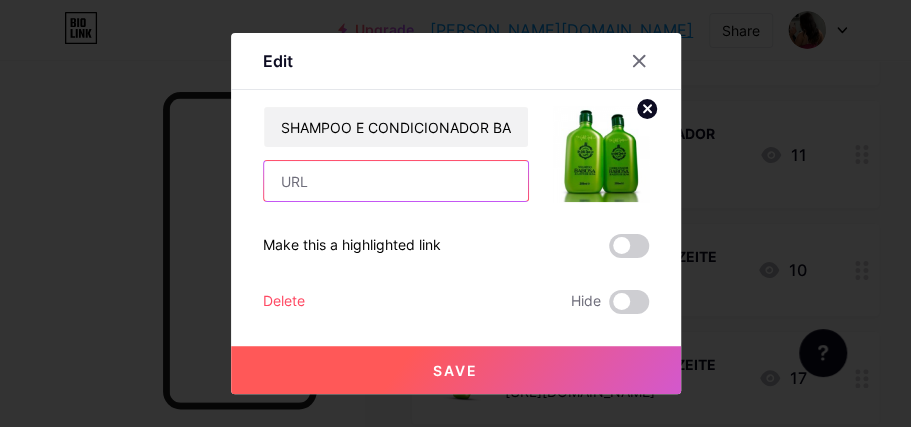 paste on "[URL][DOMAIN_NAME]" 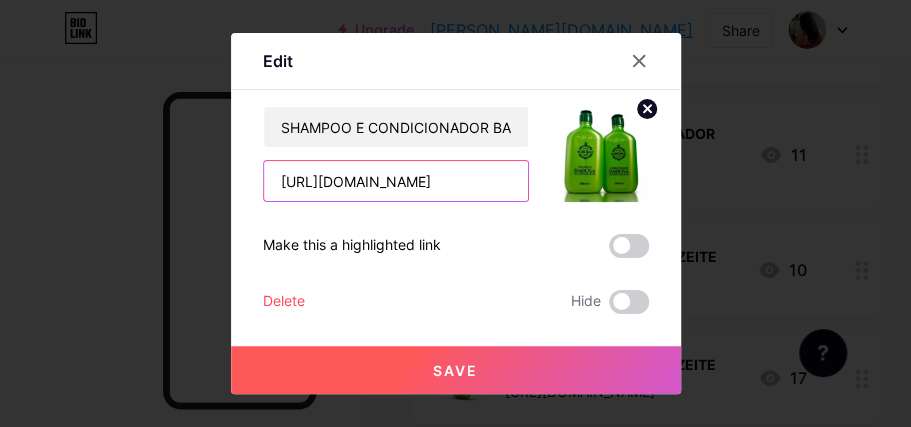 scroll, scrollTop: 0, scrollLeft: 67, axis: horizontal 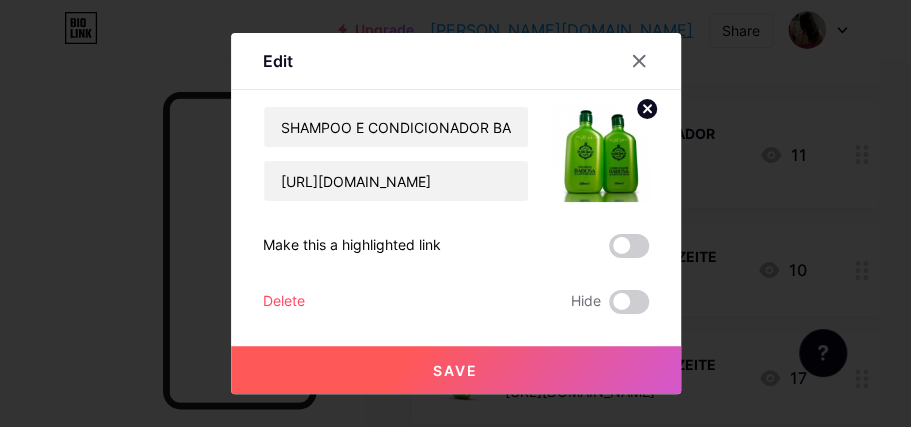 click on "Save" at bounding box center [456, 370] 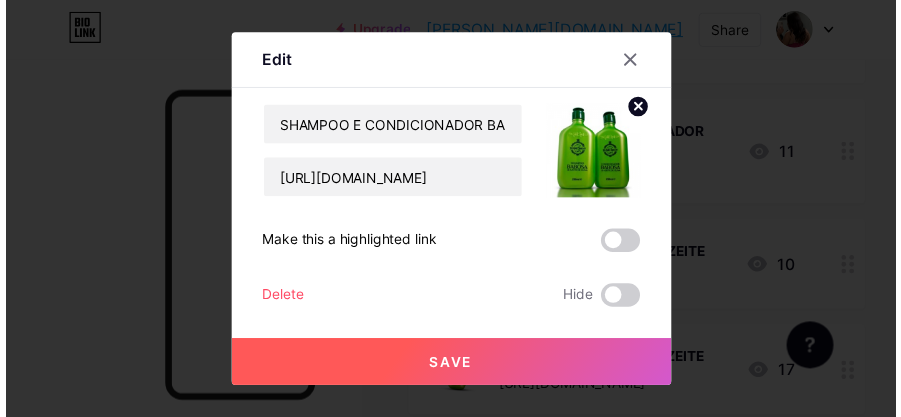 scroll, scrollTop: 0, scrollLeft: 0, axis: both 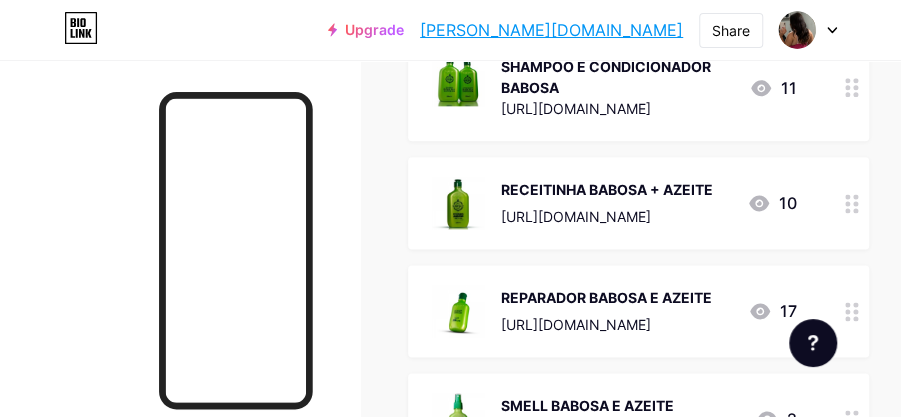 click 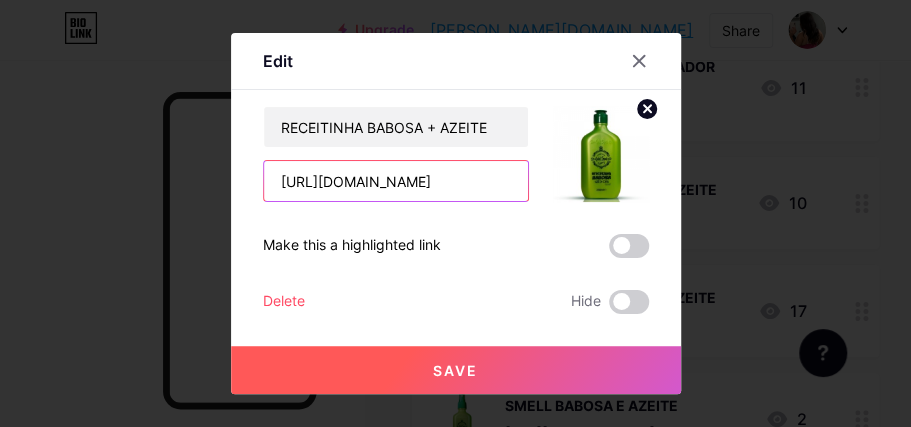 scroll, scrollTop: 0, scrollLeft: 95, axis: horizontal 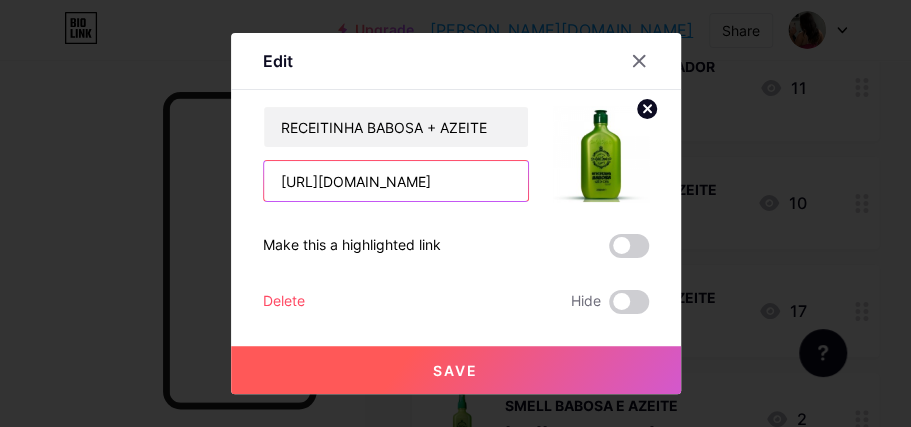 drag, startPoint x: 269, startPoint y: 182, endPoint x: 472, endPoint y: 181, distance: 203.00246 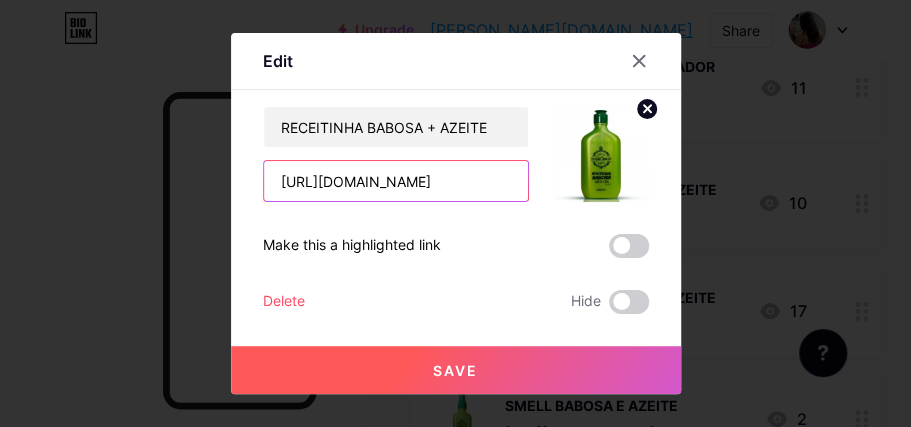 type on "[URL][DOMAIN_NAME]" 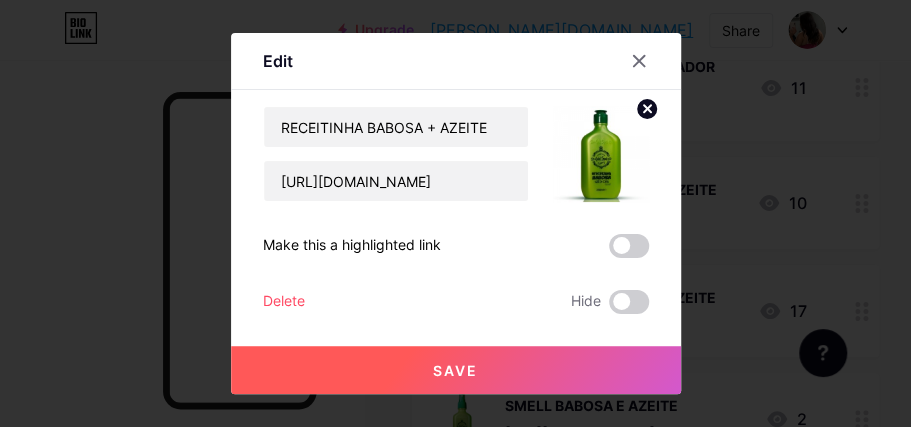 click on "Save" at bounding box center [456, 370] 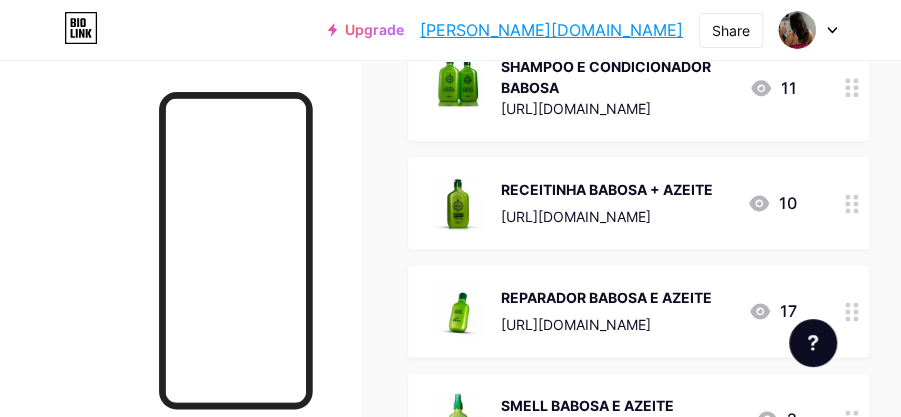 click at bounding box center [852, 311] 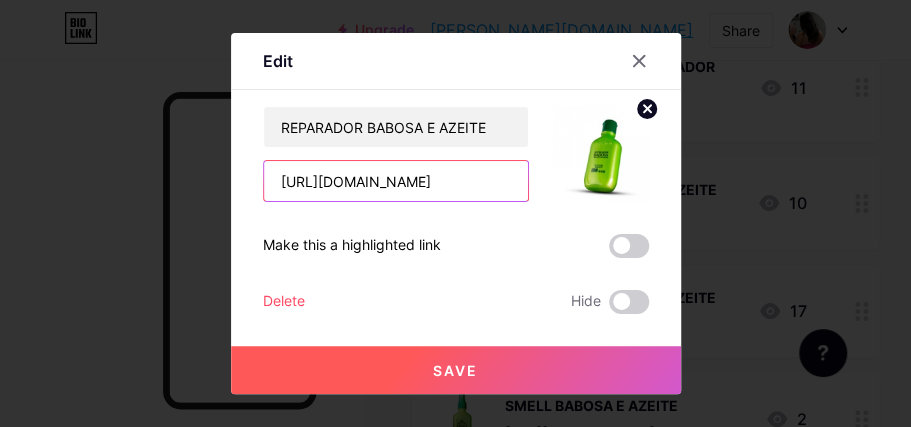 scroll, scrollTop: 0, scrollLeft: 76, axis: horizontal 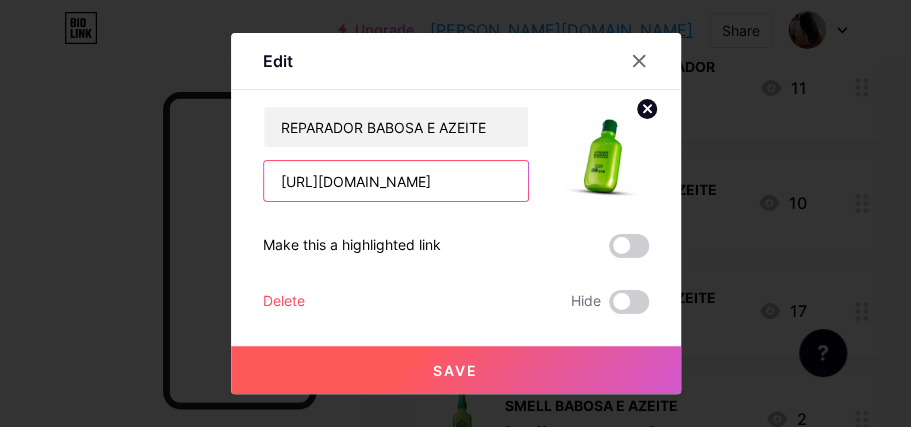 drag, startPoint x: 373, startPoint y: 177, endPoint x: 581, endPoint y: 208, distance: 210.29741 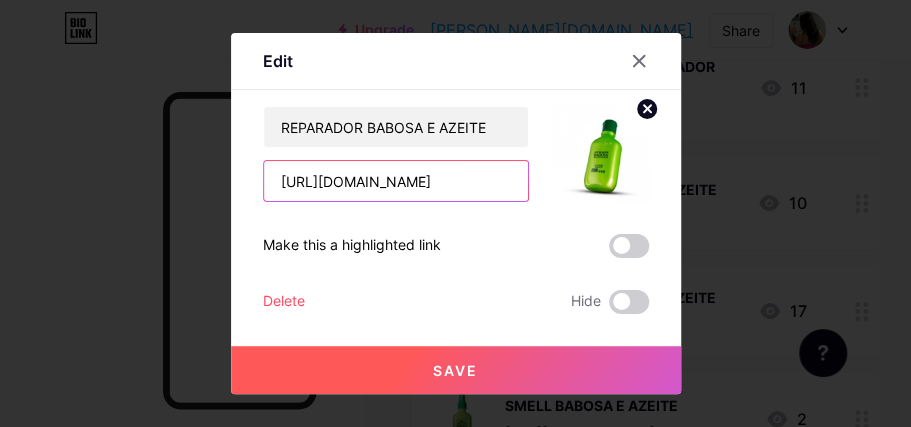 type on "[URL][DOMAIN_NAME]" 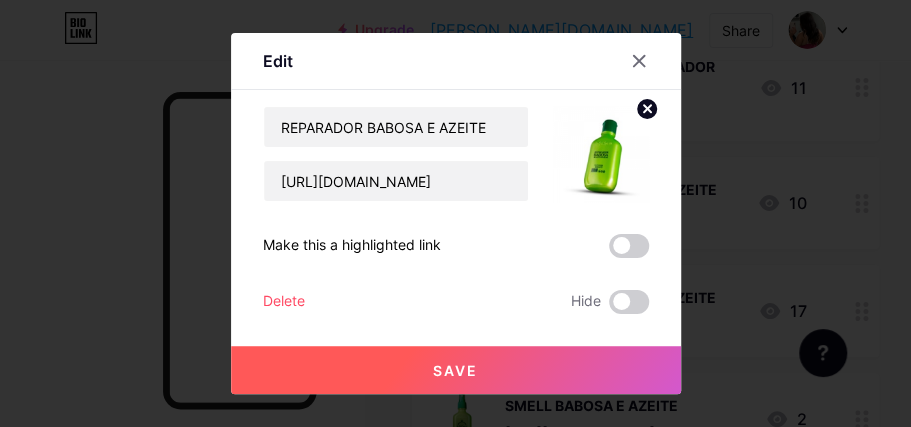 click on "Save" at bounding box center [456, 370] 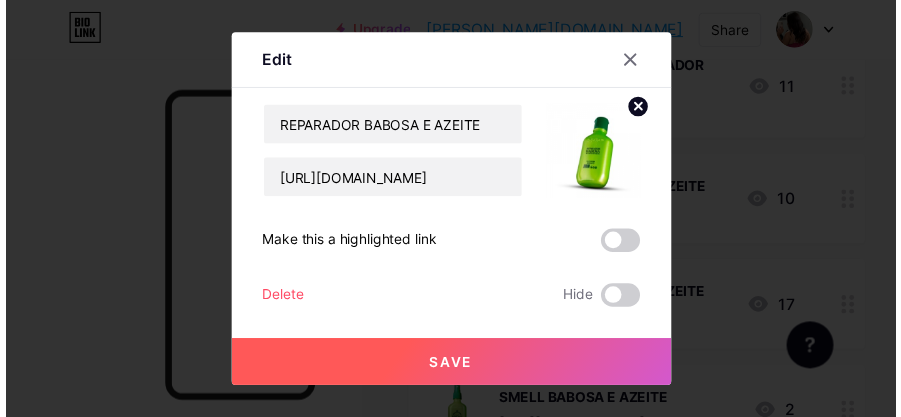 scroll, scrollTop: 0, scrollLeft: 0, axis: both 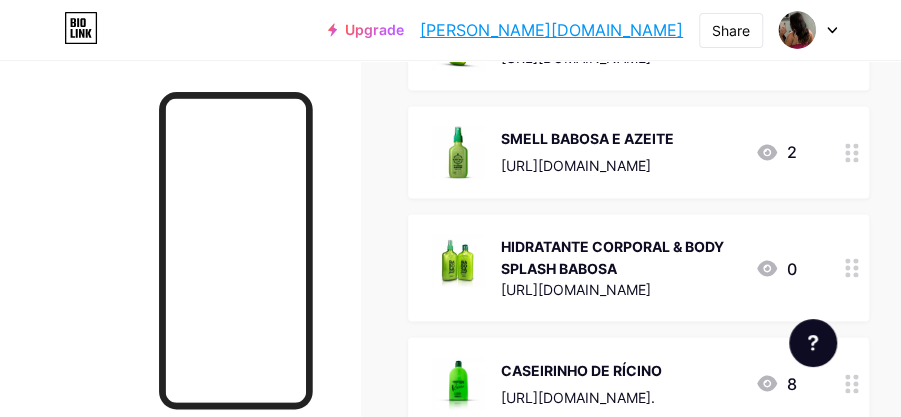 click at bounding box center (852, 152) 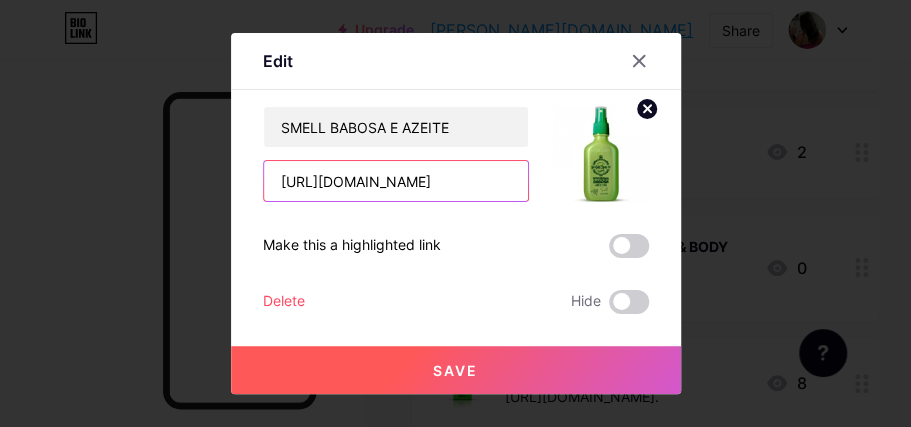 scroll, scrollTop: 0, scrollLeft: 109, axis: horizontal 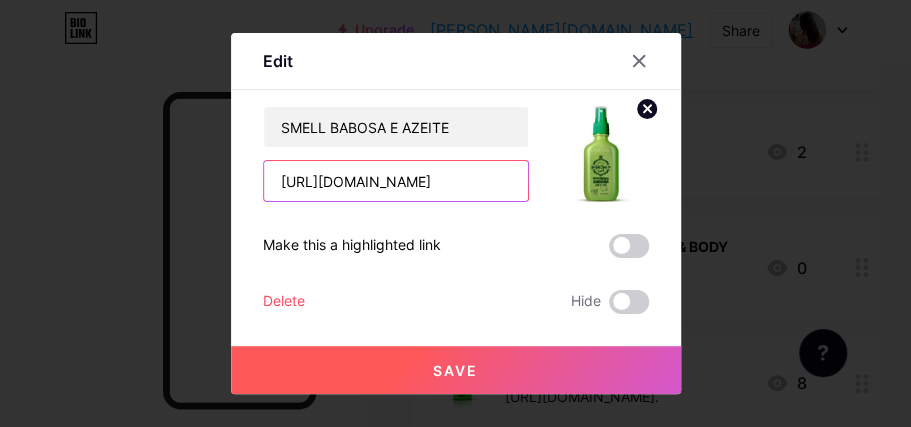 drag, startPoint x: 269, startPoint y: 180, endPoint x: 646, endPoint y: 222, distance: 379.3323 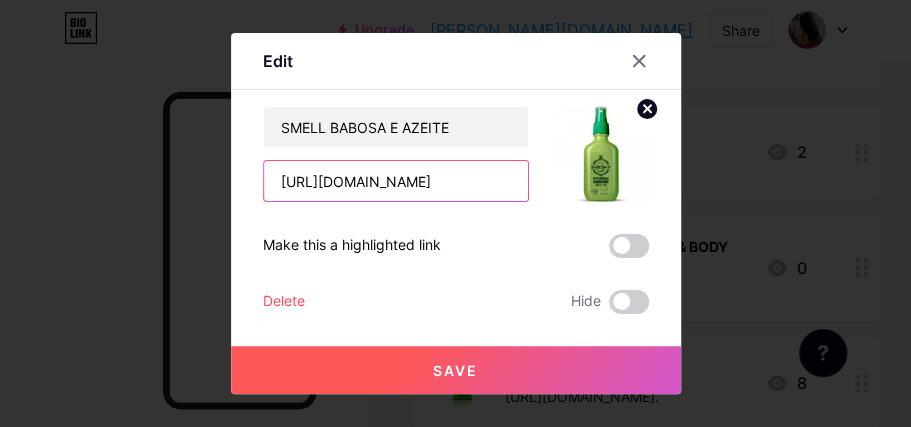 click on "Edit           Content
YouTube
Play YouTube video without leaving your page.
ADD
Vimeo
Play Vimeo video without leaving your page.
ADD
Tiktok
Grow your TikTok following
ADD
Tweet
Embed a tweet.
ADD
Reddit
Showcase your Reddit profile
ADD
Spotify
Embed Spotify to play the preview of a track.
ADD
Twitch
Play Twitch video without leaving your page.
ADD
SoundCloud" at bounding box center (456, 213) 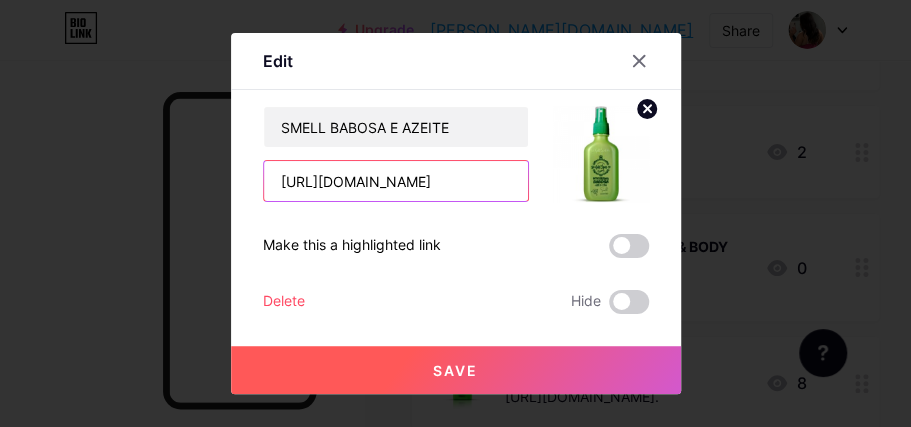 paste on "[DOMAIN_NAME]/aff/1FFV8Y/YTTXIQV0" 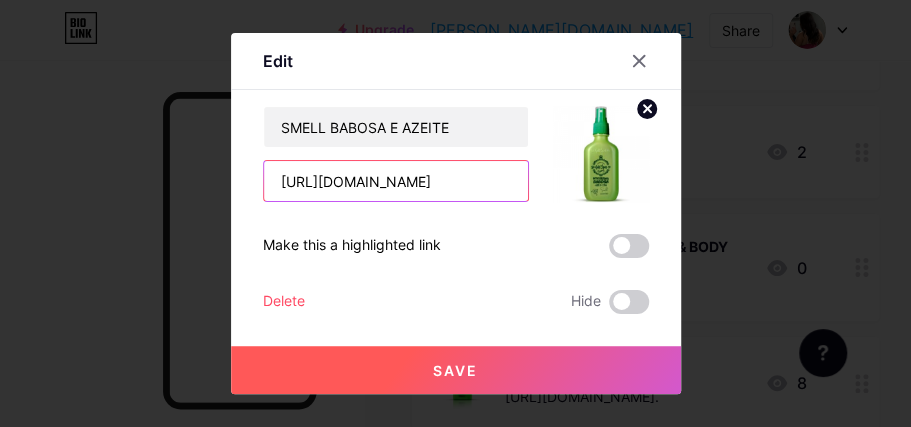scroll, scrollTop: 0, scrollLeft: 65, axis: horizontal 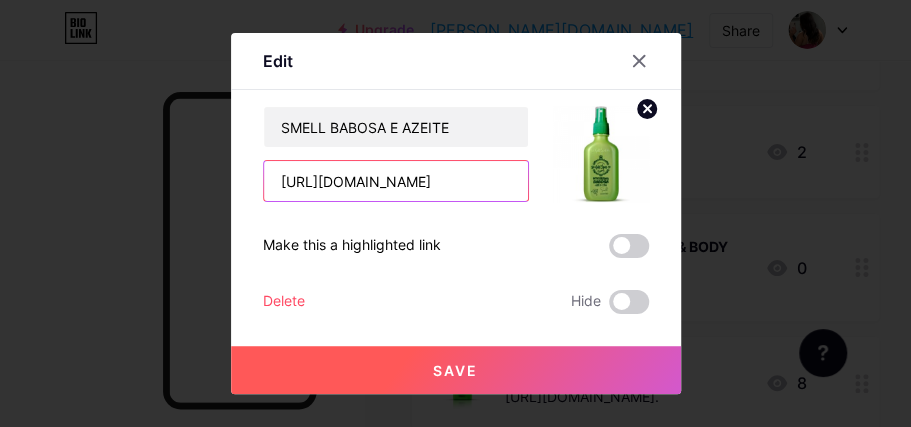 type on "[URL][DOMAIN_NAME]" 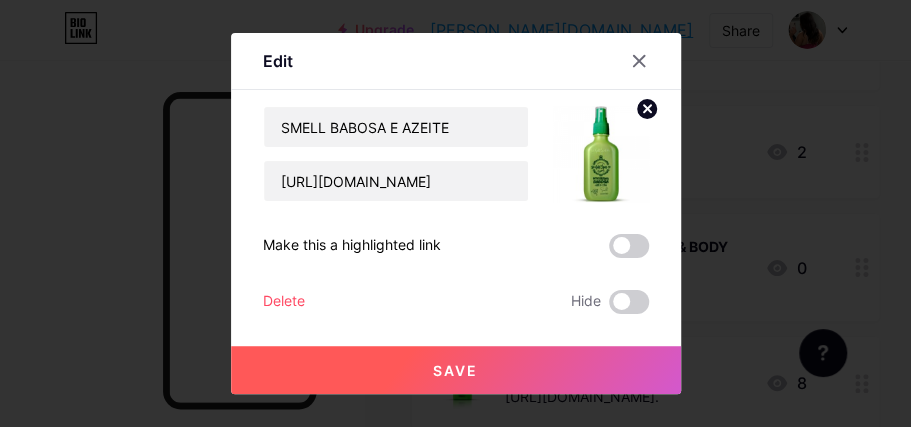 click on "Save" at bounding box center (456, 370) 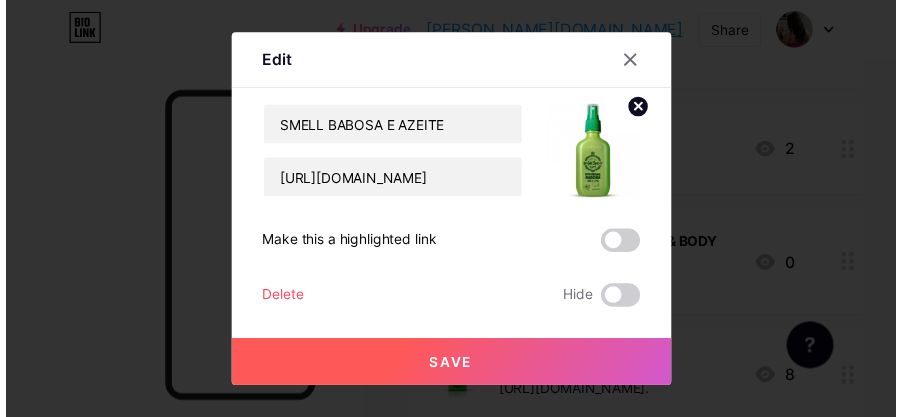 scroll, scrollTop: 0, scrollLeft: 0, axis: both 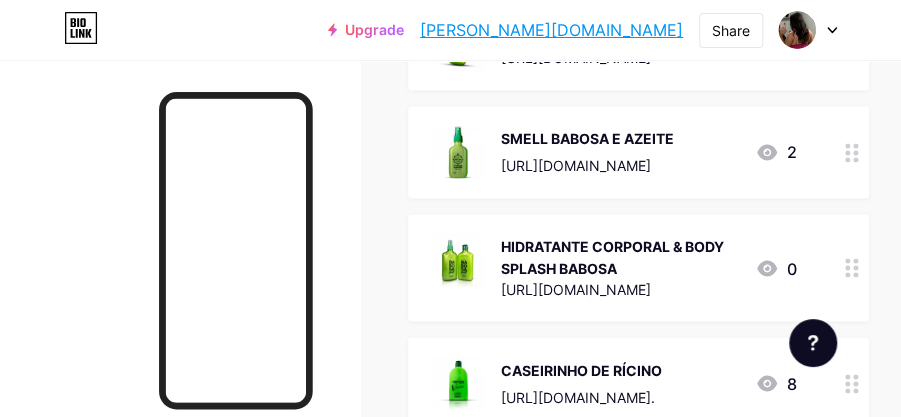 click at bounding box center [852, 267] 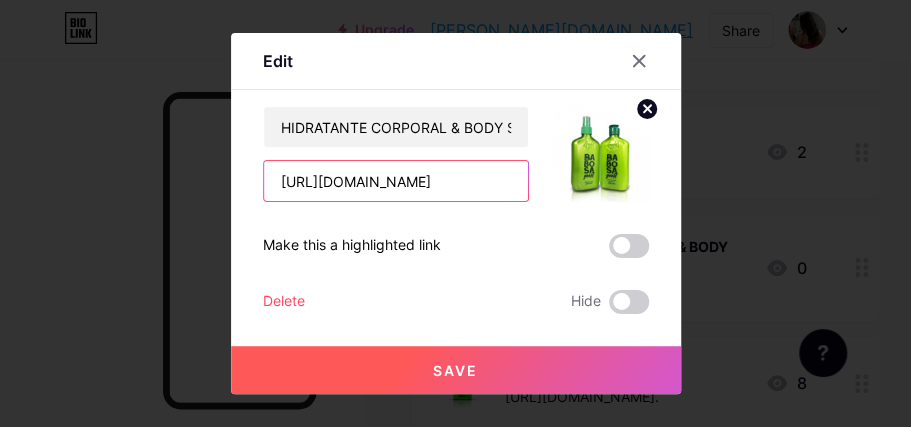 scroll, scrollTop: 0, scrollLeft: 78, axis: horizontal 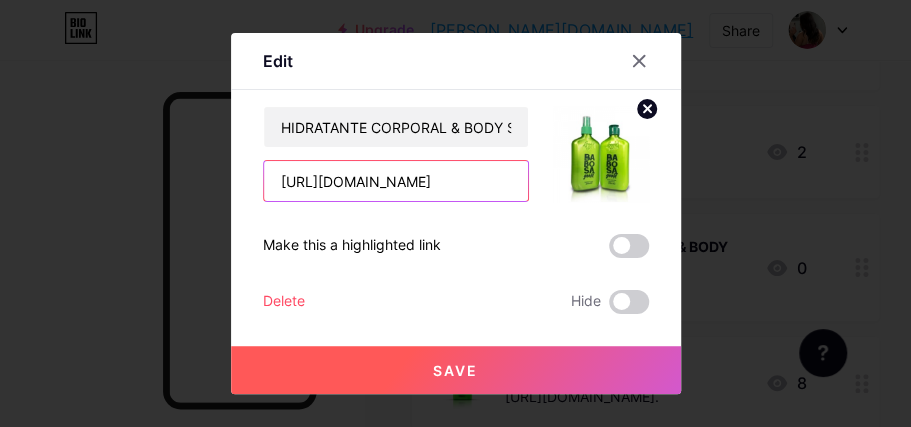 click on "[URL][DOMAIN_NAME]" at bounding box center [396, 181] 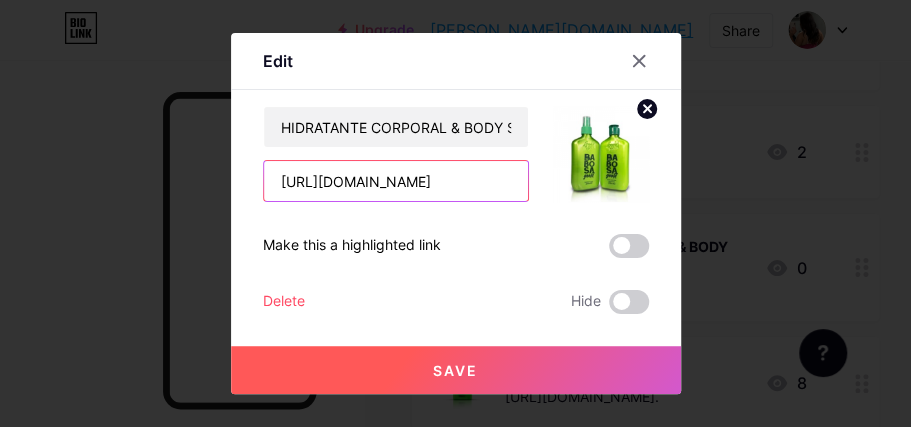 scroll, scrollTop: 0, scrollLeft: 78, axis: horizontal 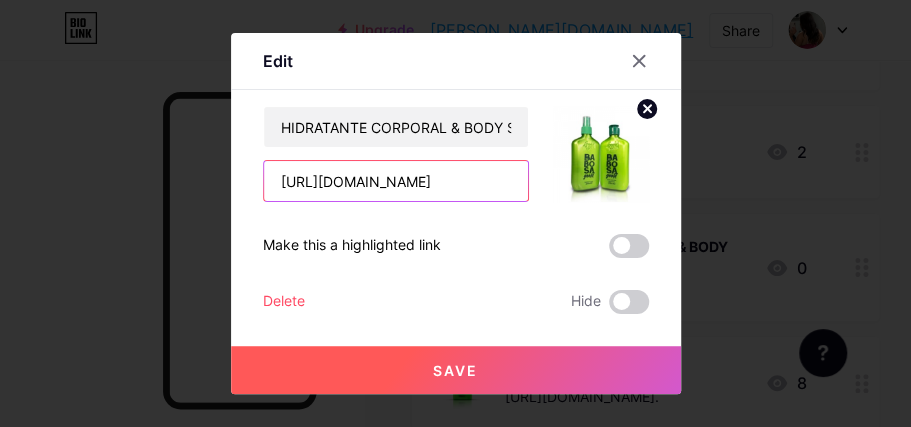 drag, startPoint x: 275, startPoint y: 180, endPoint x: 523, endPoint y: 186, distance: 248.07257 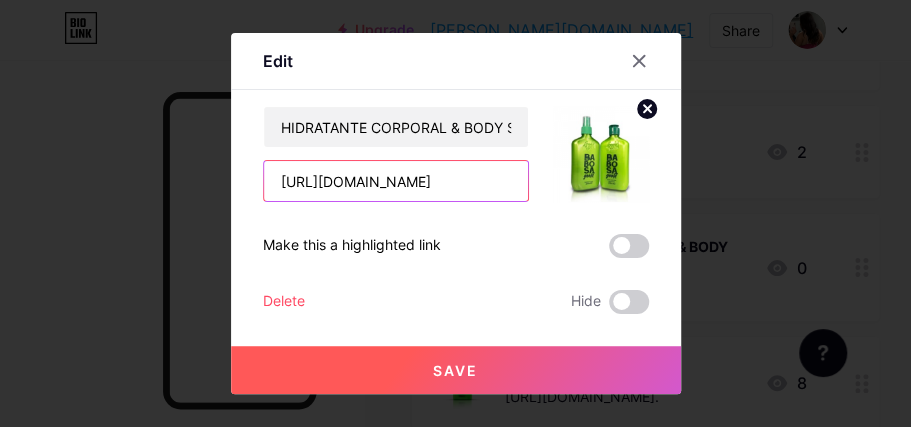 paste on "[DOMAIN_NAME]/aff/1FDMTY/YTTXIQV" 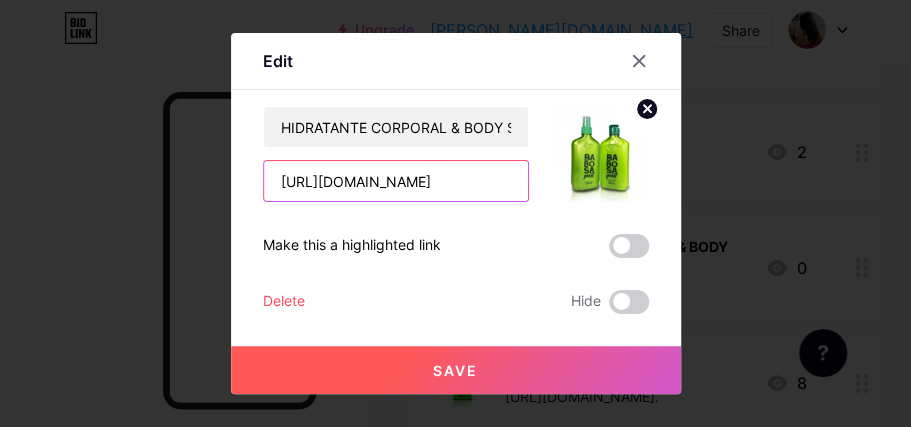 scroll, scrollTop: 0, scrollLeft: 70, axis: horizontal 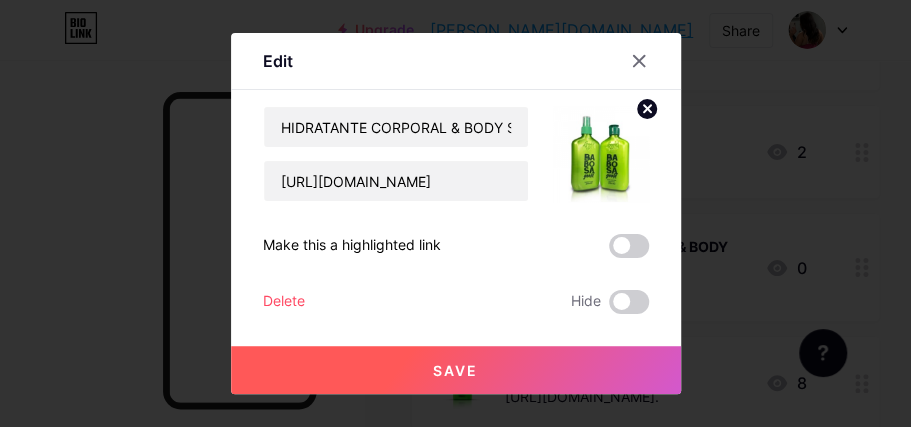 click on "Save" at bounding box center (455, 370) 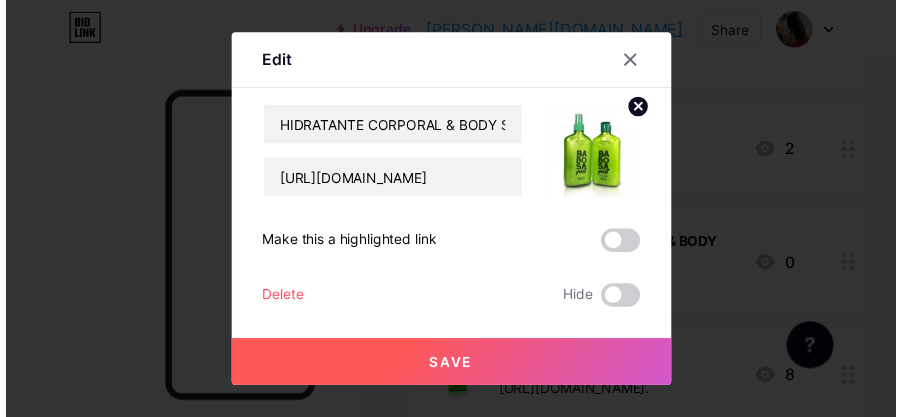 scroll, scrollTop: 0, scrollLeft: 0, axis: both 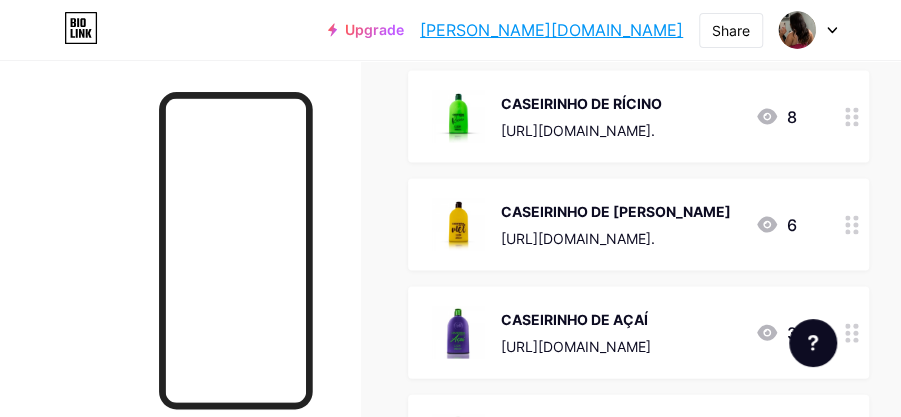 click 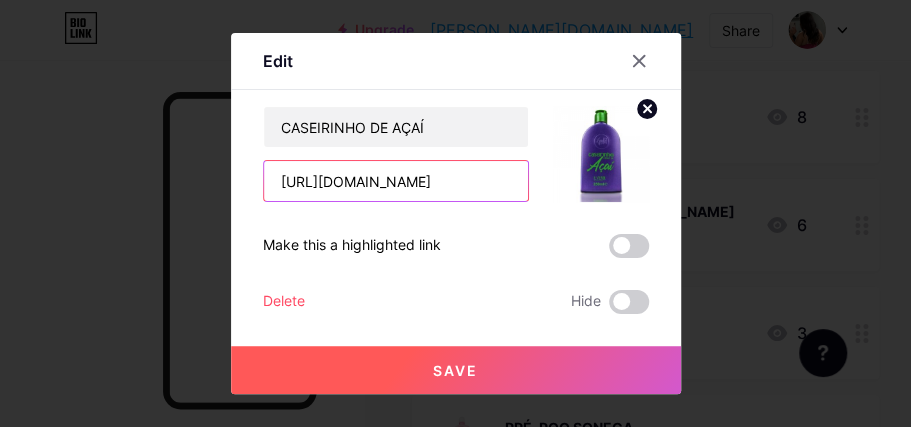 scroll, scrollTop: 0, scrollLeft: 97, axis: horizontal 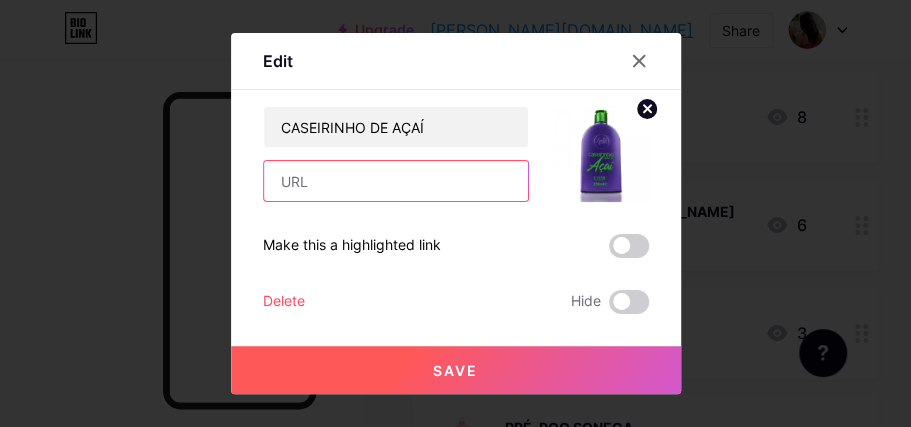 paste on "[URL][DOMAIN_NAME]" 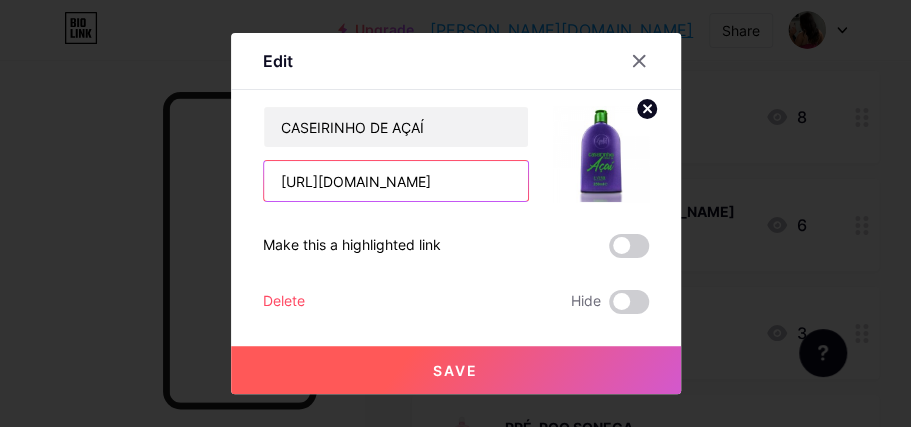 scroll, scrollTop: 0, scrollLeft: 69, axis: horizontal 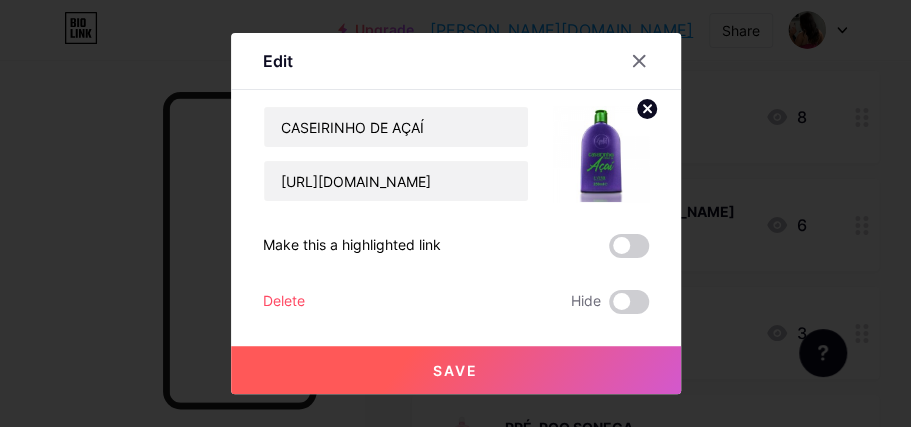click on "Save" at bounding box center (456, 370) 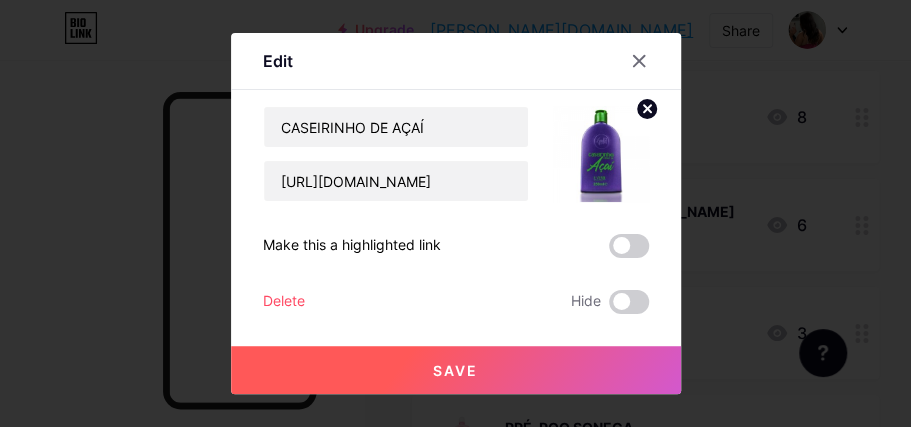 scroll, scrollTop: 0, scrollLeft: 0, axis: both 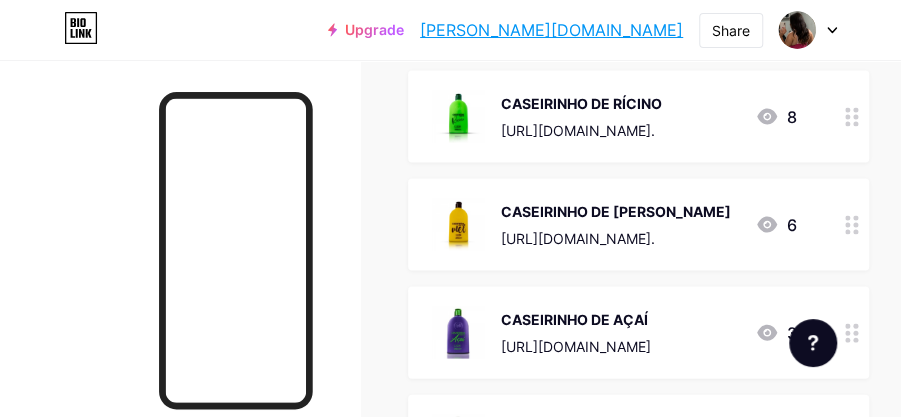 click 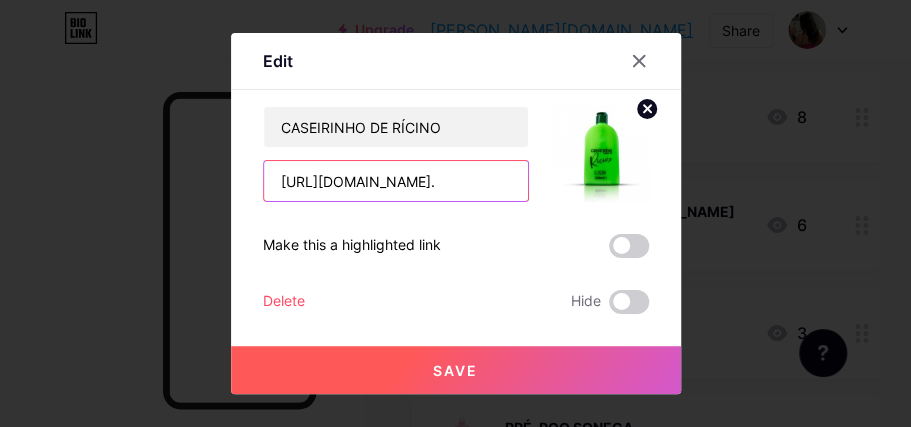 scroll, scrollTop: 0, scrollLeft: 106, axis: horizontal 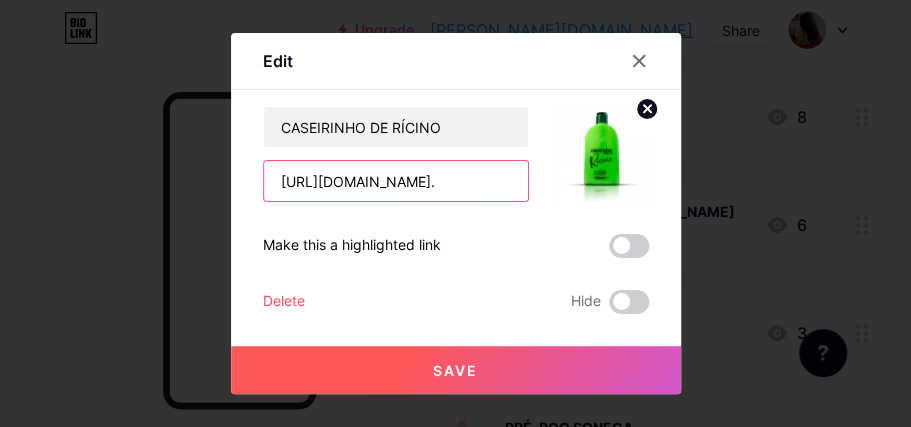 click on "CASEIRINHO DE RÍCINO     [URL][DOMAIN_NAME]." at bounding box center [456, 154] 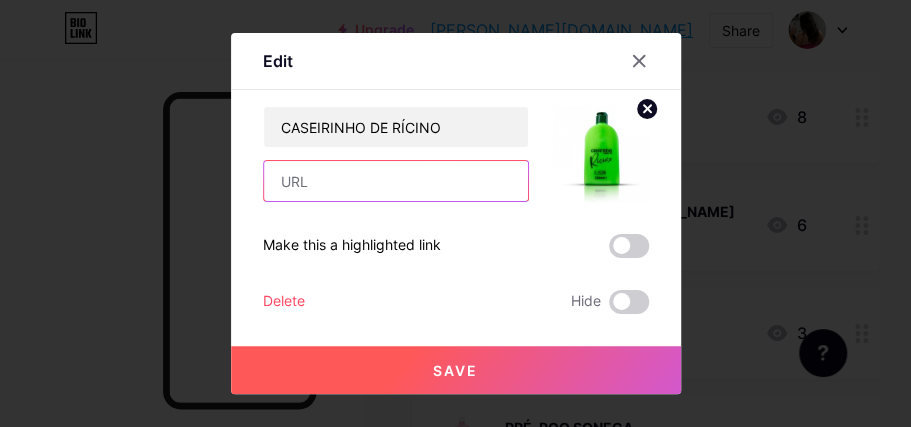 scroll, scrollTop: 0, scrollLeft: 0, axis: both 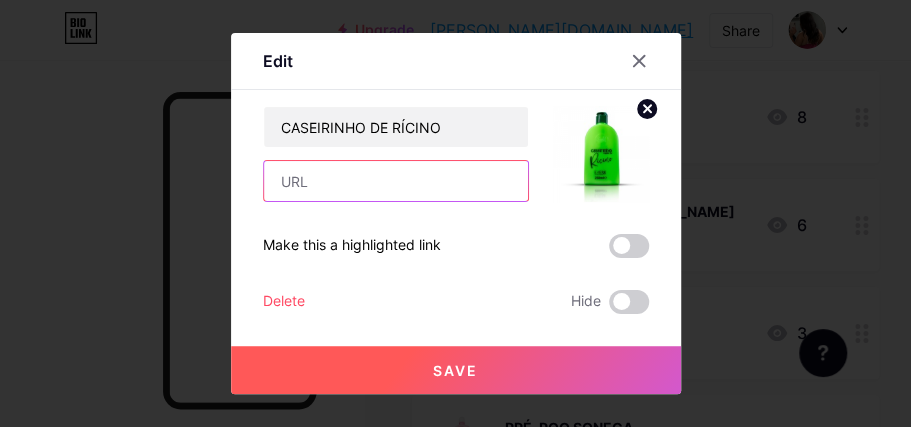 paste on "[URL][DOMAIN_NAME]" 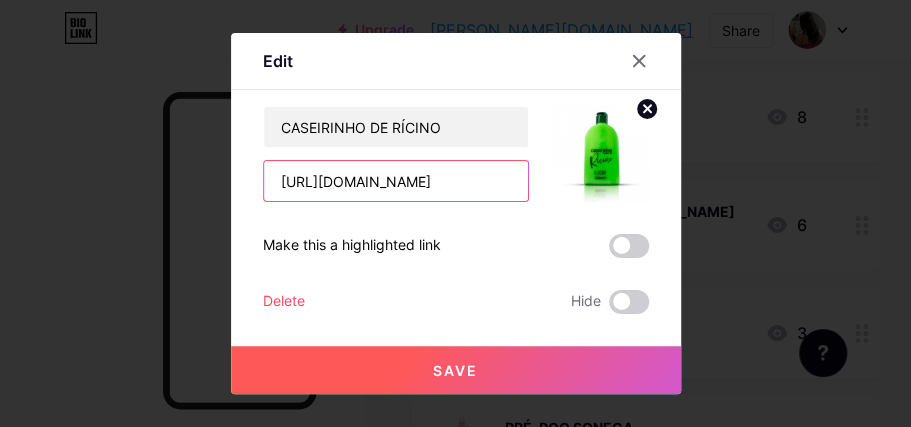 scroll, scrollTop: 0, scrollLeft: 64, axis: horizontal 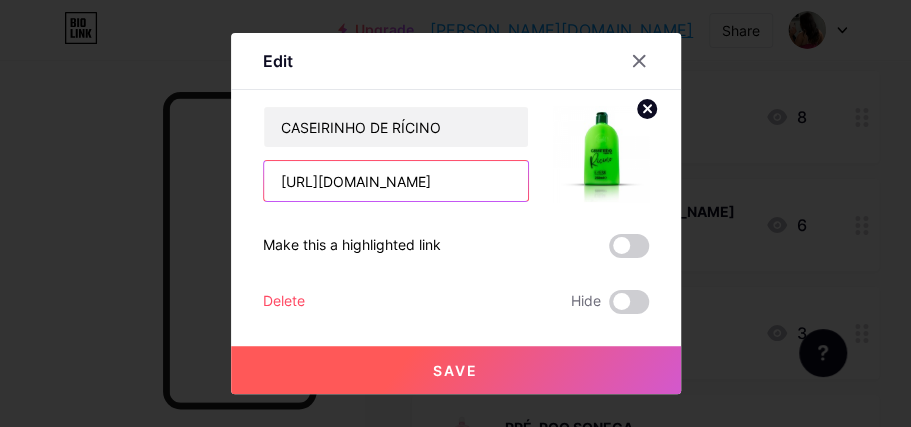 type on "[URL][DOMAIN_NAME]" 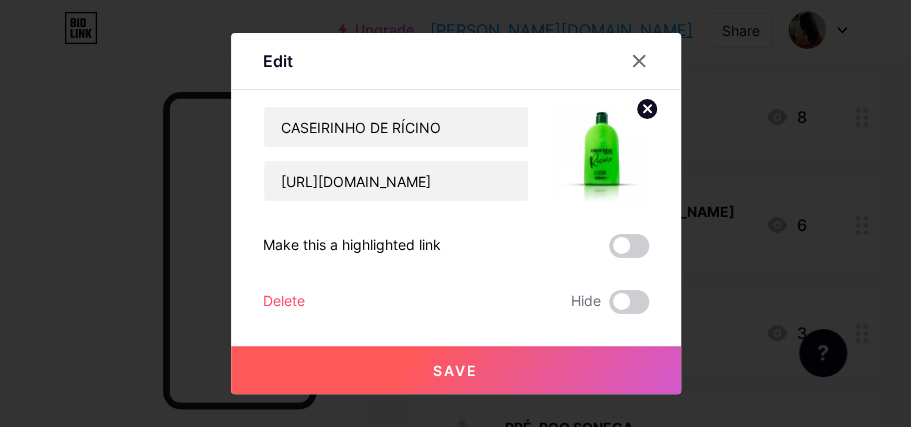 click on "Save" at bounding box center [456, 370] 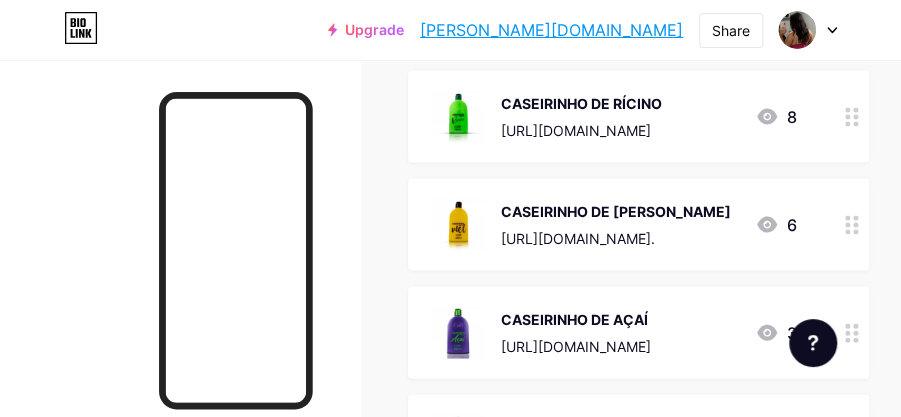 click 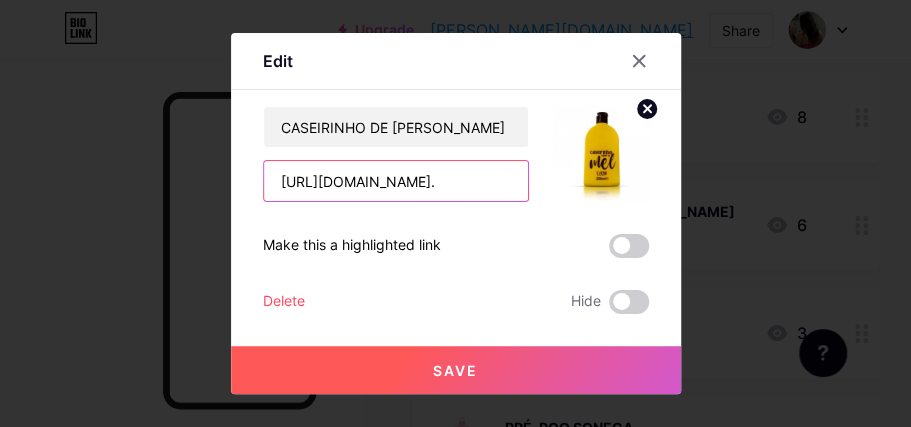 scroll, scrollTop: 0, scrollLeft: 104, axis: horizontal 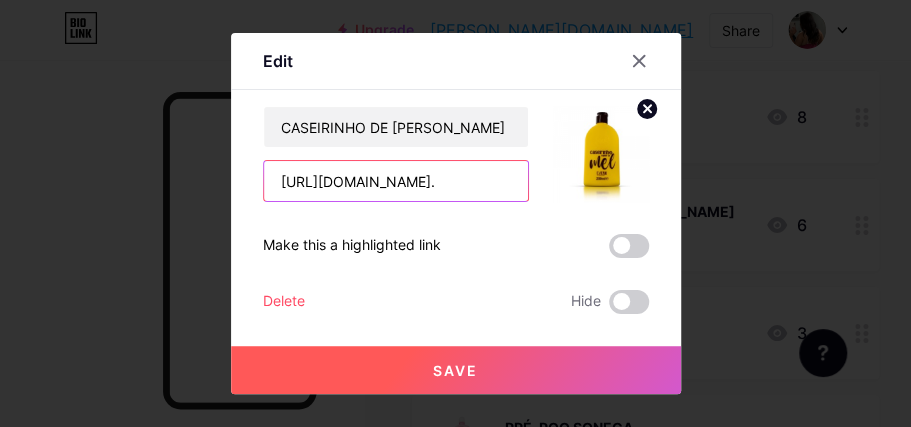 drag, startPoint x: 270, startPoint y: 181, endPoint x: 592, endPoint y: 206, distance: 322.96902 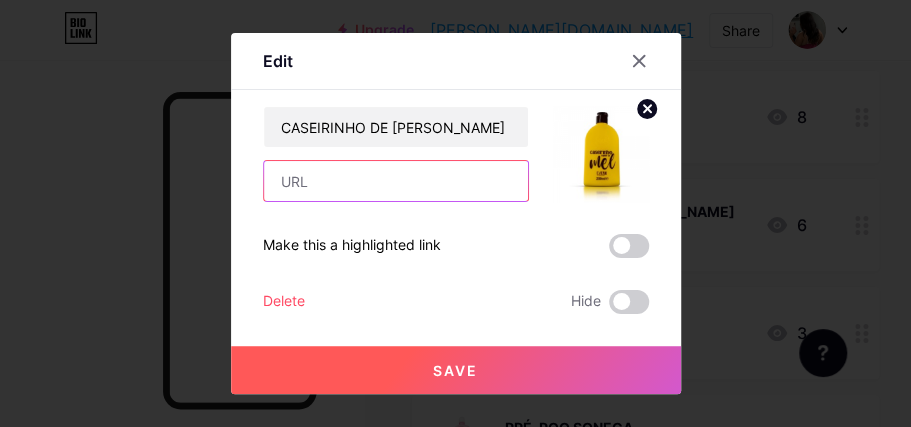 scroll, scrollTop: 0, scrollLeft: 0, axis: both 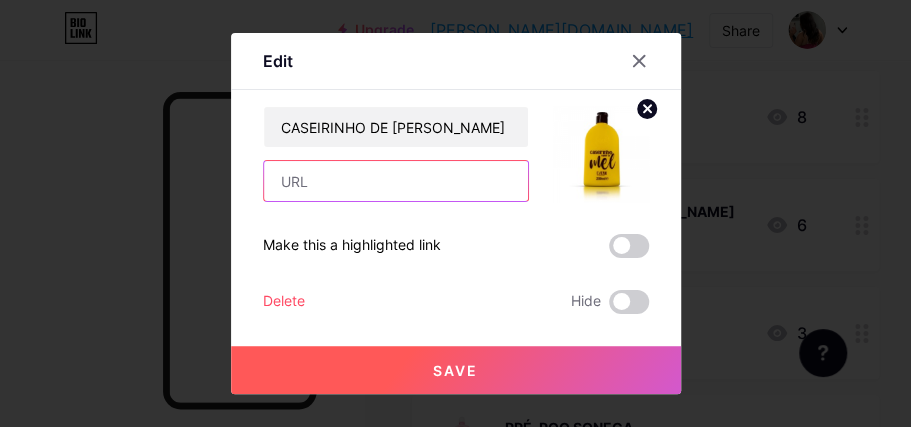 paste on "[URL][DOMAIN_NAME]" 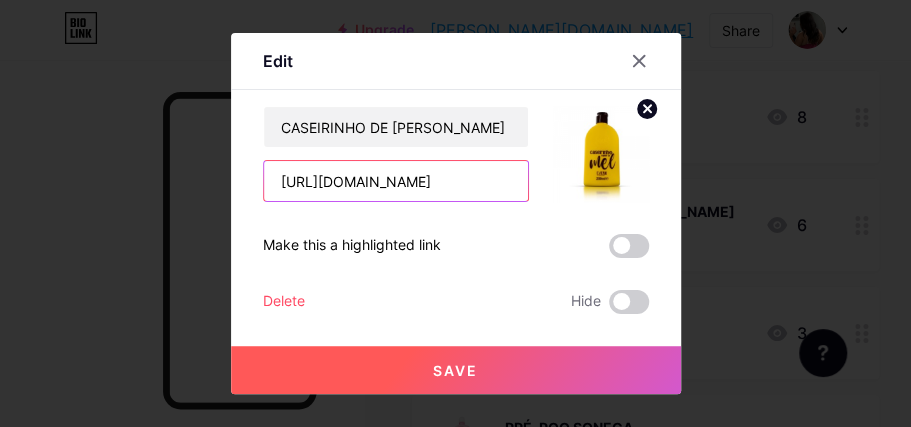 scroll, scrollTop: 0, scrollLeft: 71, axis: horizontal 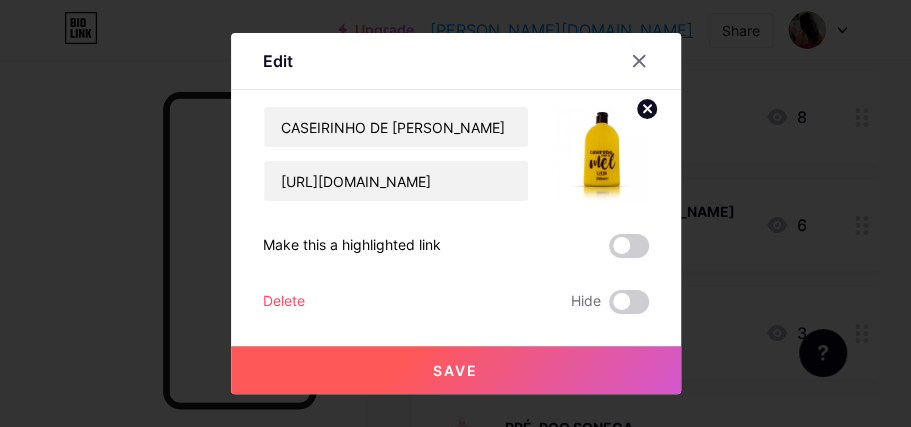 click on "Save" at bounding box center (455, 370) 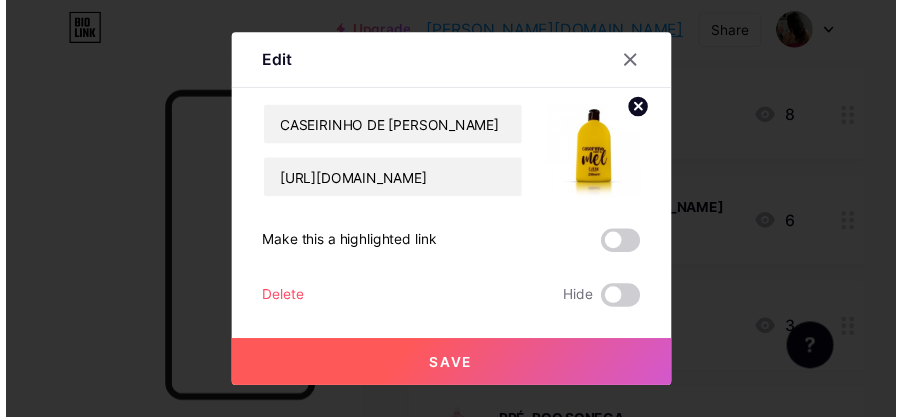 scroll, scrollTop: 0, scrollLeft: 0, axis: both 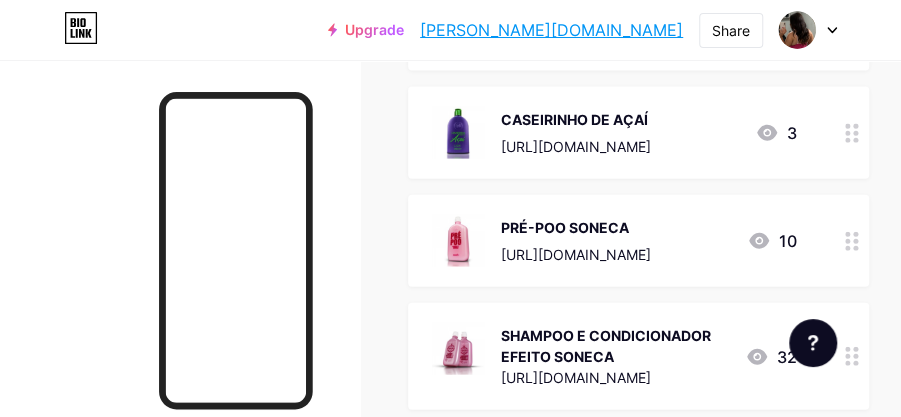 click 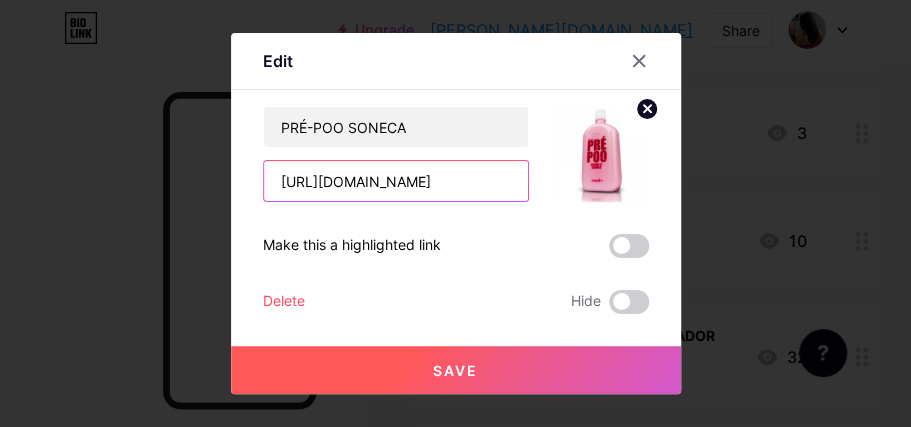 drag, startPoint x: 282, startPoint y: 184, endPoint x: 238, endPoint y: 174, distance: 45.122055 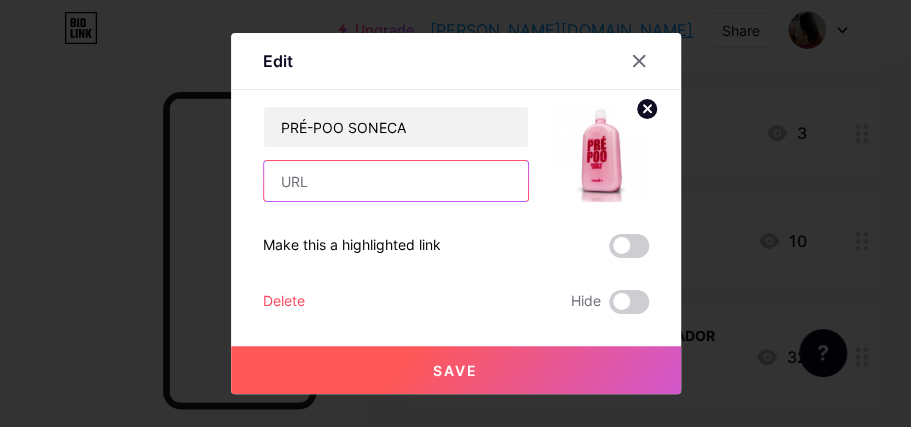 scroll, scrollTop: 0, scrollLeft: 0, axis: both 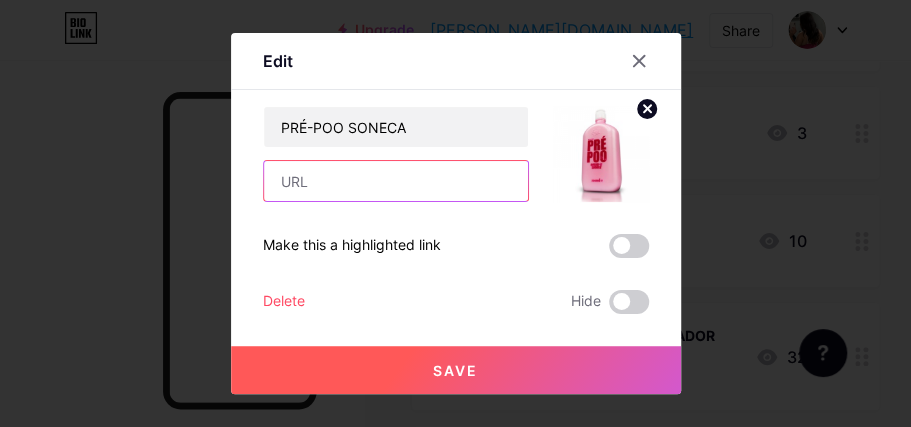paste on "[URL][DOMAIN_NAME]" 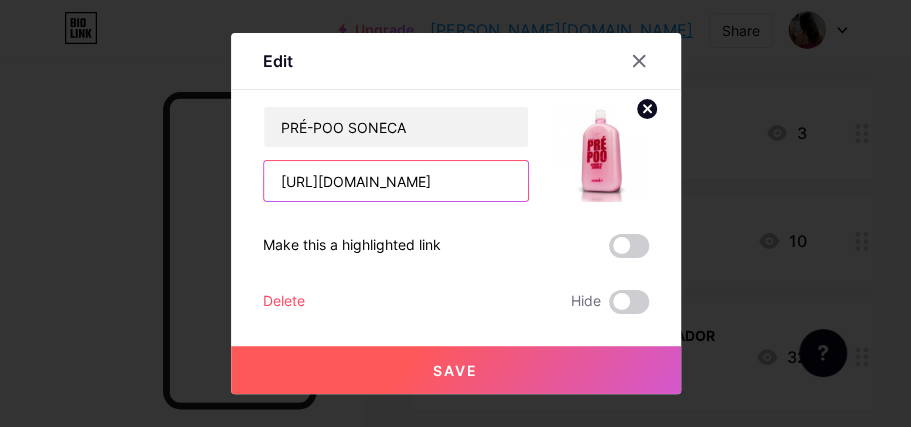 scroll, scrollTop: 0, scrollLeft: 69, axis: horizontal 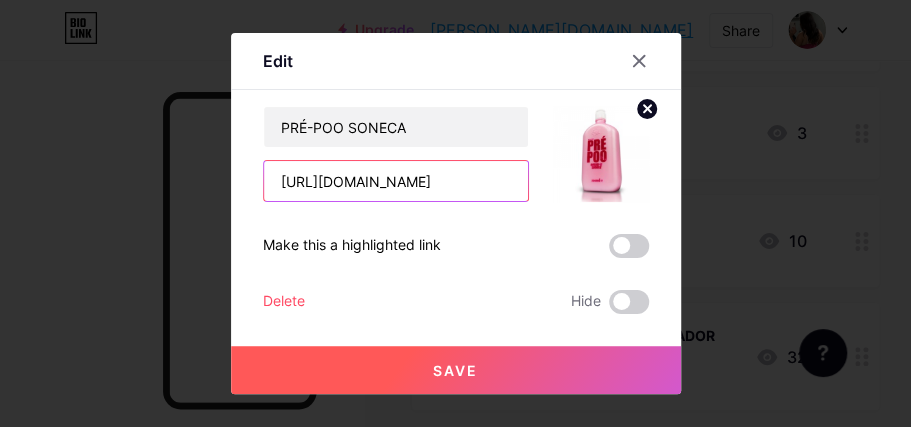 type on "[URL][DOMAIN_NAME]" 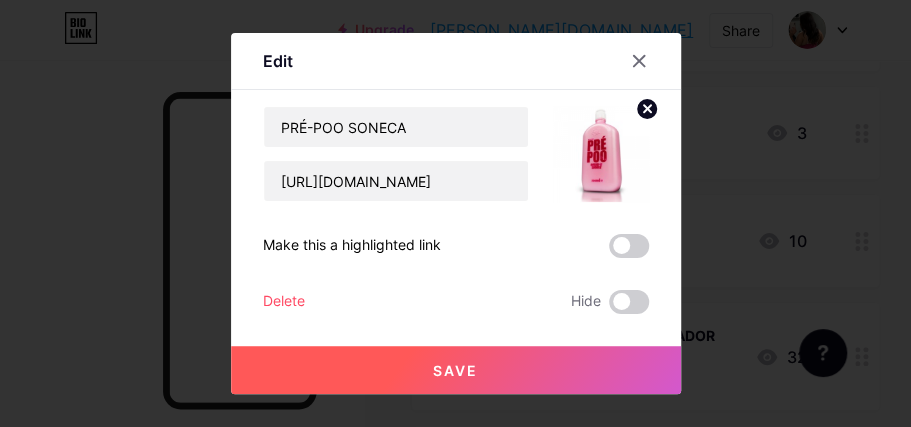 click on "Save" at bounding box center [456, 370] 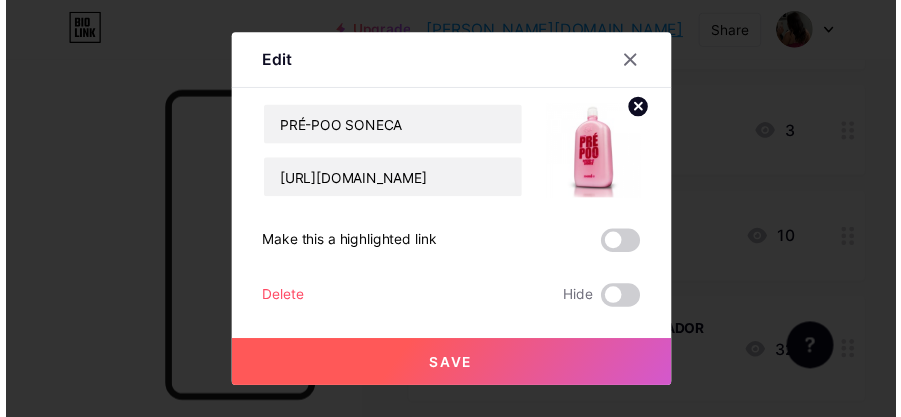 scroll, scrollTop: 0, scrollLeft: 0, axis: both 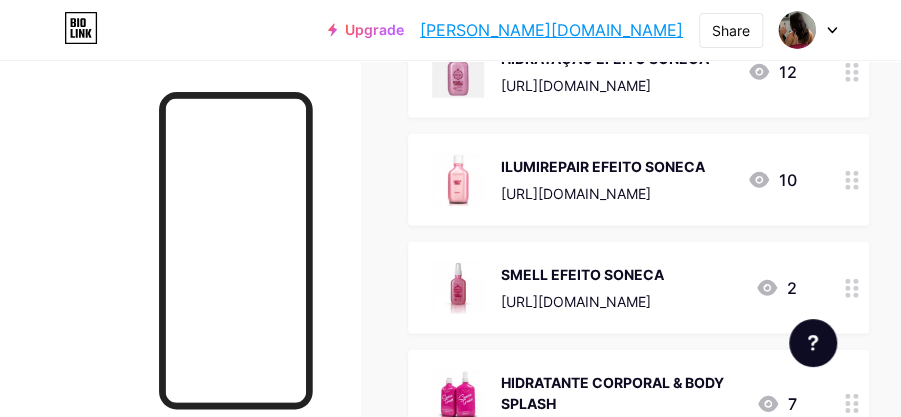 click 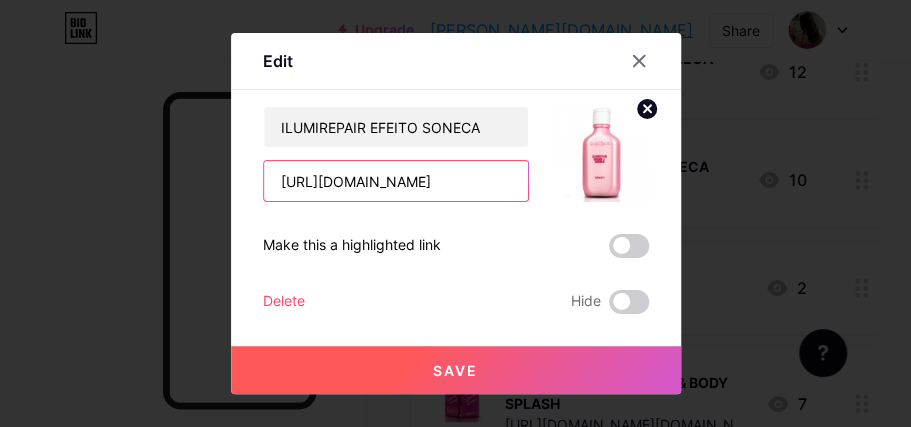 scroll, scrollTop: 0, scrollLeft: 102, axis: horizontal 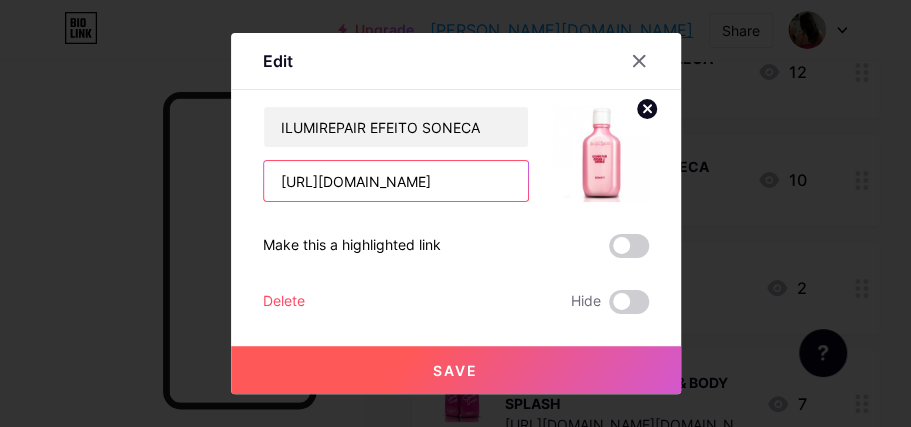 drag, startPoint x: 276, startPoint y: 183, endPoint x: 594, endPoint y: 191, distance: 318.10062 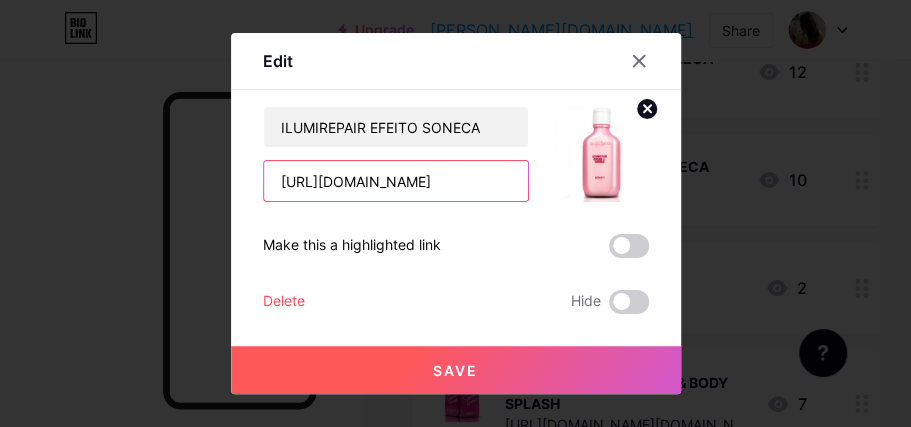 click on "ILUMIREPAIR EFEITO SONECA     [URL][DOMAIN_NAME]" at bounding box center (456, 154) 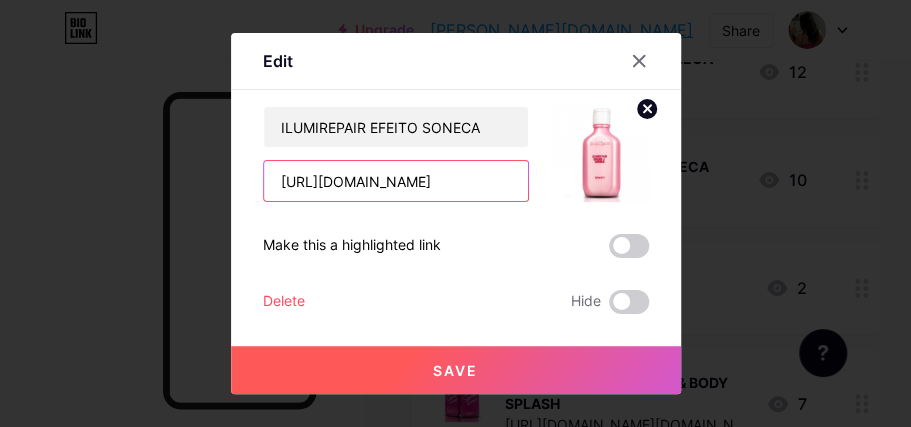 paste on "[DOMAIN_NAME]/aff/NQFW5R/YTTXIQV" 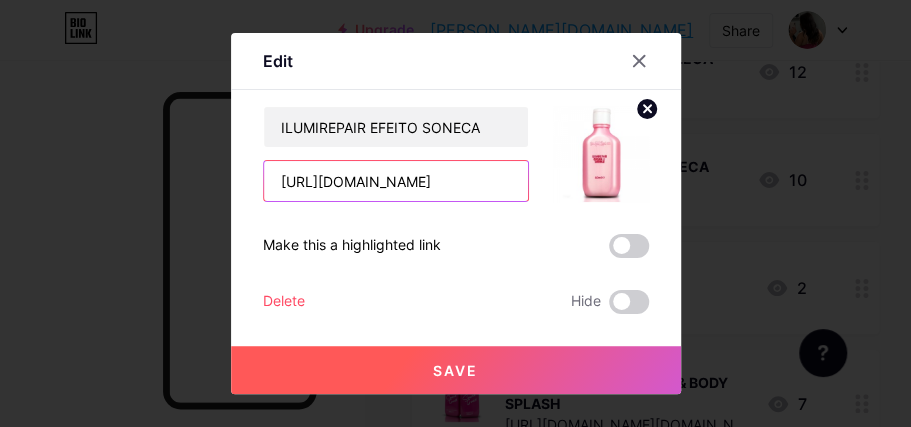type on "[URL][DOMAIN_NAME]" 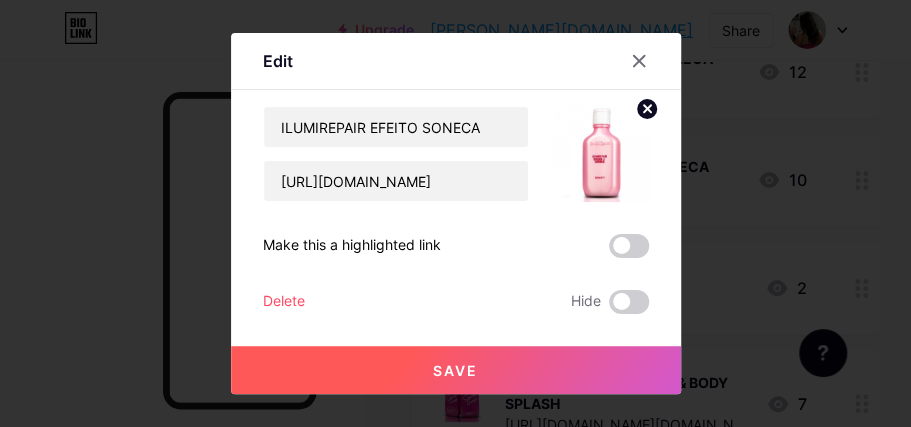 click on "Save" at bounding box center [455, 370] 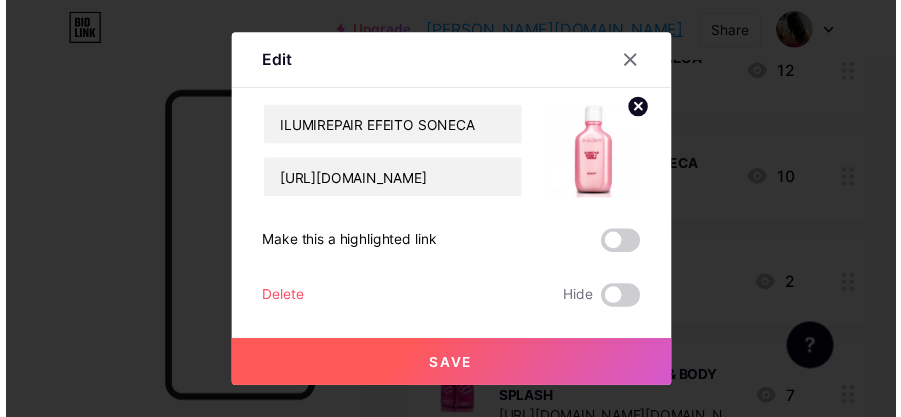 scroll, scrollTop: 0, scrollLeft: 0, axis: both 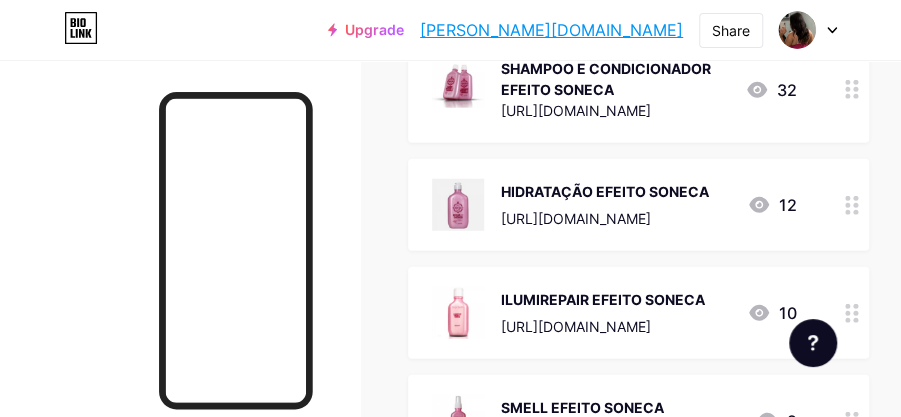 click 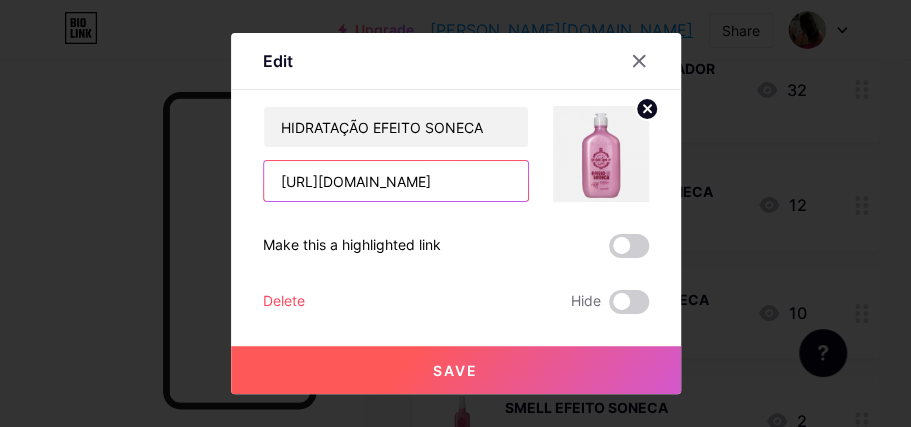 scroll, scrollTop: 0, scrollLeft: 109, axis: horizontal 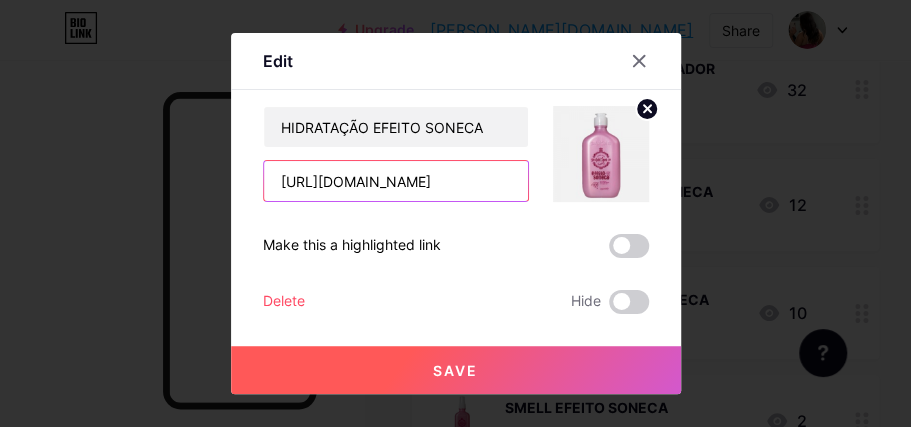drag, startPoint x: 270, startPoint y: 181, endPoint x: 473, endPoint y: 174, distance: 203.12065 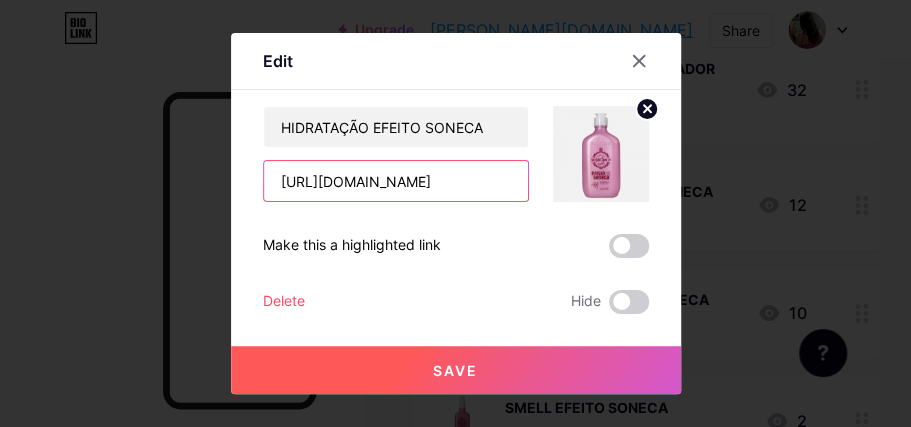 paste on "[DOMAIN_NAME]/aff/0T56XT/YTTXIQV0" 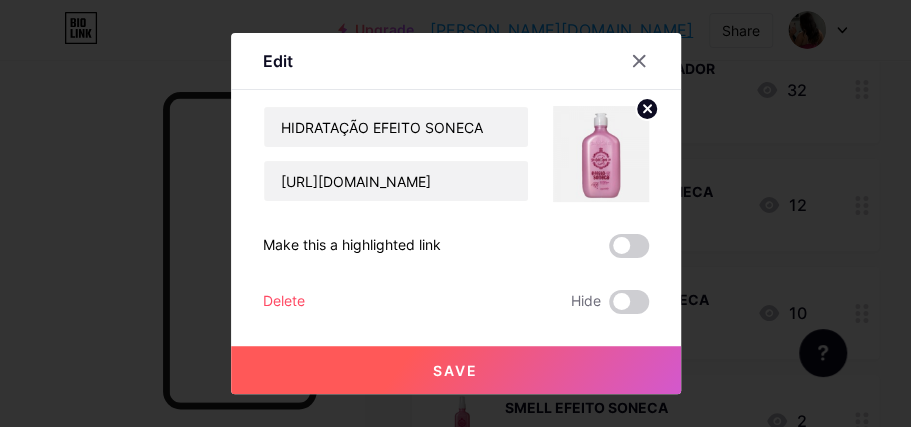 click on "Save" at bounding box center [456, 370] 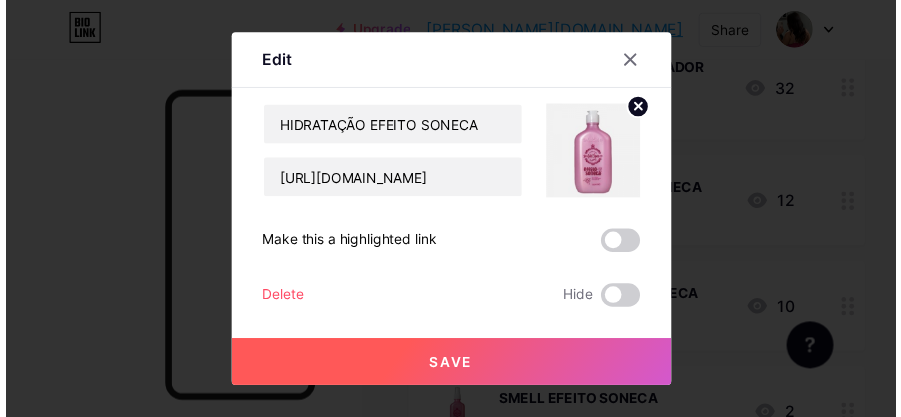 scroll, scrollTop: 0, scrollLeft: 0, axis: both 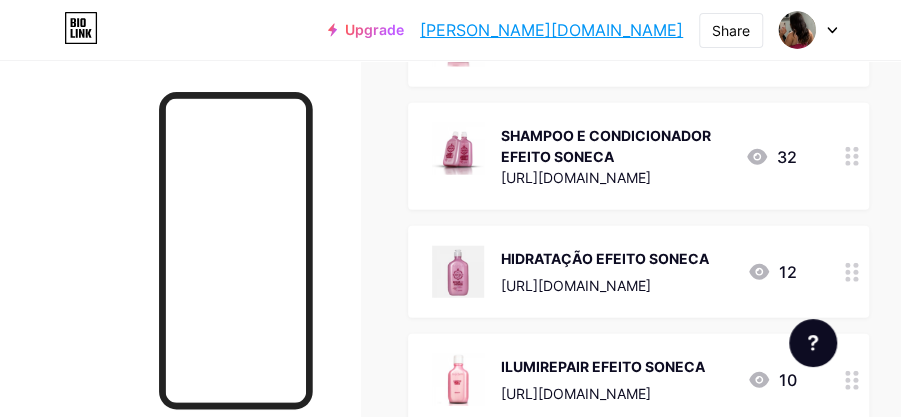 click at bounding box center [852, 156] 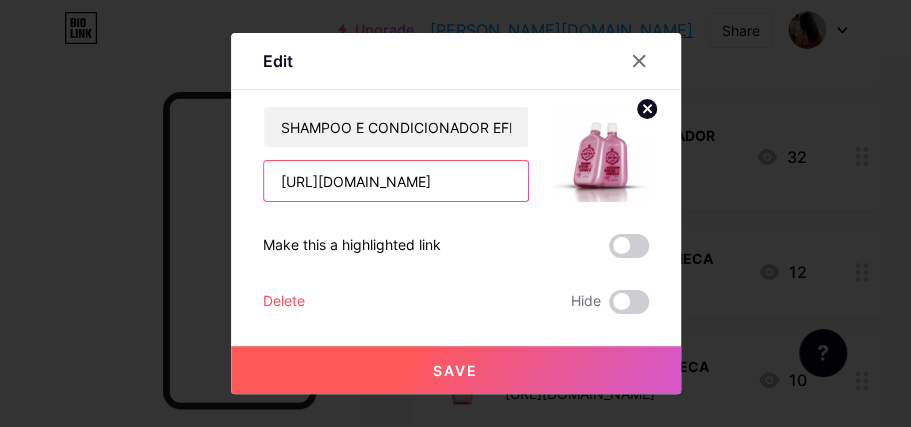 scroll, scrollTop: 0, scrollLeft: 118, axis: horizontal 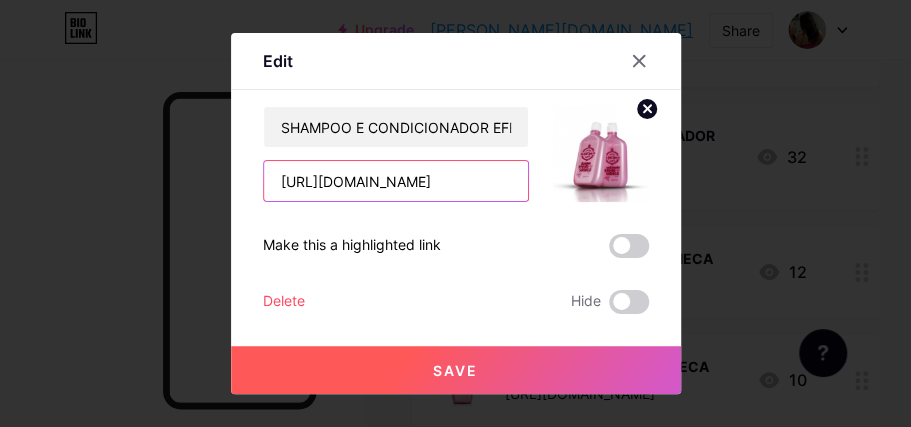 drag, startPoint x: 274, startPoint y: 184, endPoint x: 508, endPoint y: 181, distance: 234.01923 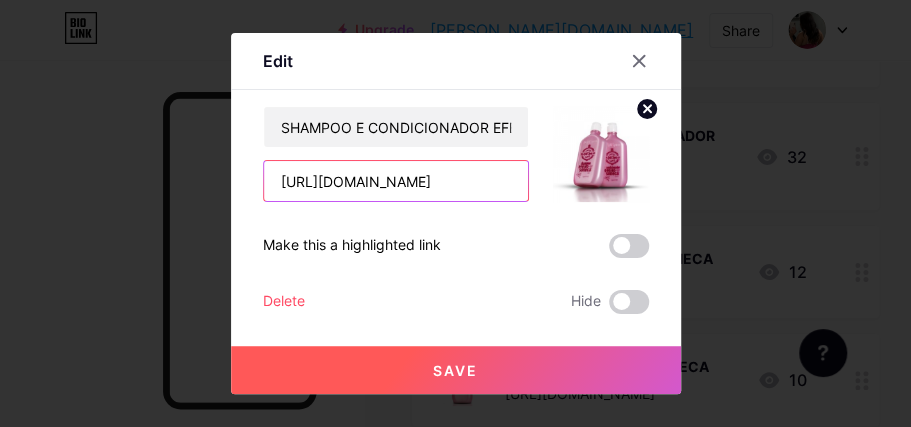 click on "SHAMPOO E CONDICIONADOR EFEITO SONECA     [URL][DOMAIN_NAME]" at bounding box center [456, 154] 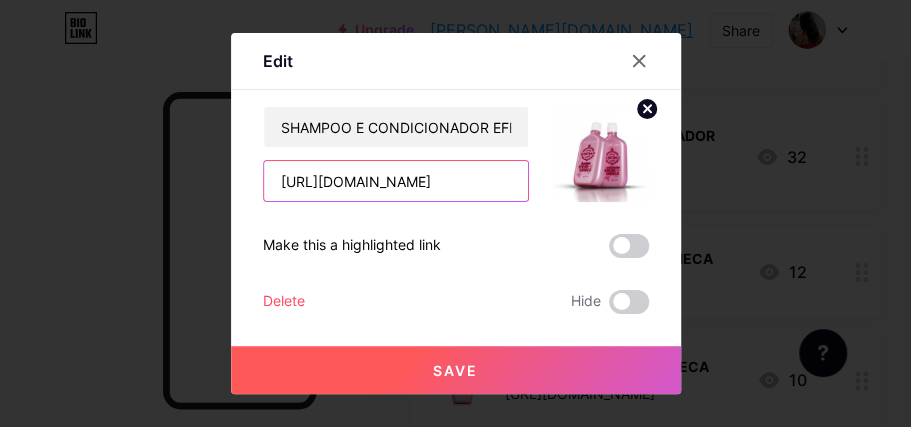 type on "[URL][DOMAIN_NAME]" 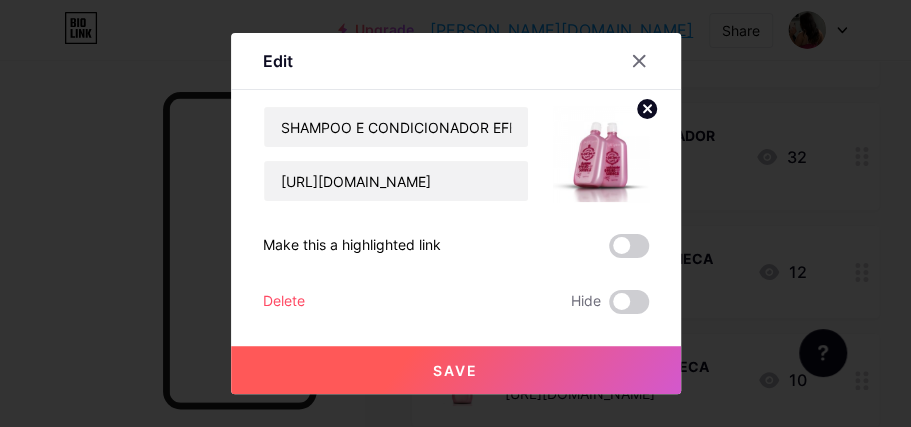 click on "Save" at bounding box center [455, 370] 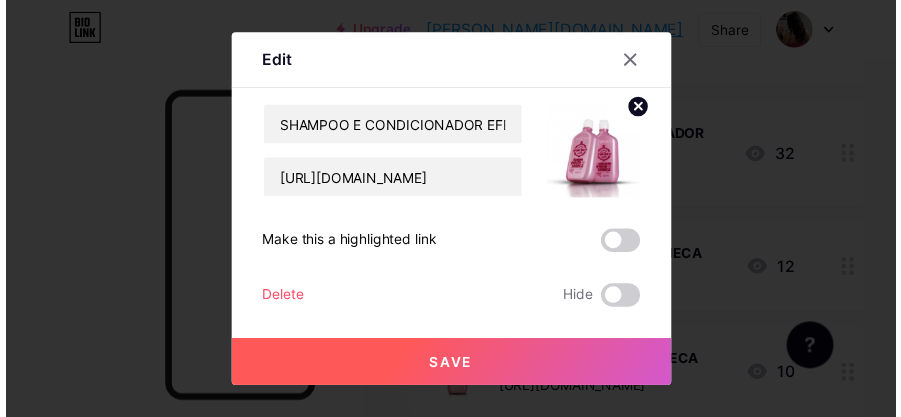 scroll, scrollTop: 0, scrollLeft: 0, axis: both 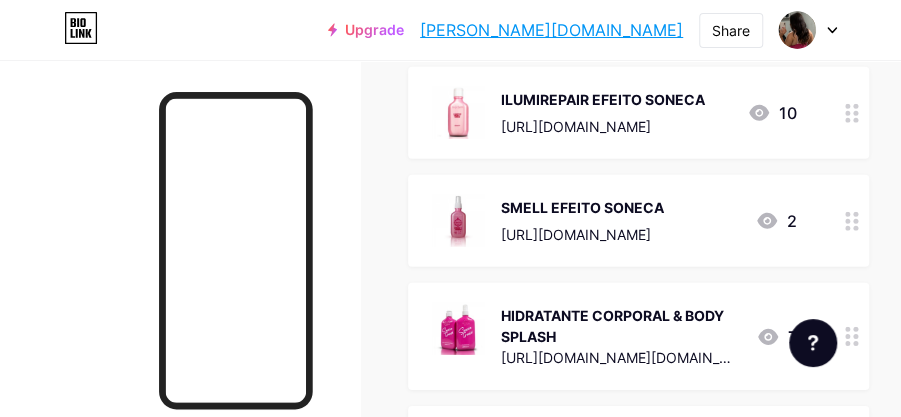 click at bounding box center [852, 221] 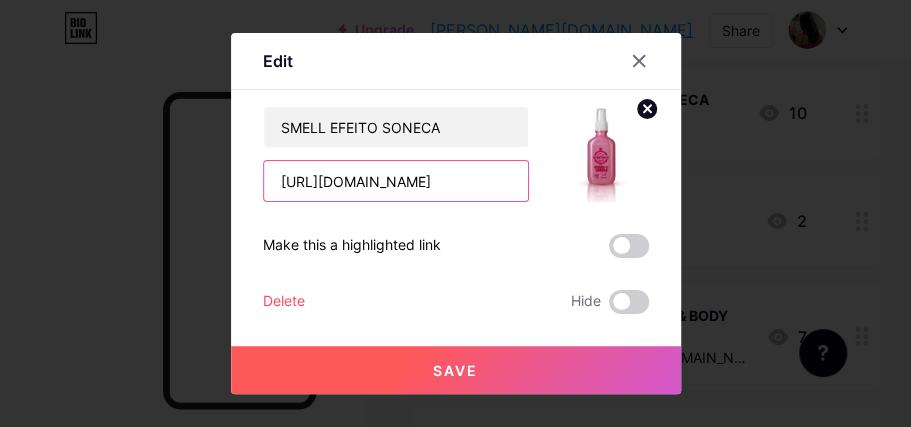 scroll, scrollTop: 0, scrollLeft: 105, axis: horizontal 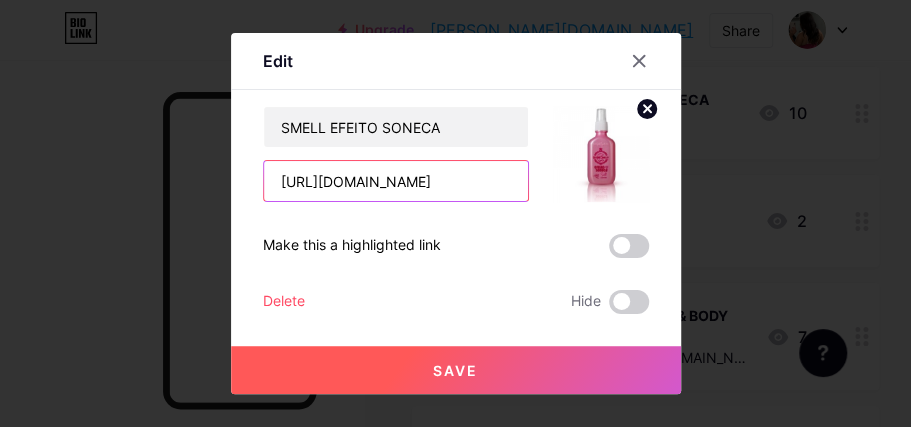 drag, startPoint x: 274, startPoint y: 184, endPoint x: 637, endPoint y: 185, distance: 363.00137 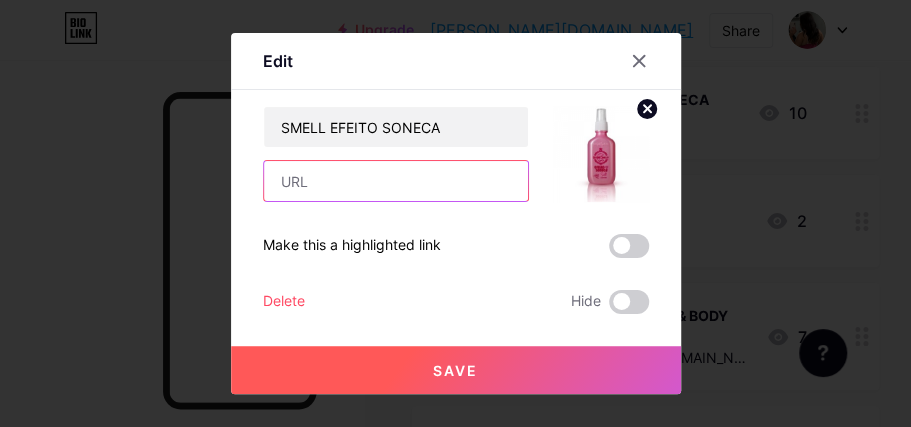 scroll, scrollTop: 0, scrollLeft: 0, axis: both 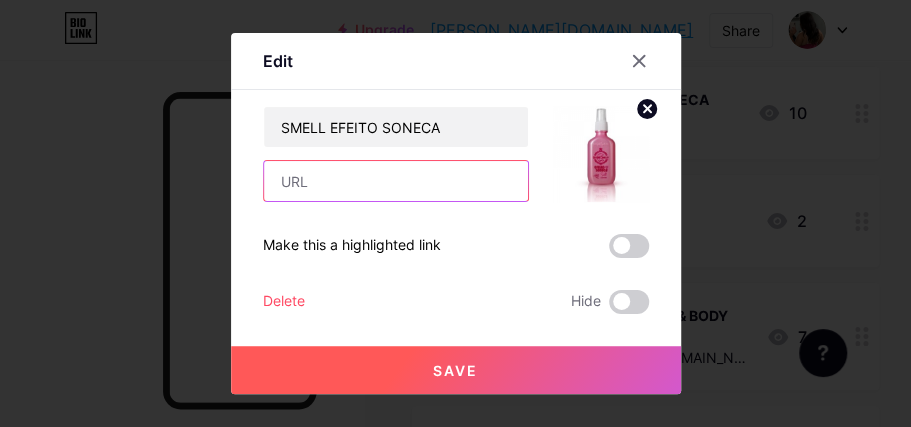 paste on "[URL][DOMAIN_NAME]" 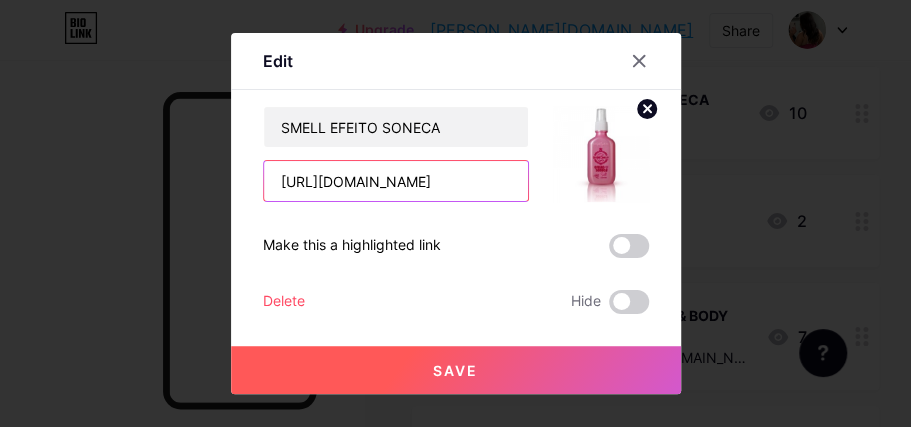 scroll, scrollTop: 0, scrollLeft: 72, axis: horizontal 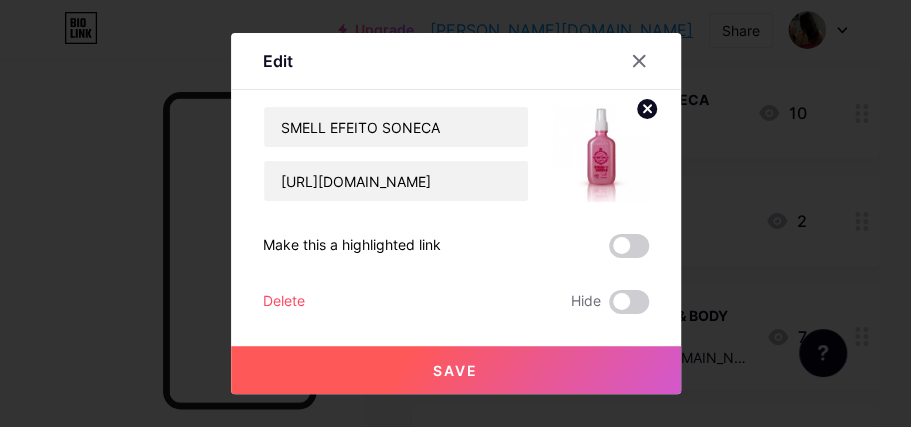 click on "Save" at bounding box center [456, 370] 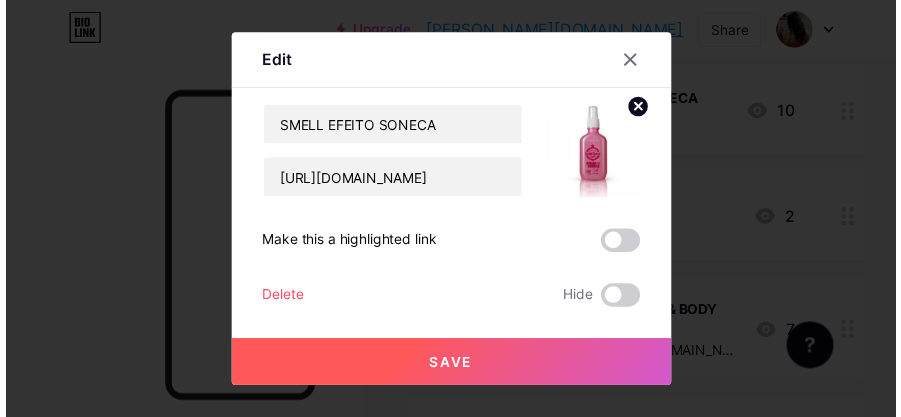 scroll, scrollTop: 0, scrollLeft: 0, axis: both 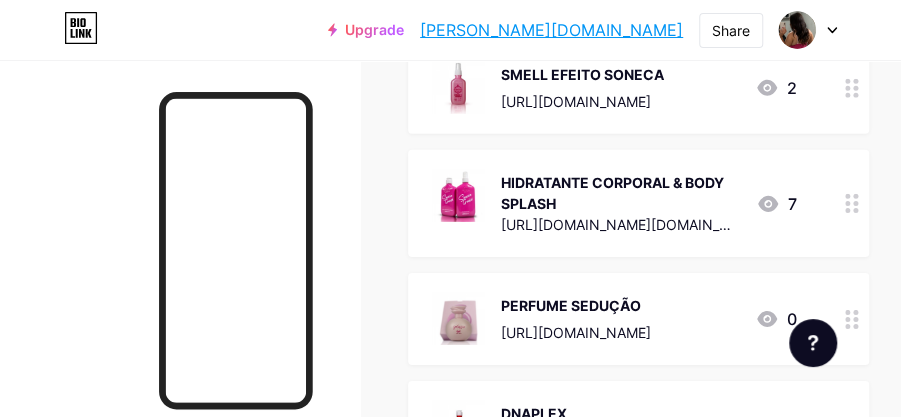 click 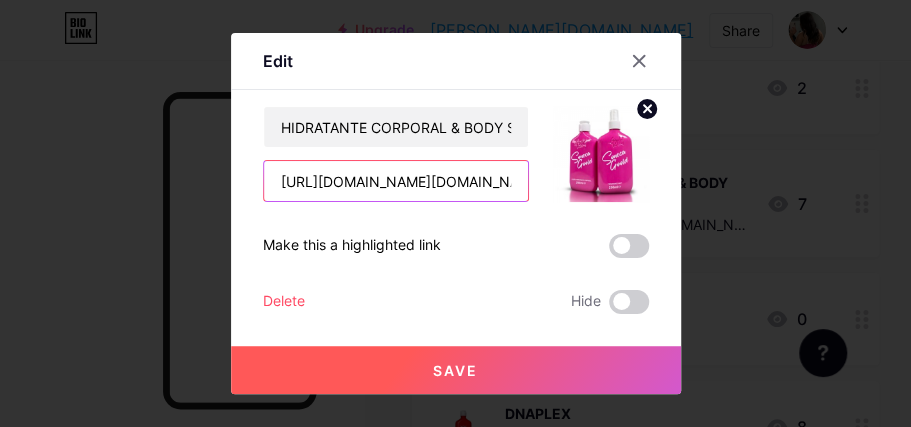 scroll, scrollTop: 0, scrollLeft: 134, axis: horizontal 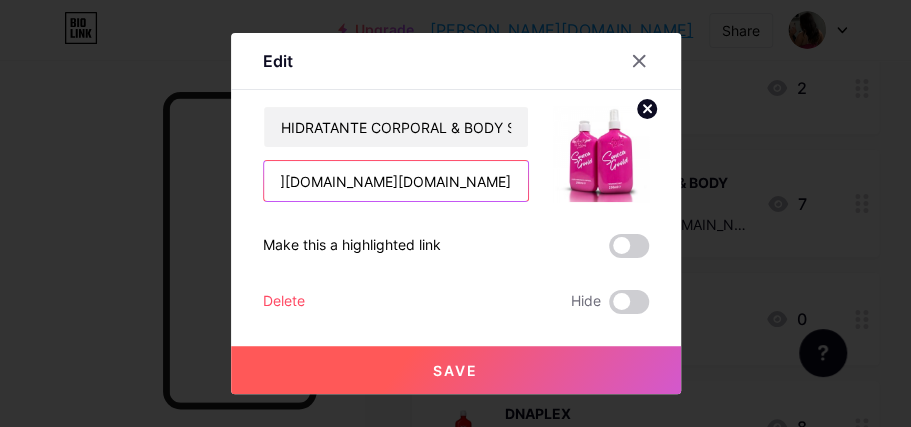 drag, startPoint x: 302, startPoint y: 182, endPoint x: 522, endPoint y: 188, distance: 220.0818 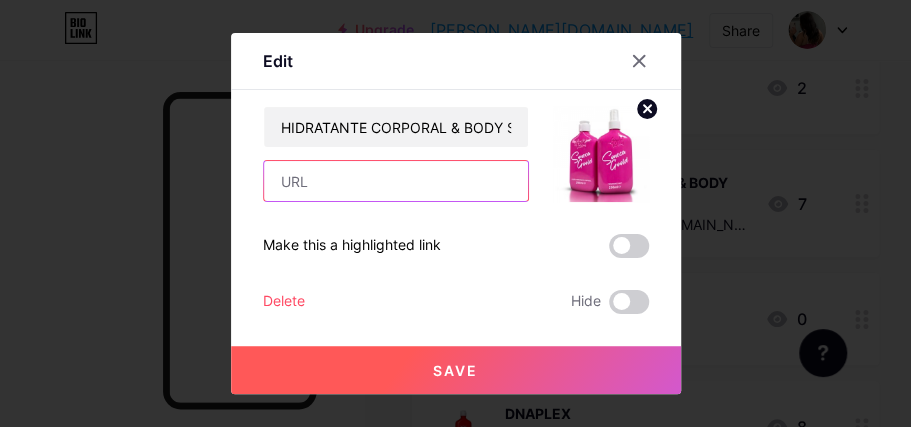 scroll, scrollTop: 0, scrollLeft: 0, axis: both 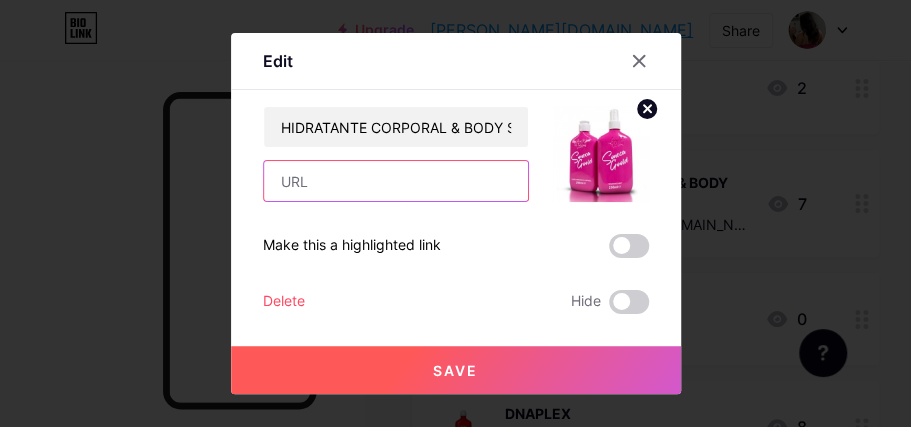 paste on "[URL][DOMAIN_NAME]" 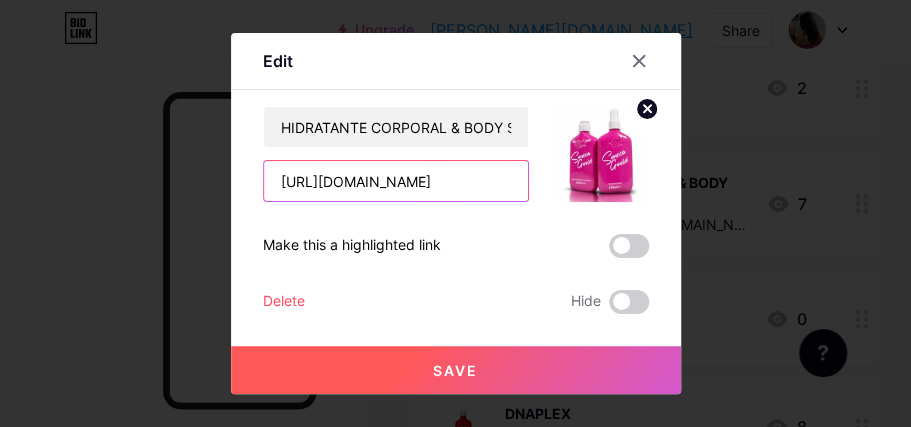 scroll, scrollTop: 0, scrollLeft: 72, axis: horizontal 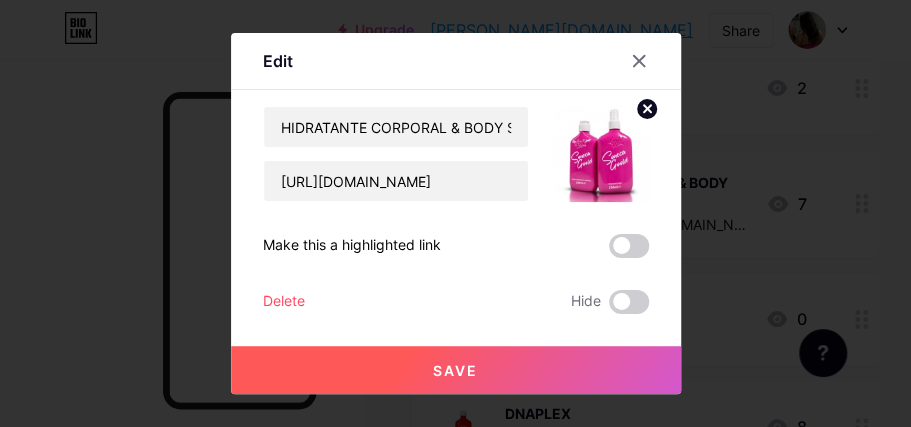 click on "Save" at bounding box center [455, 370] 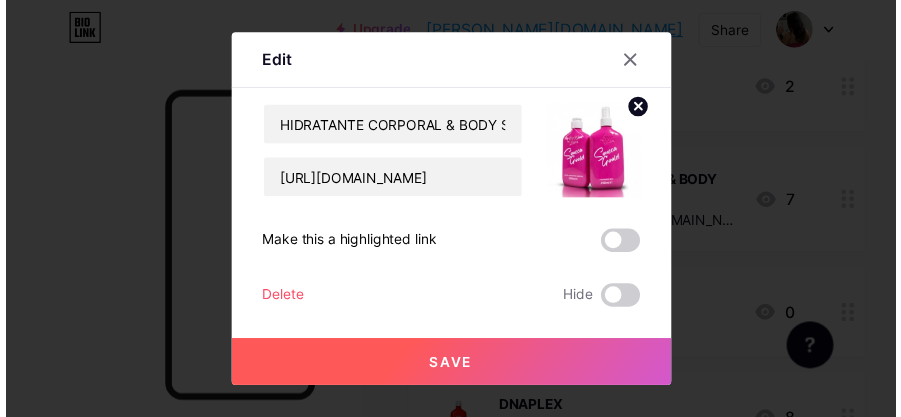 scroll, scrollTop: 0, scrollLeft: 0, axis: both 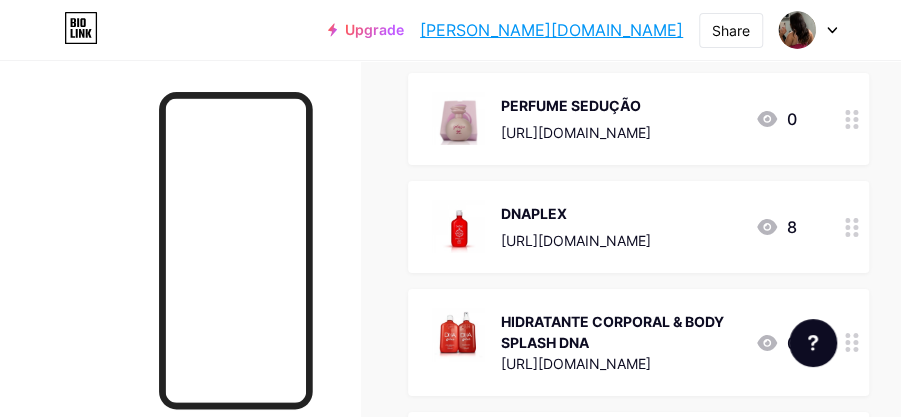 click 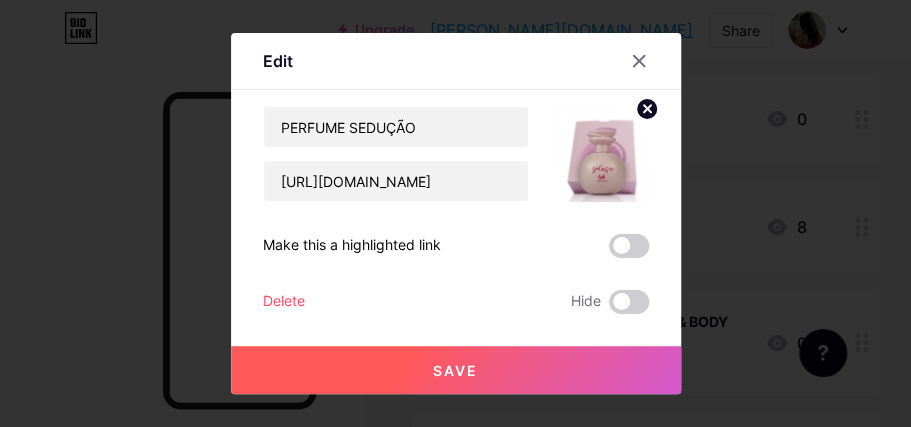 click on "Delete" at bounding box center [284, 302] 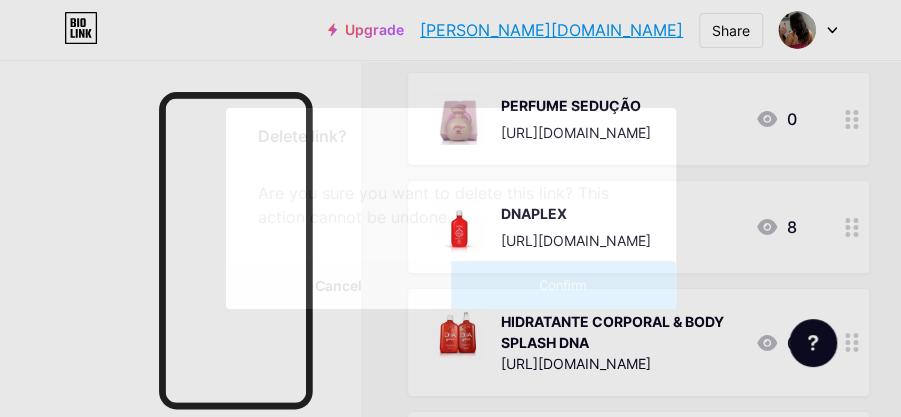 click on "Confirm" at bounding box center [563, 285] 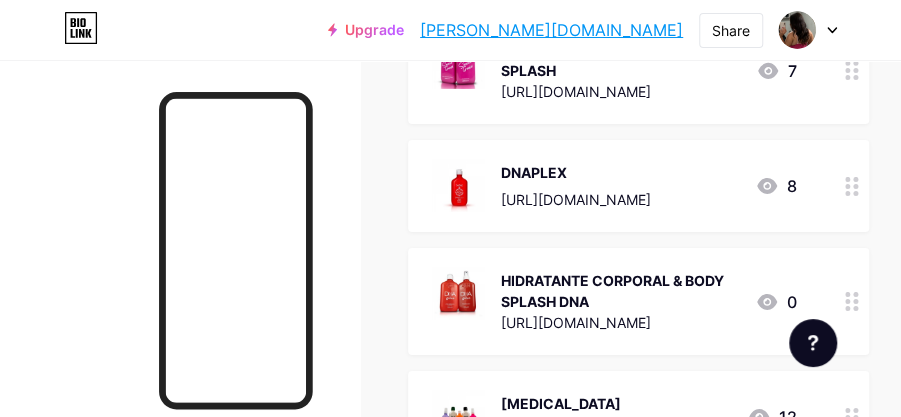 scroll, scrollTop: 5000, scrollLeft: 0, axis: vertical 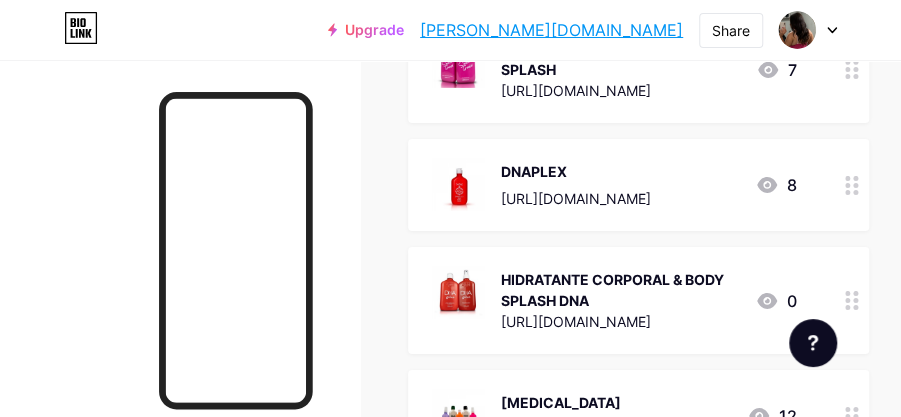 click at bounding box center (852, 185) 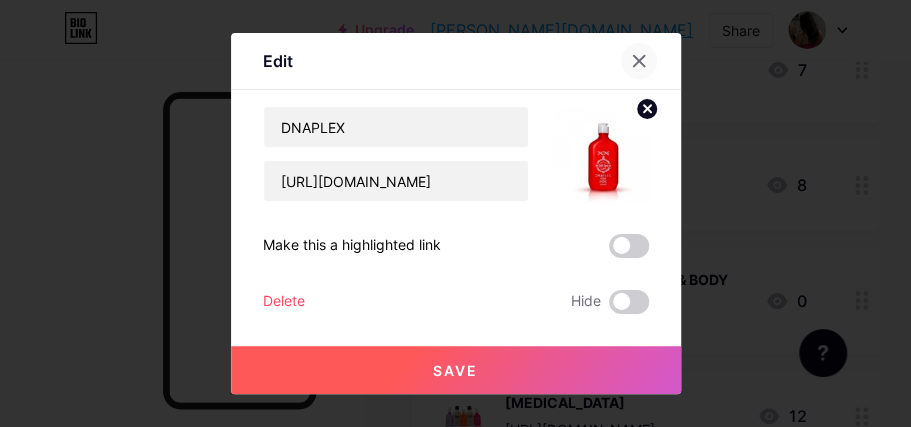 click at bounding box center [639, 61] 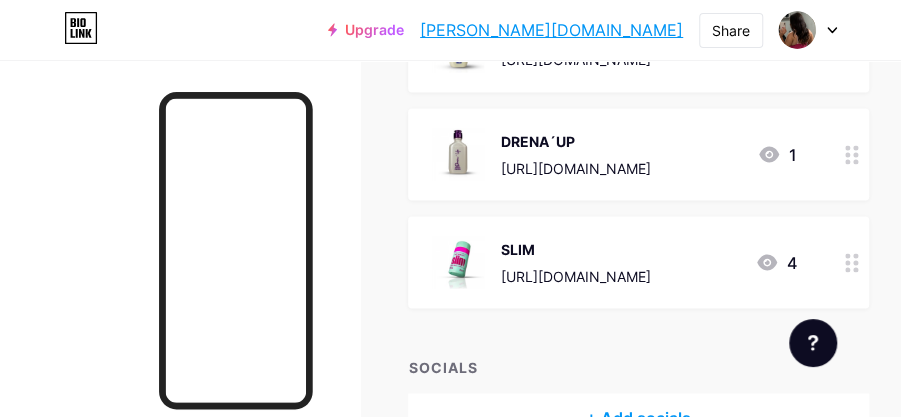 scroll, scrollTop: 6782, scrollLeft: 0, axis: vertical 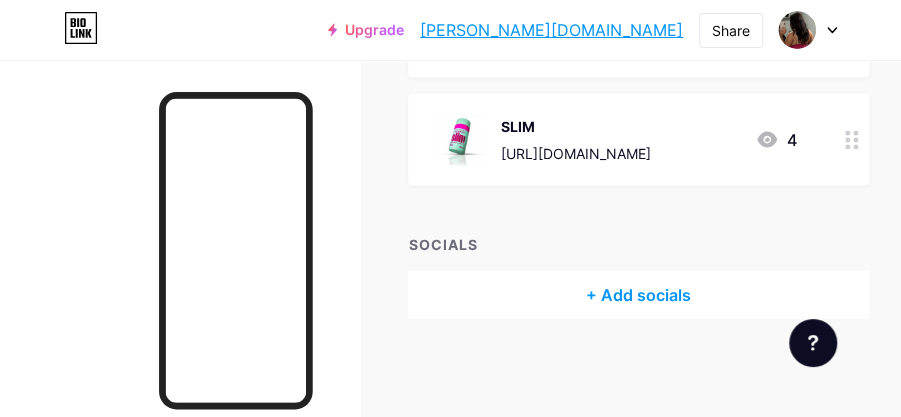 click 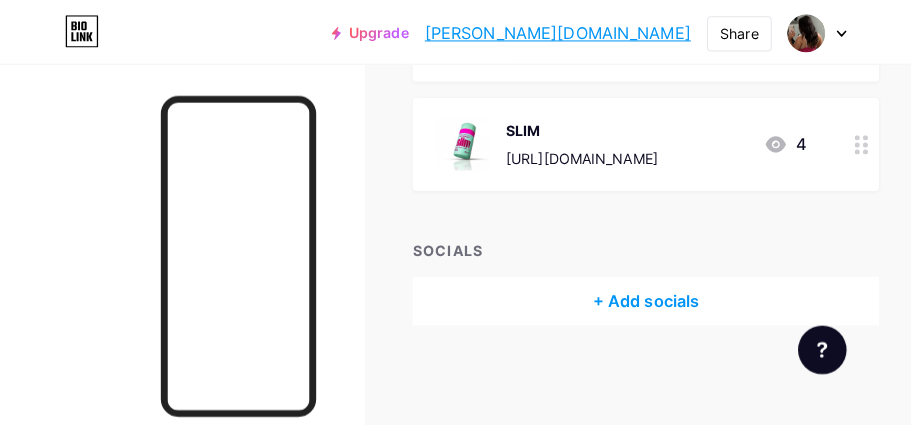 scroll, scrollTop: 6772, scrollLeft: 0, axis: vertical 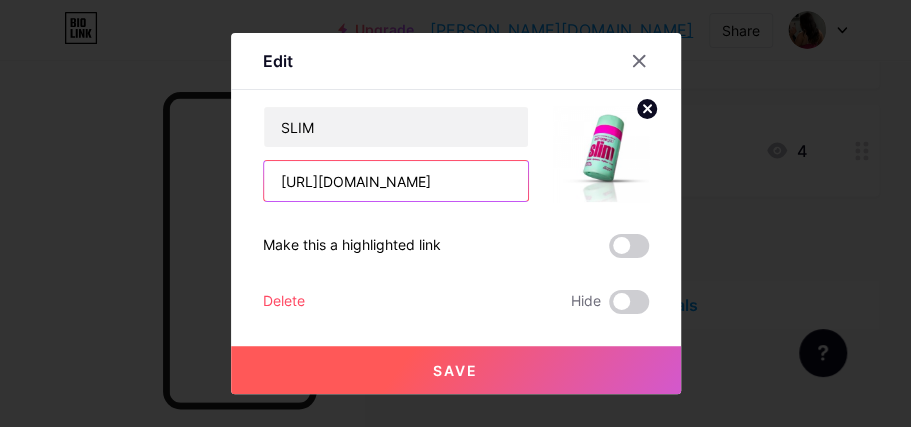 click on "[URL][DOMAIN_NAME]" at bounding box center [396, 181] 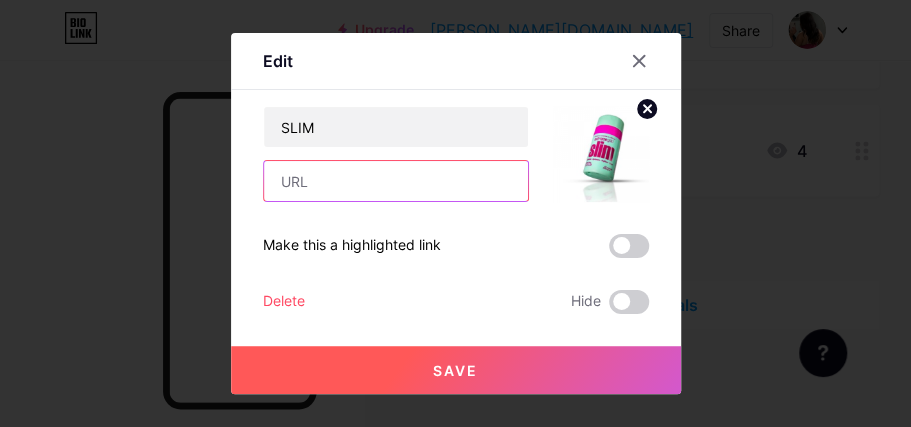 scroll, scrollTop: 0, scrollLeft: 0, axis: both 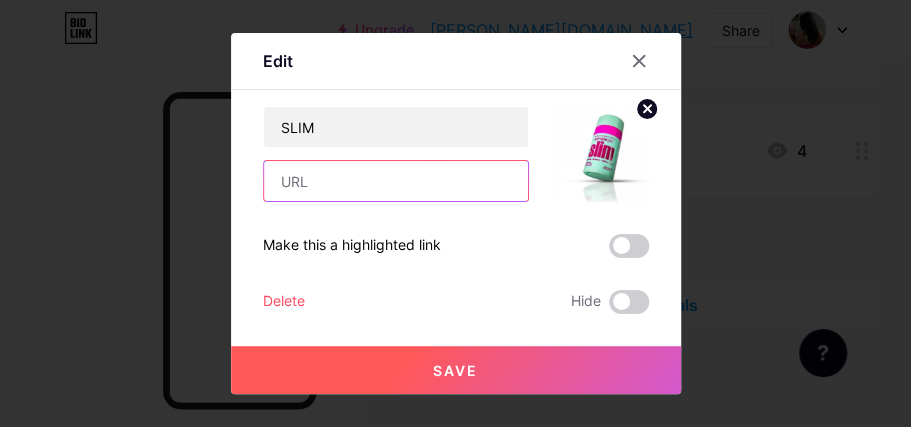 paste on "[URL][DOMAIN_NAME]" 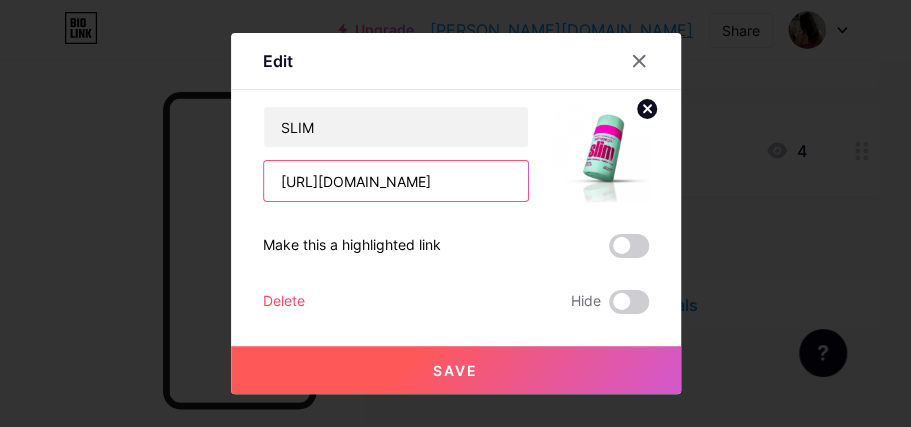 scroll, scrollTop: 0, scrollLeft: 70, axis: horizontal 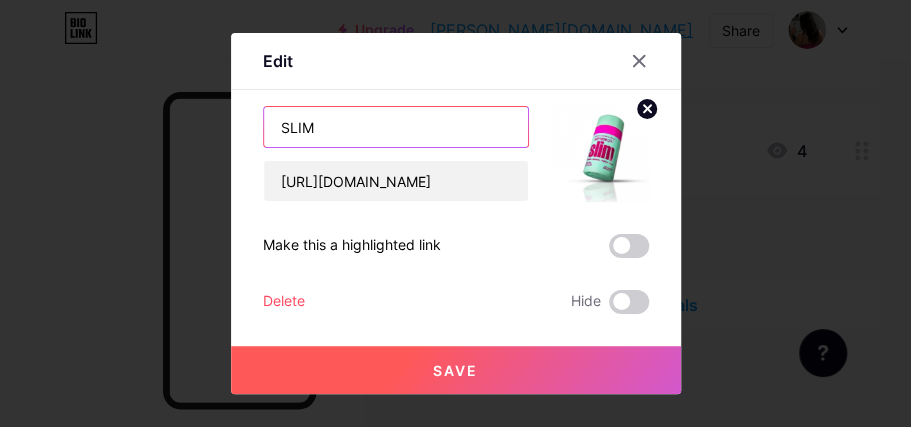 drag, startPoint x: 342, startPoint y: 128, endPoint x: 267, endPoint y: 122, distance: 75.23962 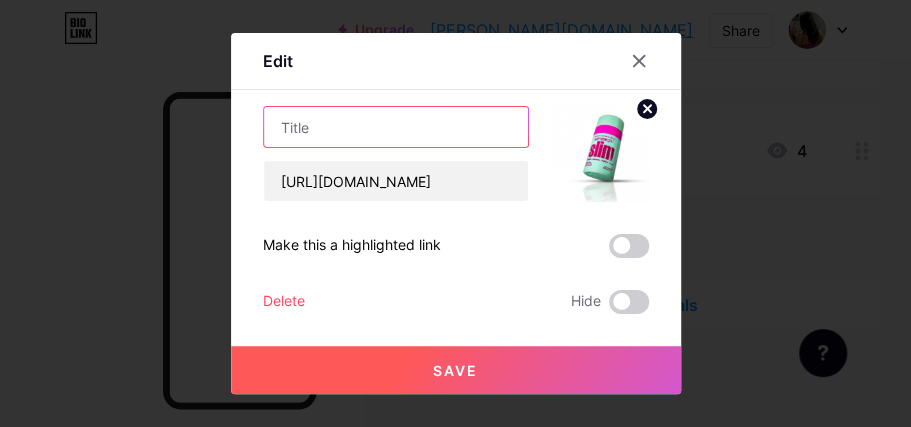 type on "s" 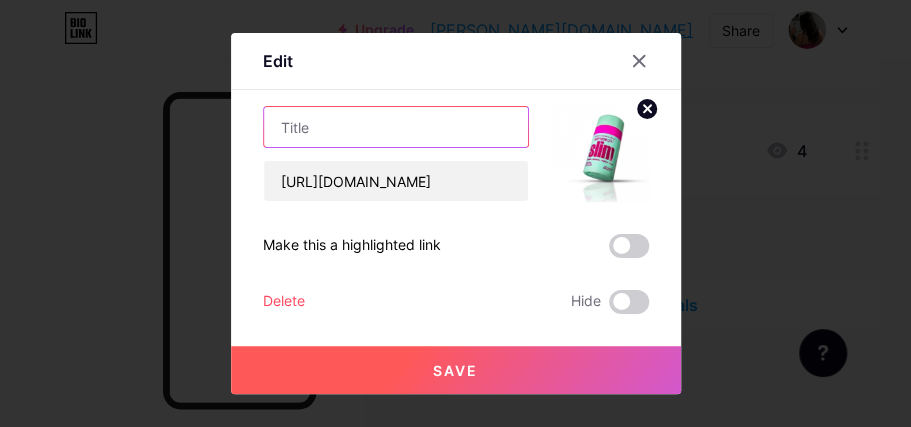 type on "D" 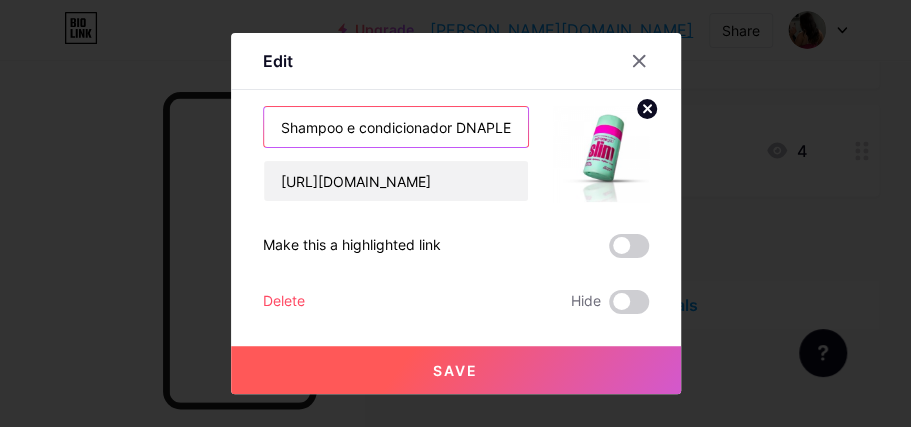 scroll, scrollTop: 0, scrollLeft: 9, axis: horizontal 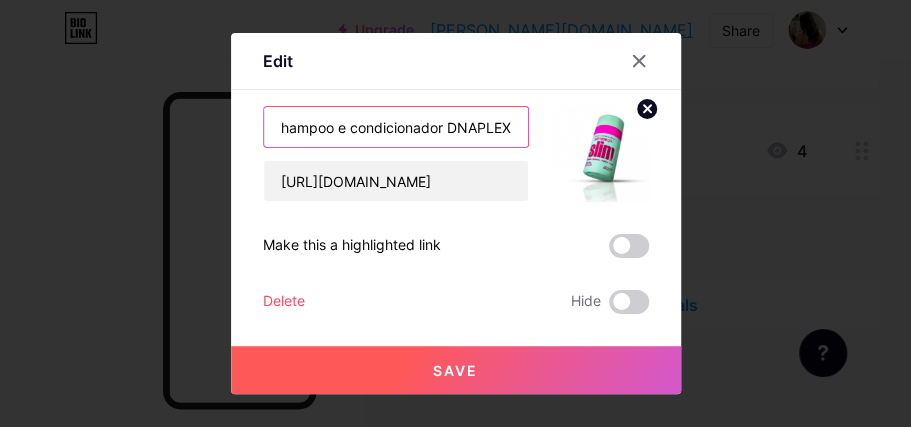 type on "Shampoo e condicionador DNAPLEX" 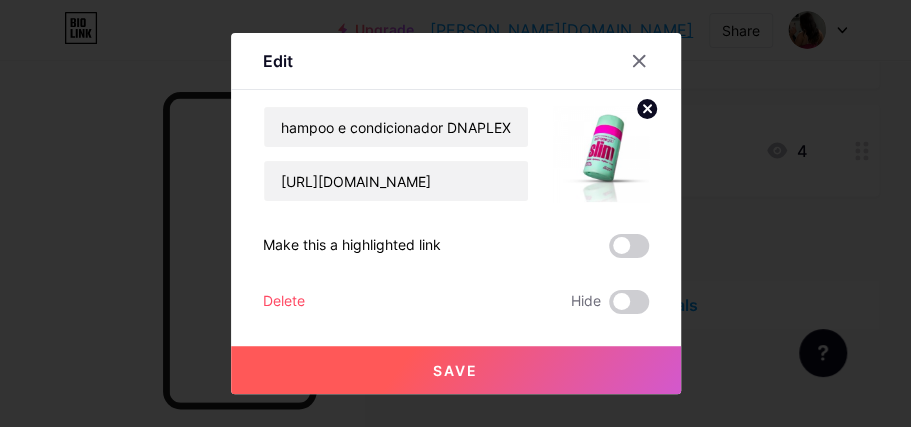 click on "Save" at bounding box center (456, 370) 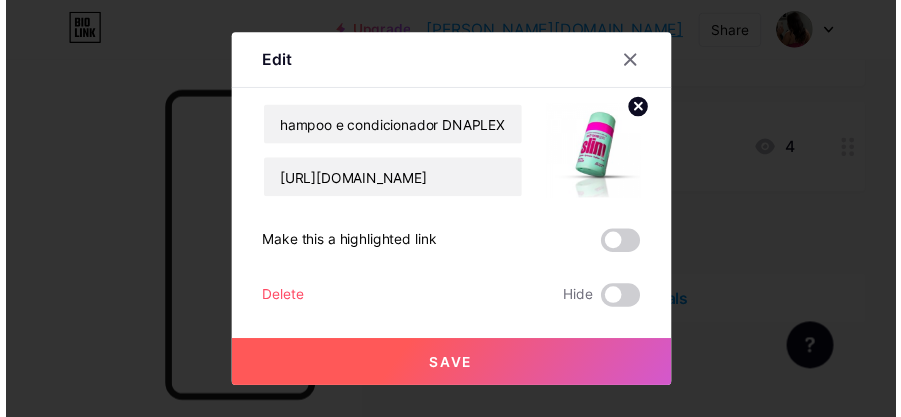 scroll, scrollTop: 0, scrollLeft: 0, axis: both 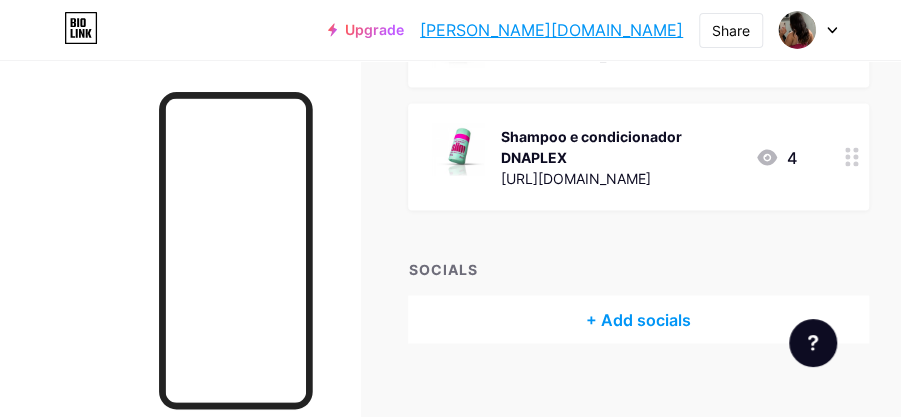 click at bounding box center [852, 157] 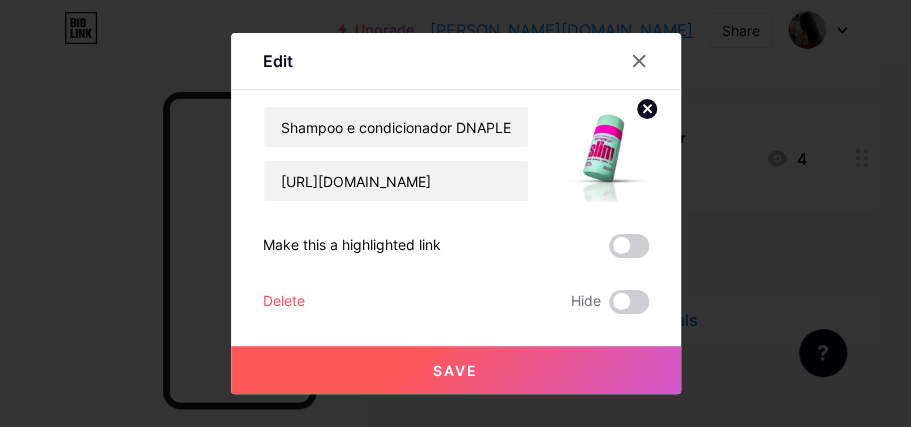 click 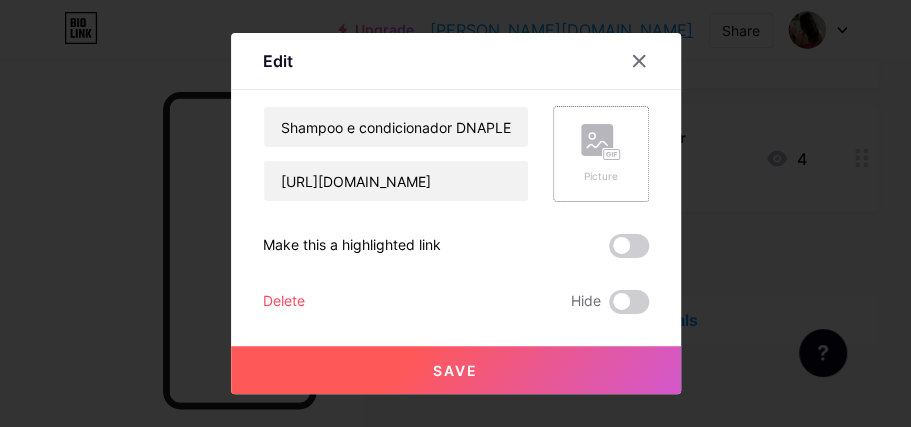 click on "Save" at bounding box center (456, 370) 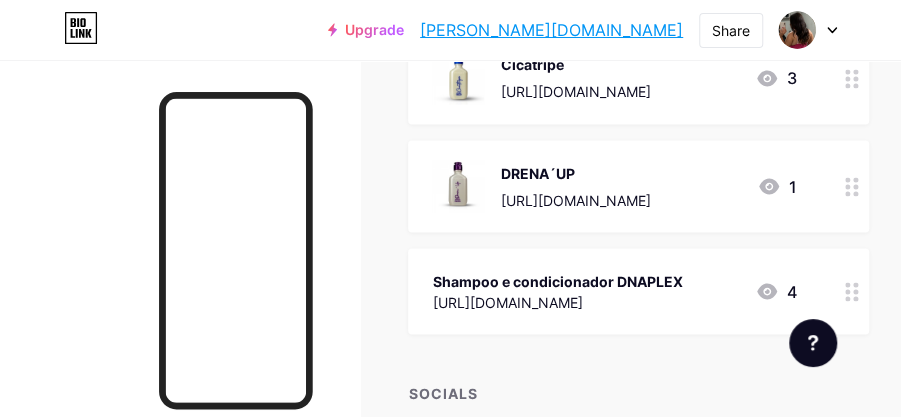 scroll, scrollTop: 6572, scrollLeft: 0, axis: vertical 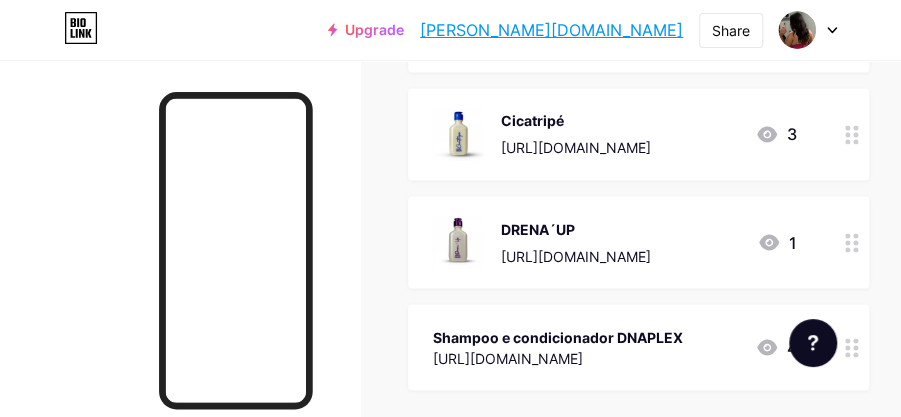 click on "DRENA´UP
[URL][DOMAIN_NAME]
1" at bounding box center (614, 242) 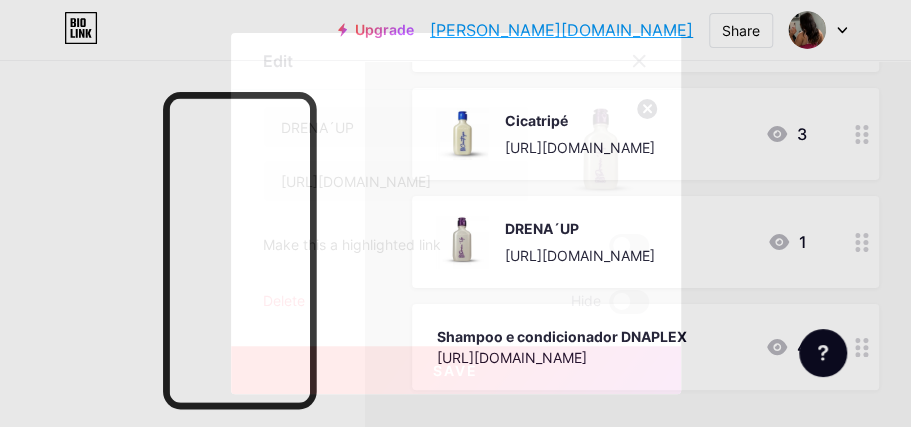 click at bounding box center [639, 61] 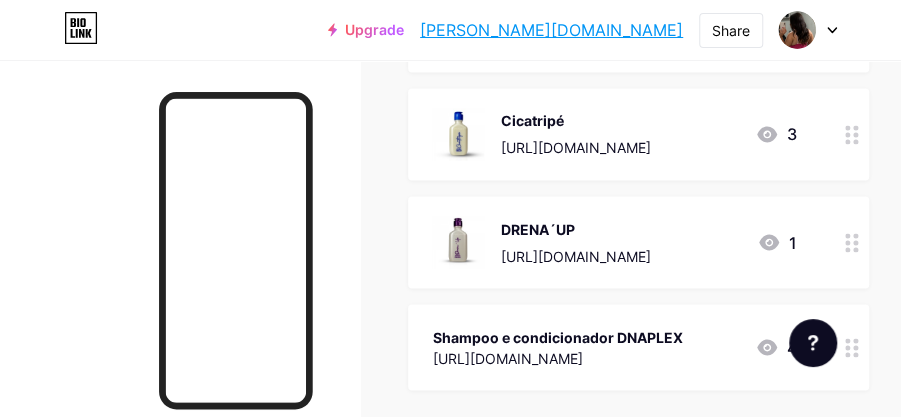 click on "Links
Posts
Design
Subscribers
NEW
Stats
Settings       + ADD LINK     + ADD EMBED
+ Add header
NOSSO WHEY – PIÑA COLADA
[URL][DOMAIN_NAME]
1
NOSSO WHEY – COOKIES AND CREAM
[URL][DOMAIN_NAME]
0
NOSSO WHEY – CHOCOLATE BELGA
[URL][DOMAIN_NAME]
1
NOSSO WHEY – BAUNILHA
[URL][DOMAIN_NAME]
0
CREATINA PODEROSA.
[URL][DOMAIN_NAME]
2
0" at bounding box center [450, -2945] 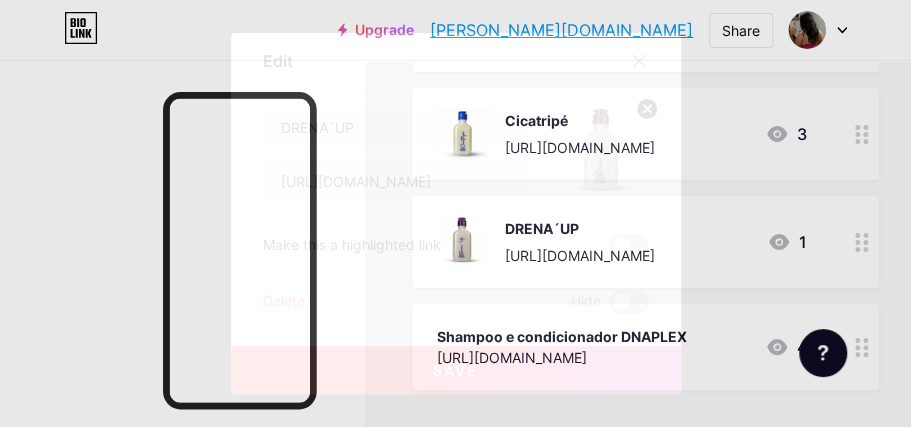 click on "Delete" at bounding box center (284, 302) 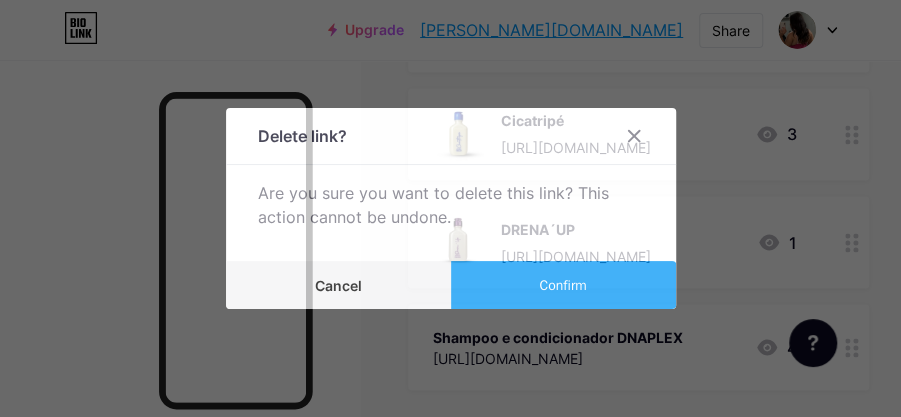click on "Confirm" at bounding box center [563, 285] 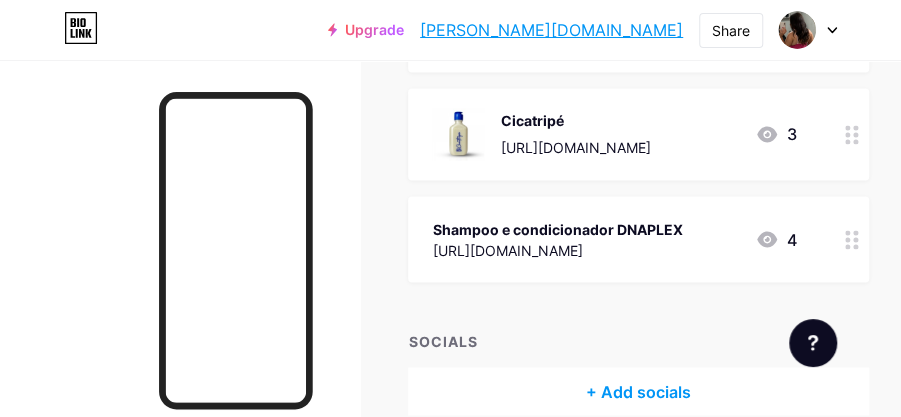 click 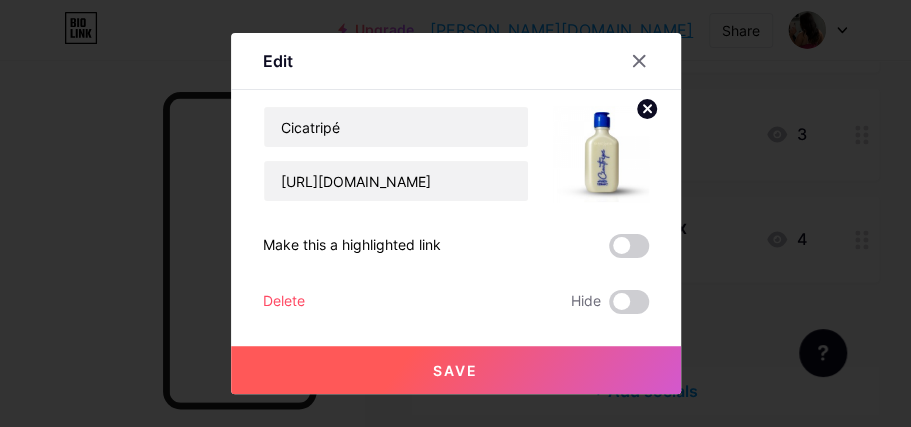 click on "Delete" at bounding box center (284, 302) 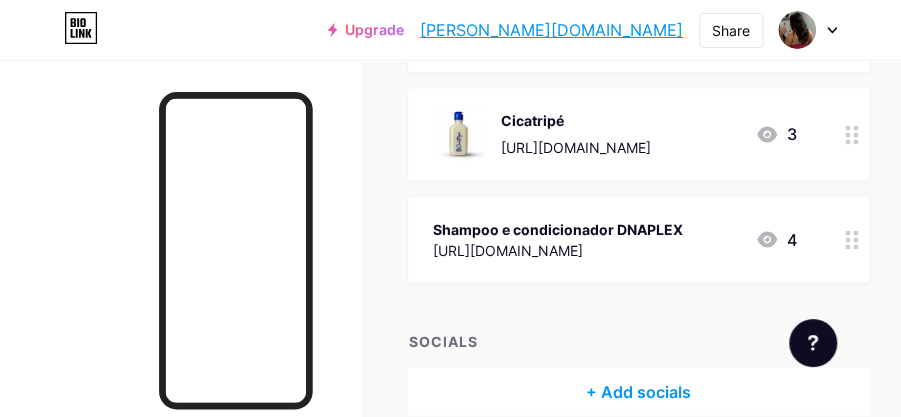 click on "Confirm" at bounding box center [563, 285] 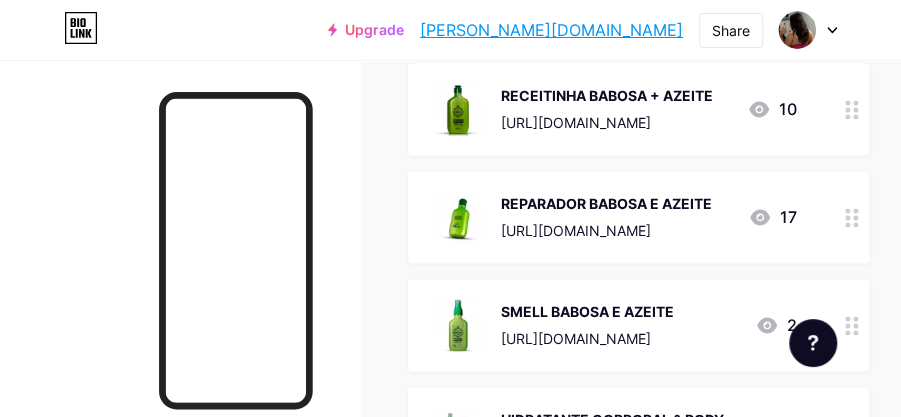 scroll, scrollTop: 3094, scrollLeft: 0, axis: vertical 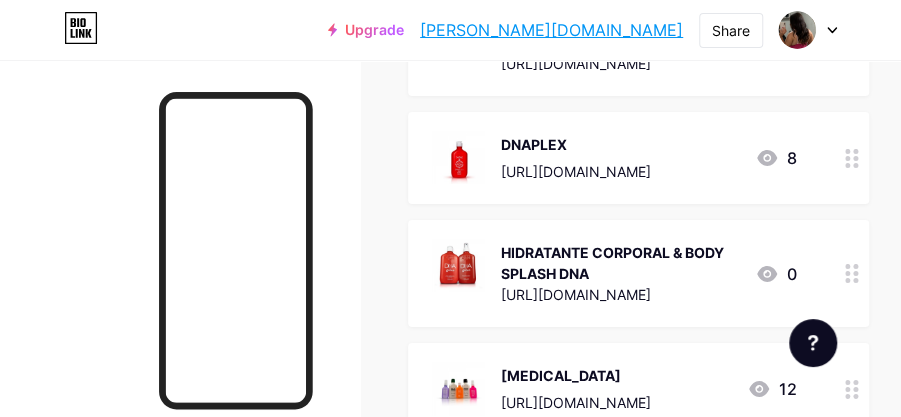 click 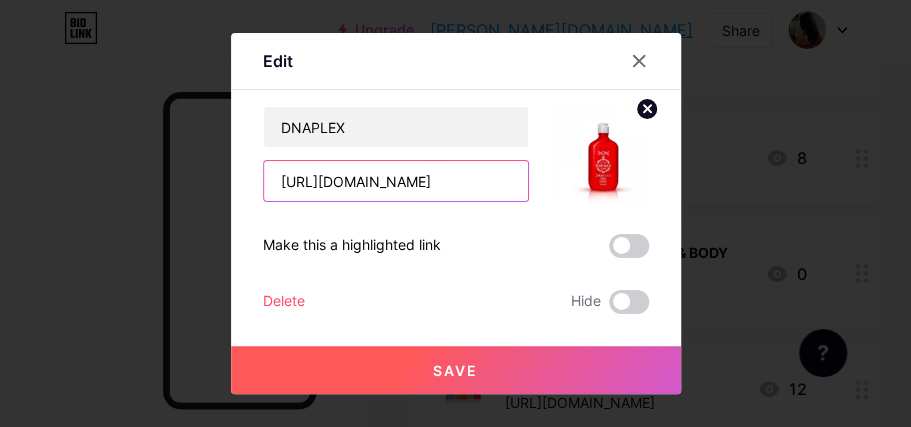 scroll, scrollTop: 0, scrollLeft: 109, axis: horizontal 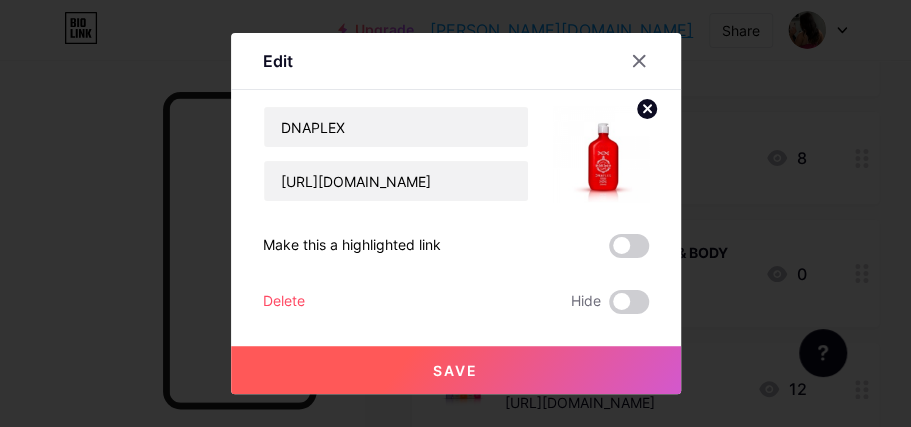click on "Save" at bounding box center [456, 370] 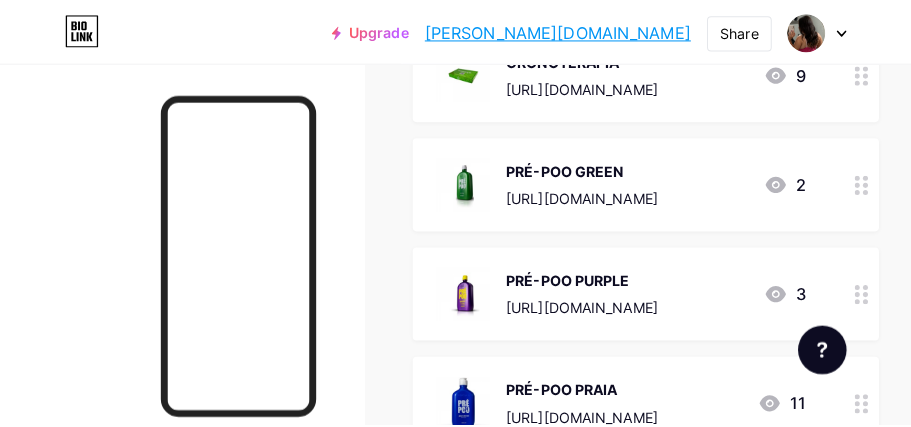 scroll, scrollTop: 5227, scrollLeft: 0, axis: vertical 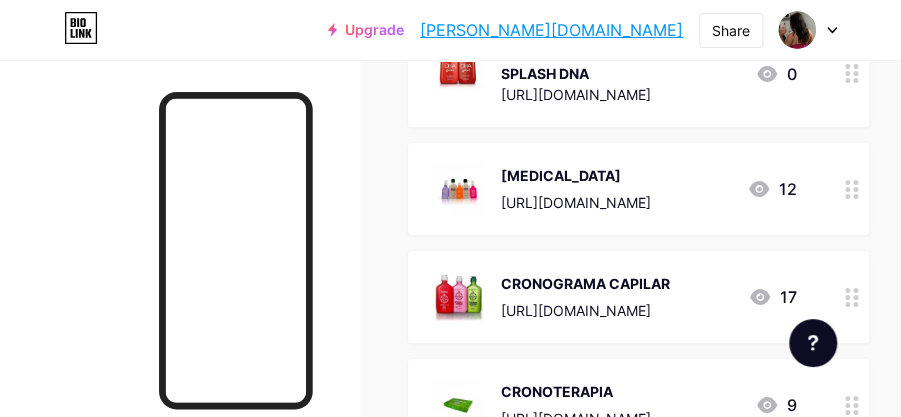 click at bounding box center (852, 189) 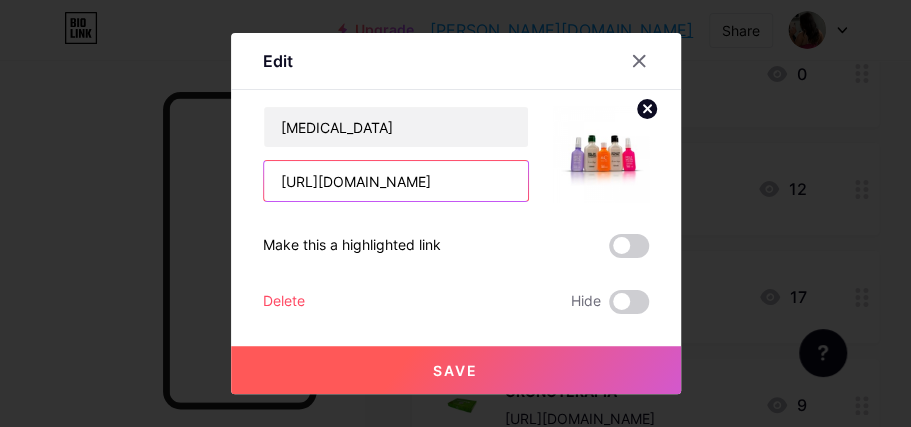 scroll, scrollTop: 0, scrollLeft: 110, axis: horizontal 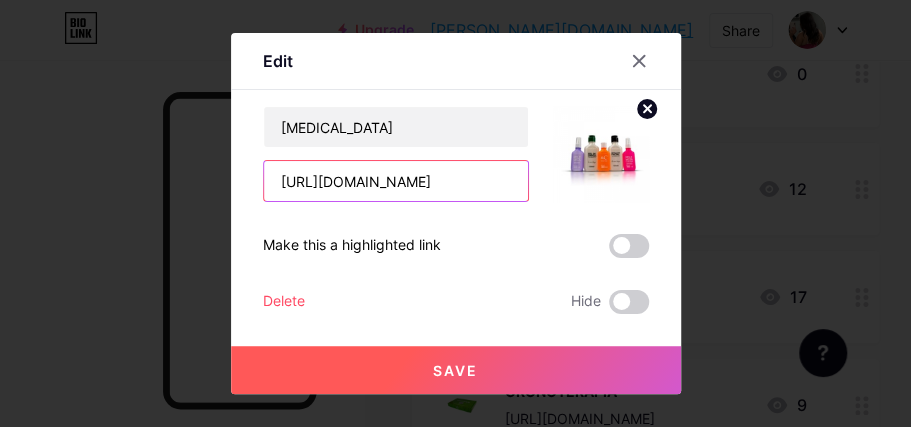 drag, startPoint x: 278, startPoint y: 185, endPoint x: 583, endPoint y: 234, distance: 308.91098 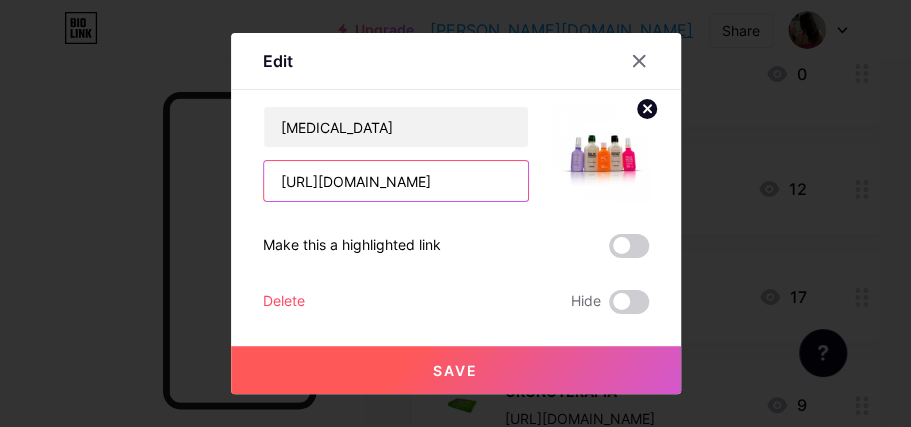 click on "[MEDICAL_DATA]     [URL][DOMAIN_NAME]
Make this a highlighted link
Delete
Hide         Save" at bounding box center (456, 210) 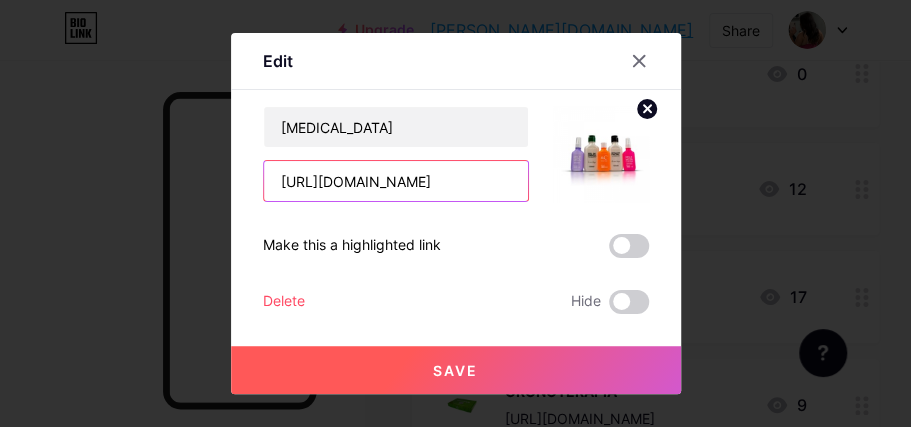 type on "[URL][DOMAIN_NAME]" 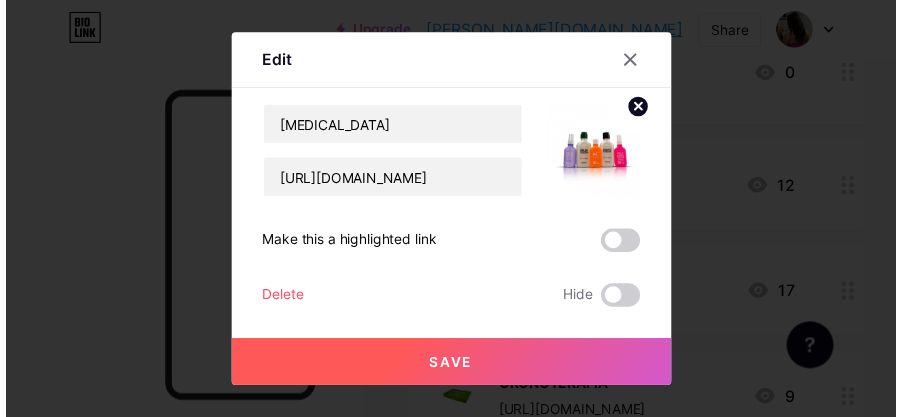 scroll, scrollTop: 0, scrollLeft: 0, axis: both 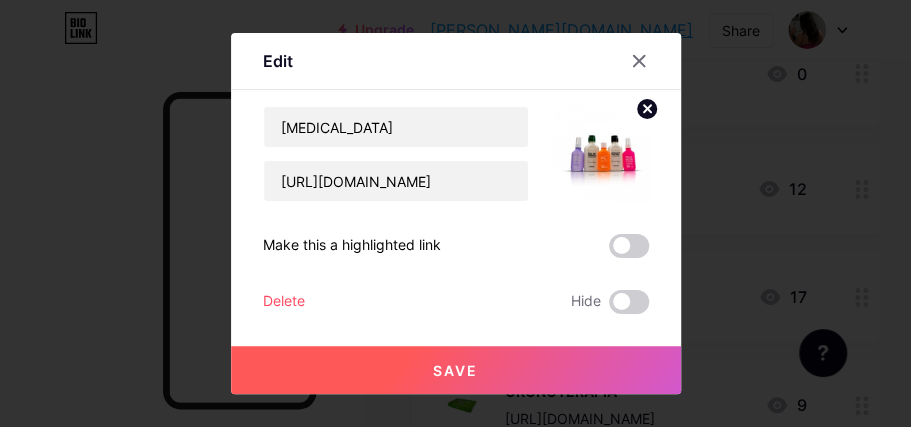 click on "Save" at bounding box center (456, 370) 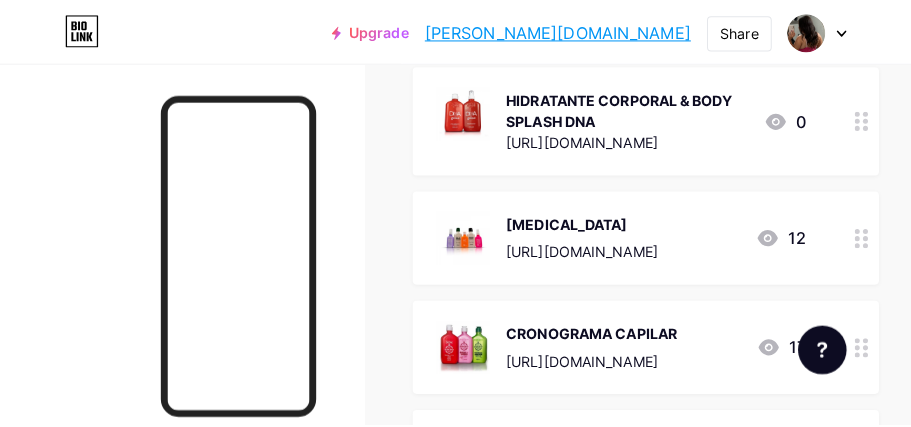 scroll, scrollTop: 5227, scrollLeft: 0, axis: vertical 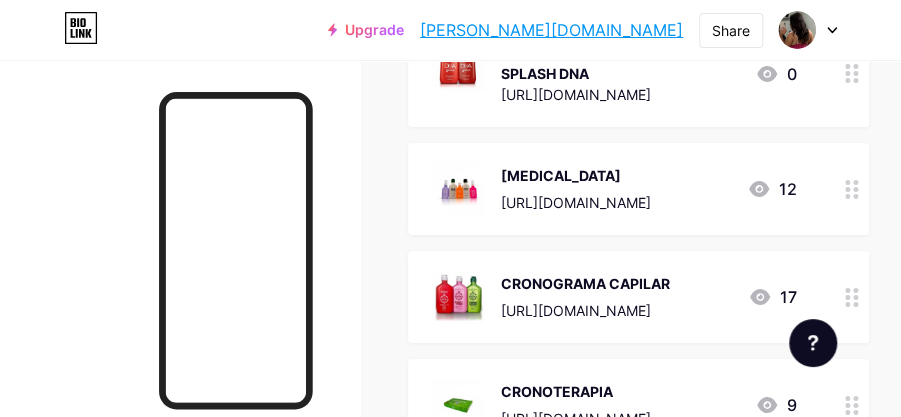 click 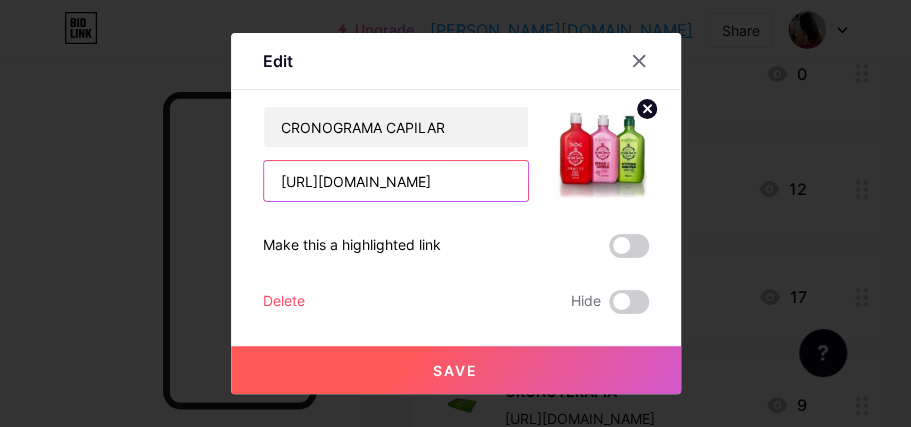scroll, scrollTop: 0, scrollLeft: 107, axis: horizontal 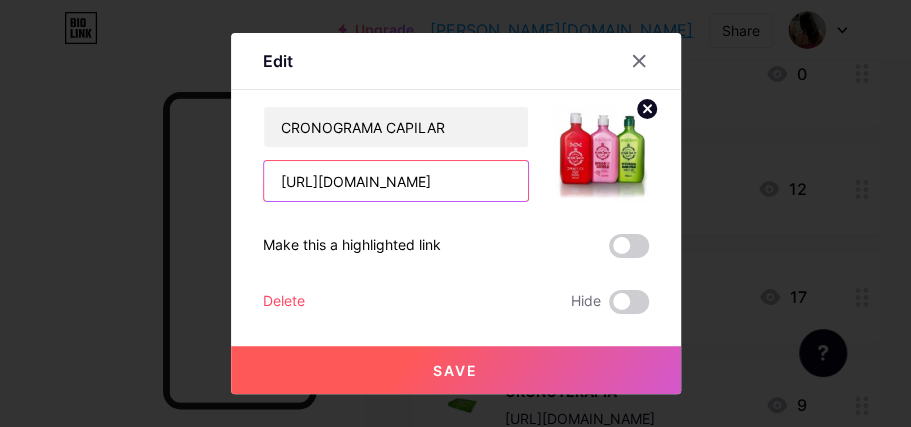 click on "CRONOGRAMA CAPILAR     [URL][DOMAIN_NAME]" at bounding box center [456, 154] 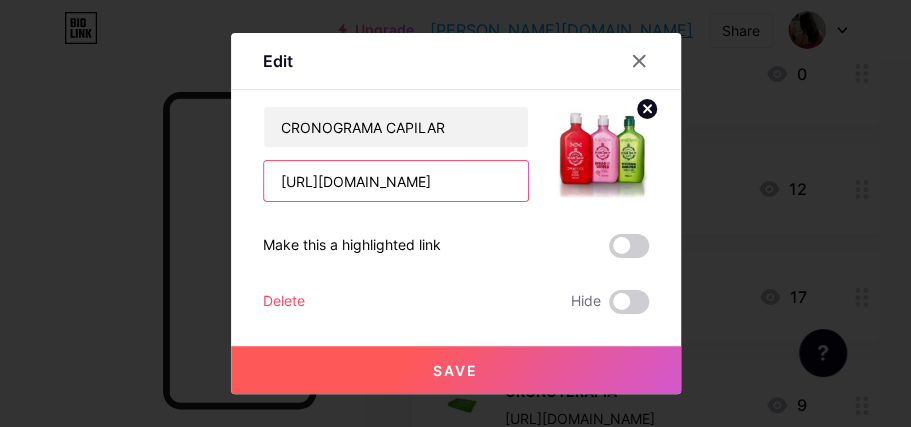 paste on "[DOMAIN_NAME]/aff/KYKORW/YTTXIQV0" 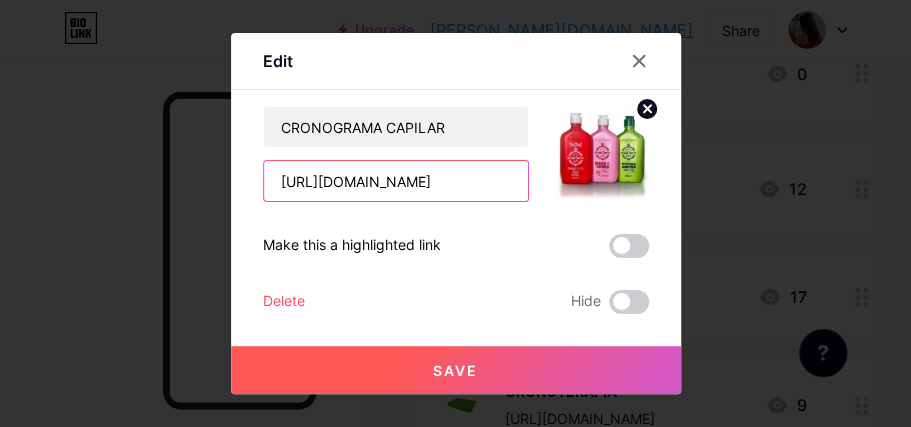 scroll, scrollTop: 0, scrollLeft: 74, axis: horizontal 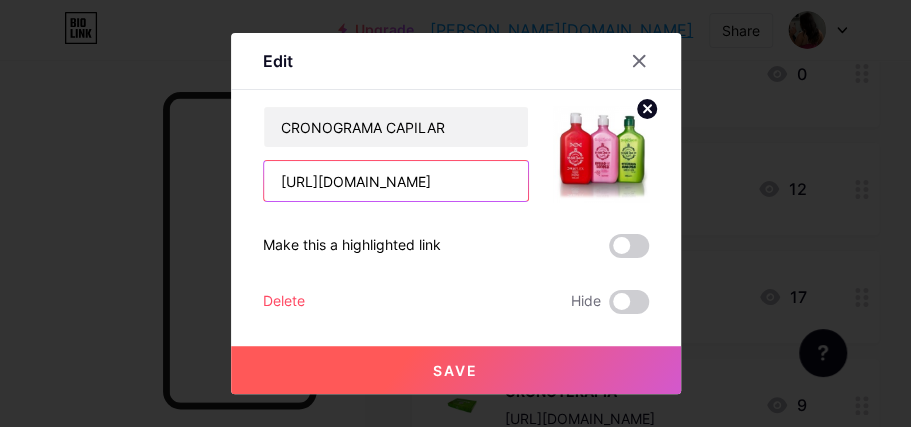 type on "[URL][DOMAIN_NAME]" 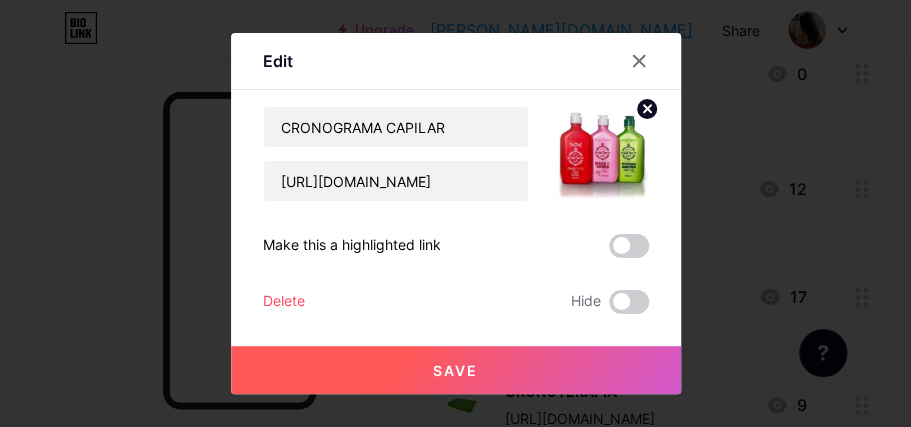 click on "Save" at bounding box center [456, 370] 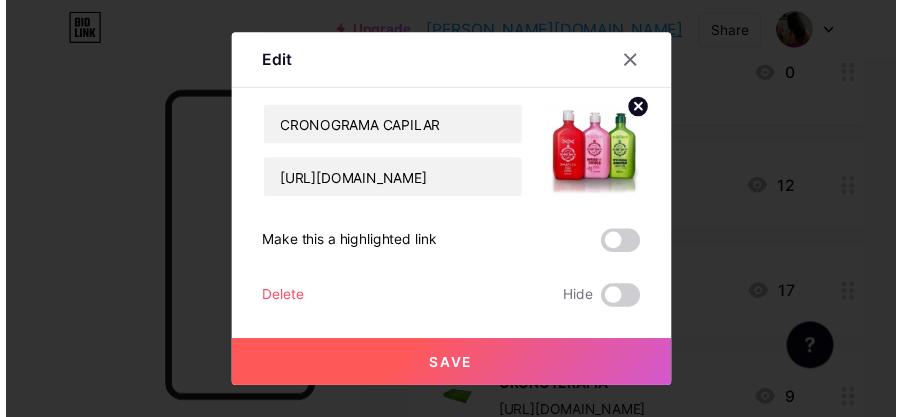 scroll, scrollTop: 0, scrollLeft: 0, axis: both 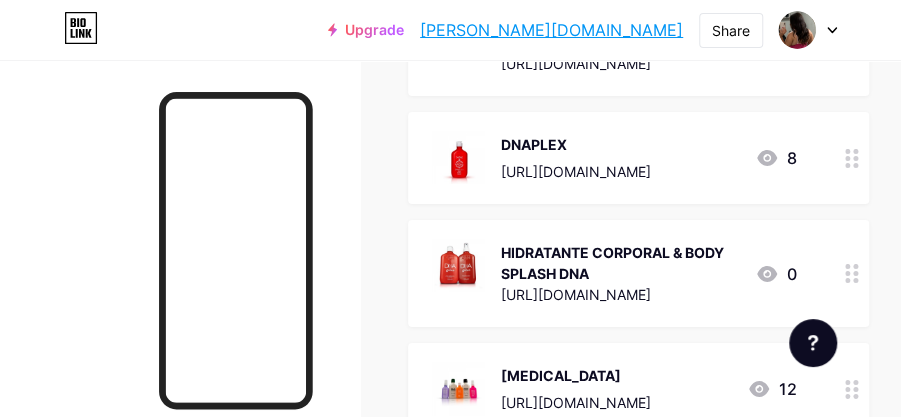 click 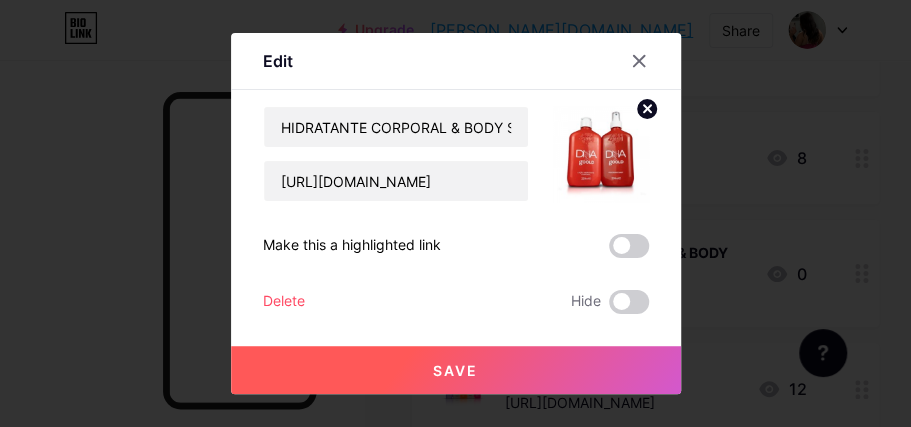 click on "Delete
Hide" at bounding box center (456, 302) 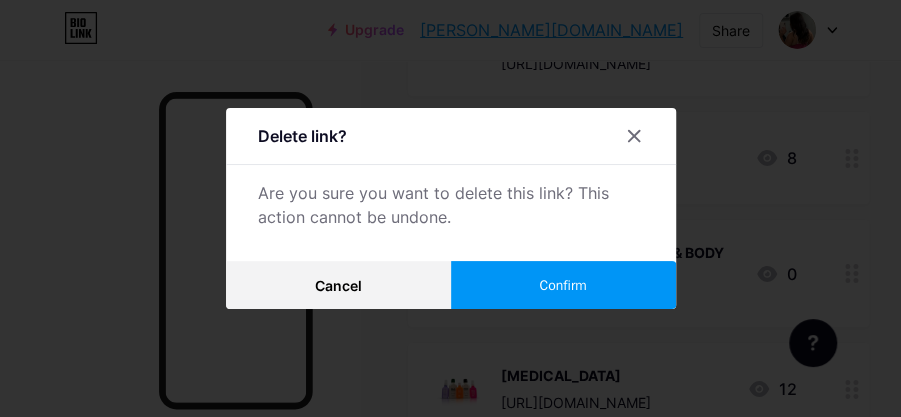 click on "Confirm" at bounding box center [562, 285] 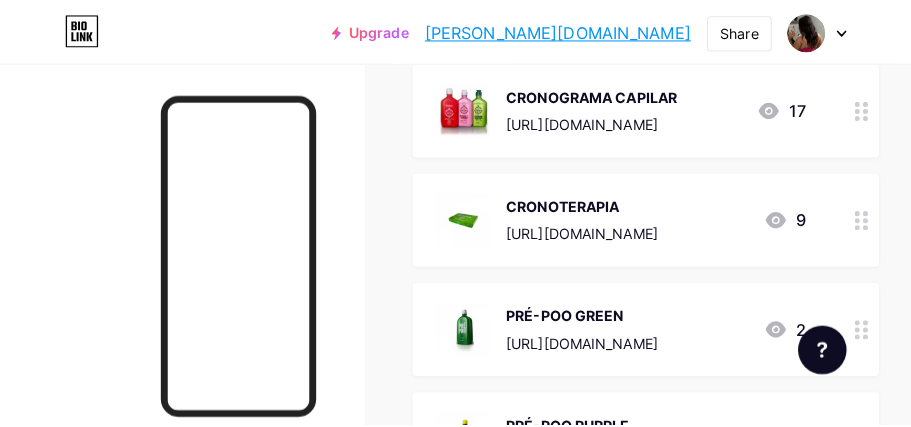 scroll, scrollTop: 5360, scrollLeft: 0, axis: vertical 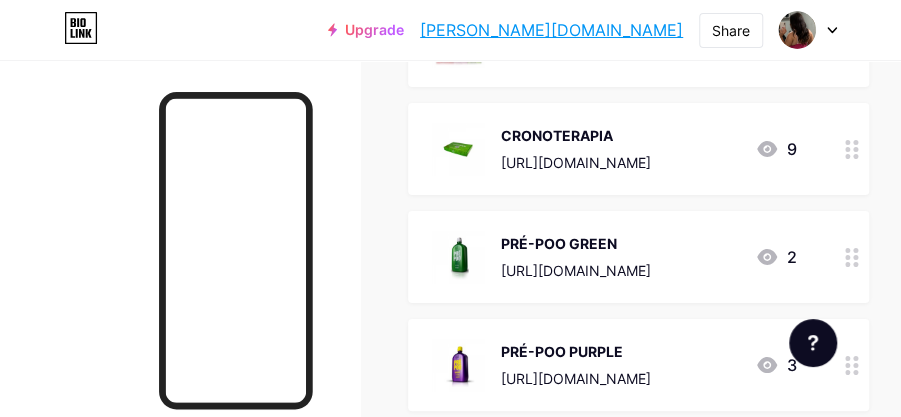 click at bounding box center (852, 149) 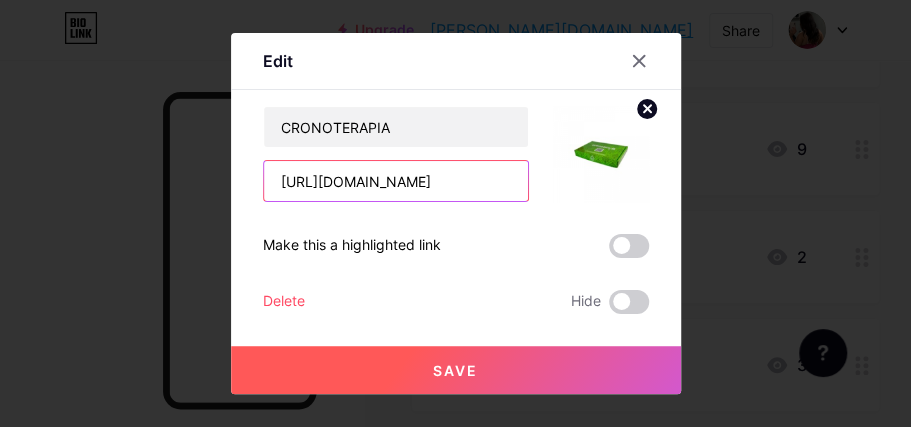 scroll, scrollTop: 0, scrollLeft: 108, axis: horizontal 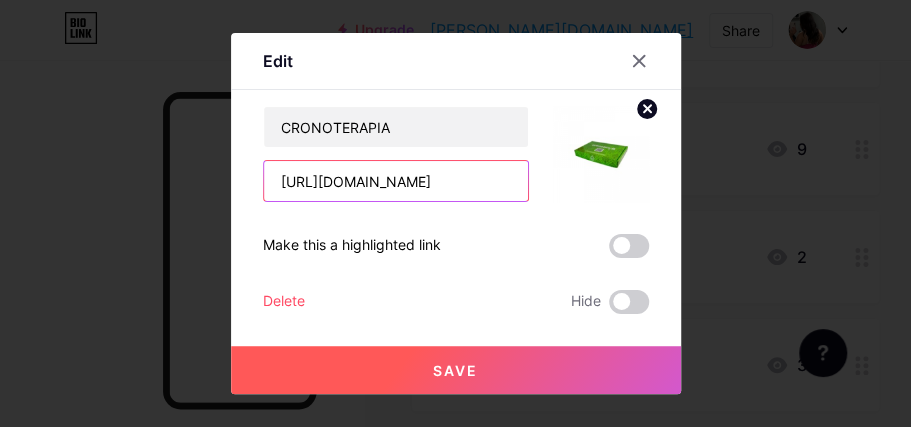 paste on "[DOMAIN_NAME]/aff/IXLSVE/YTTXIQV0" 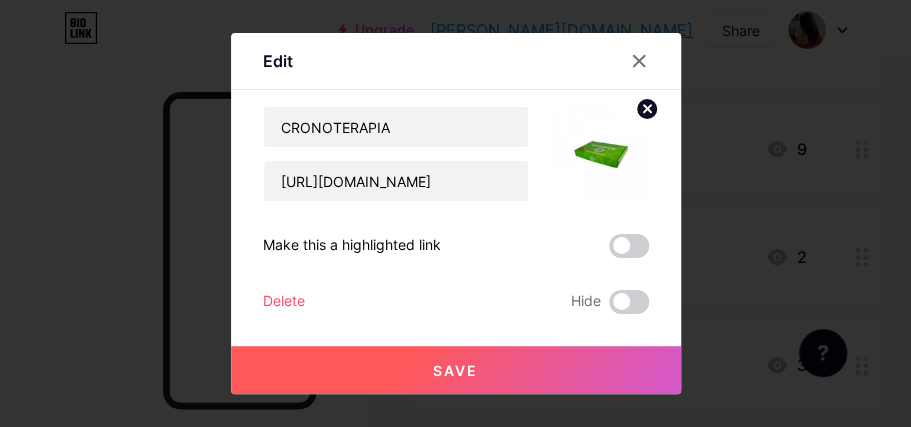 click on "Save" at bounding box center [456, 370] 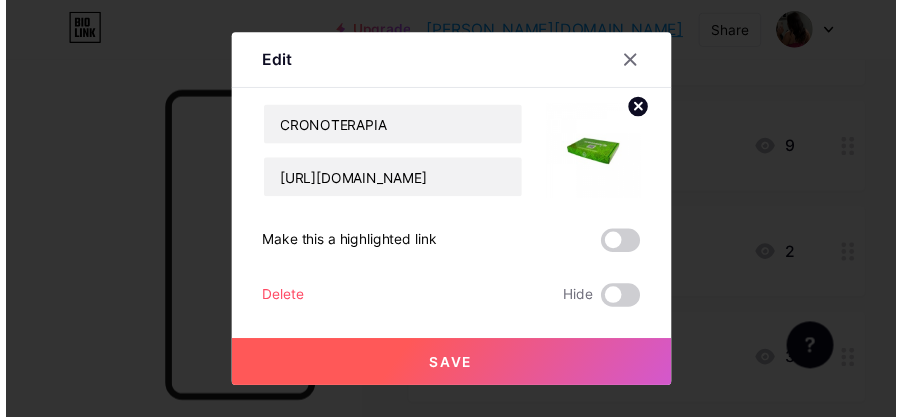scroll, scrollTop: 0, scrollLeft: 0, axis: both 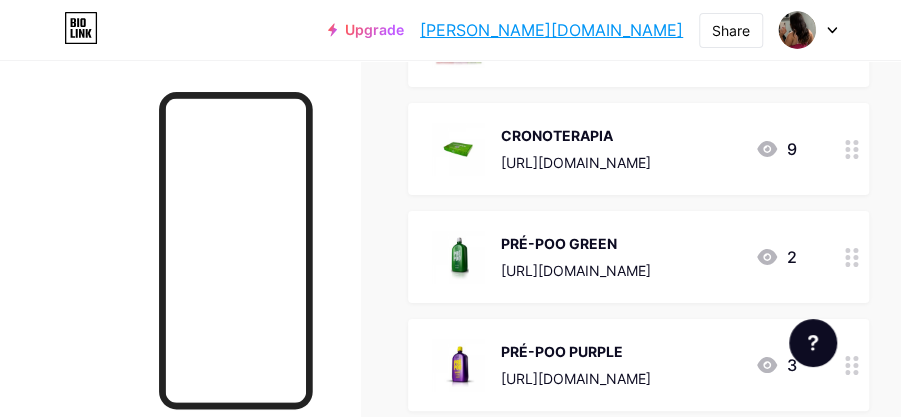 click 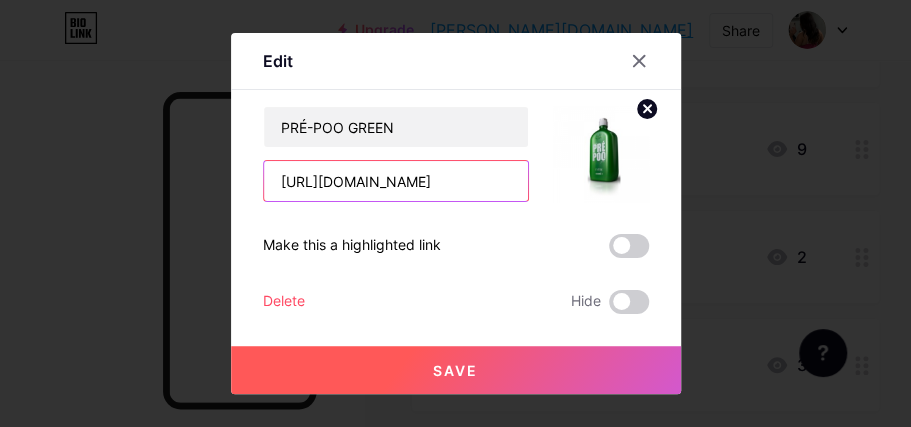 scroll, scrollTop: 0, scrollLeft: 122, axis: horizontal 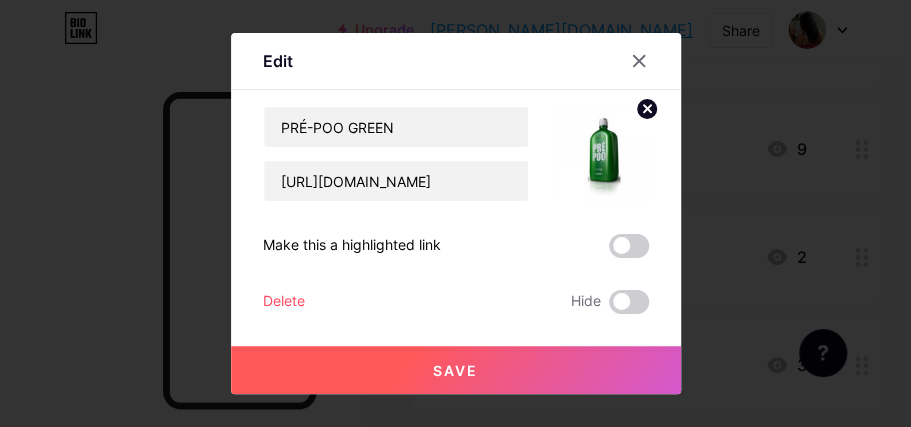 click on "Save" at bounding box center [455, 370] 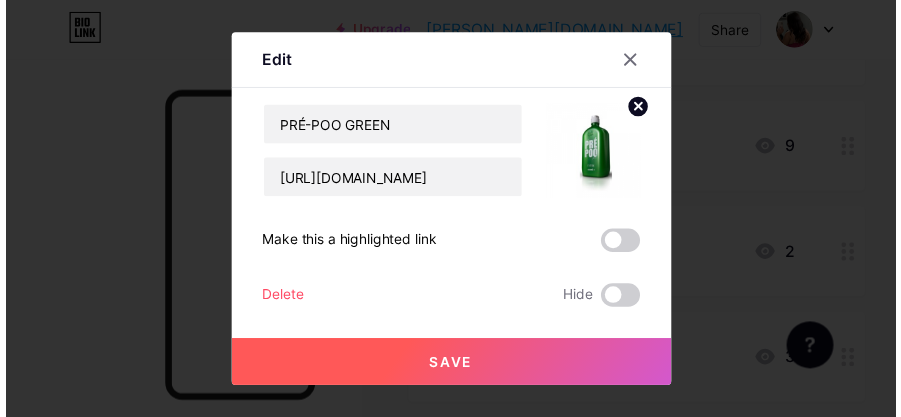 scroll, scrollTop: 0, scrollLeft: 0, axis: both 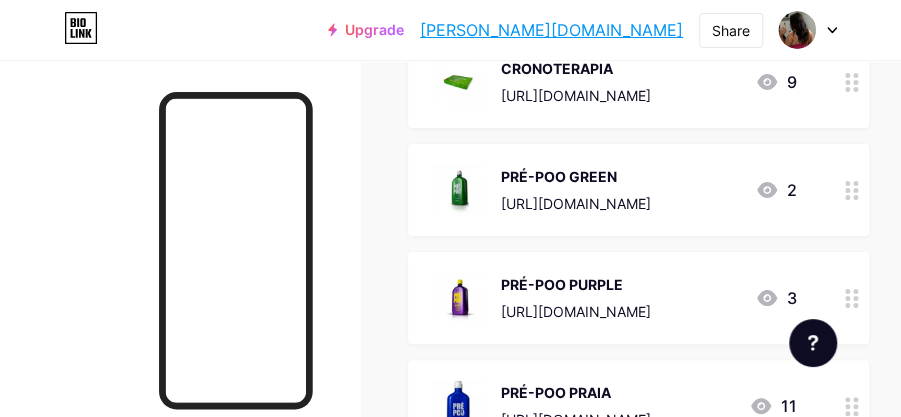 click 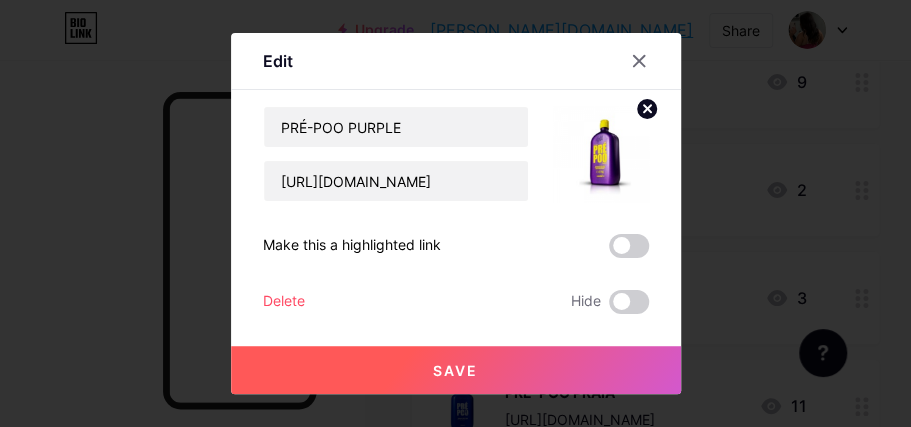 click on "Delete" at bounding box center [284, 302] 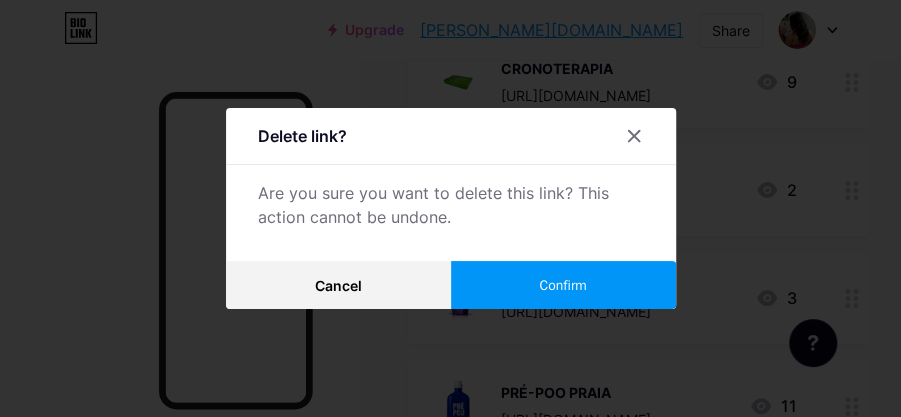 click on "Confirm" at bounding box center (563, 285) 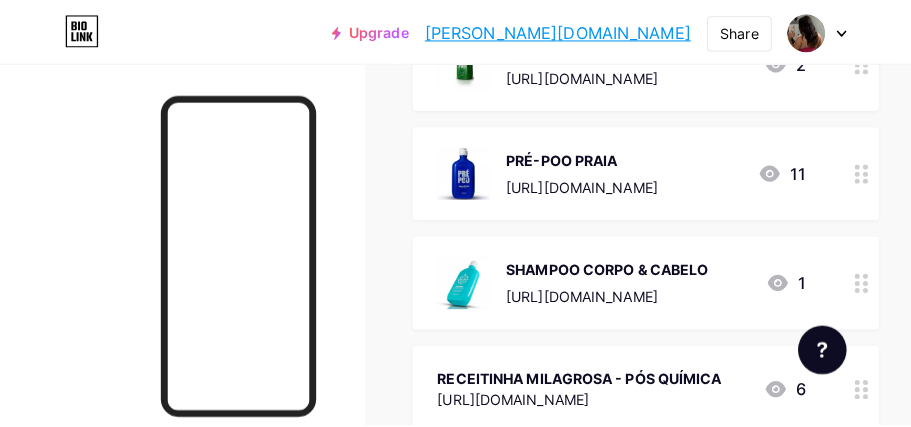 scroll, scrollTop: 5560, scrollLeft: 0, axis: vertical 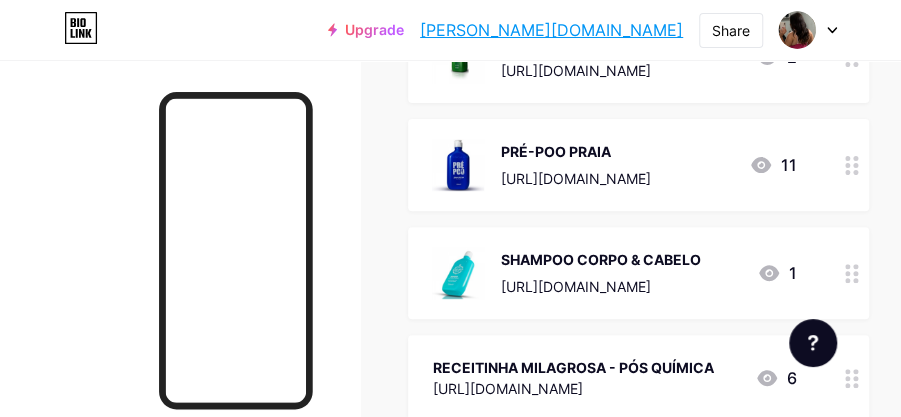click at bounding box center (852, 165) 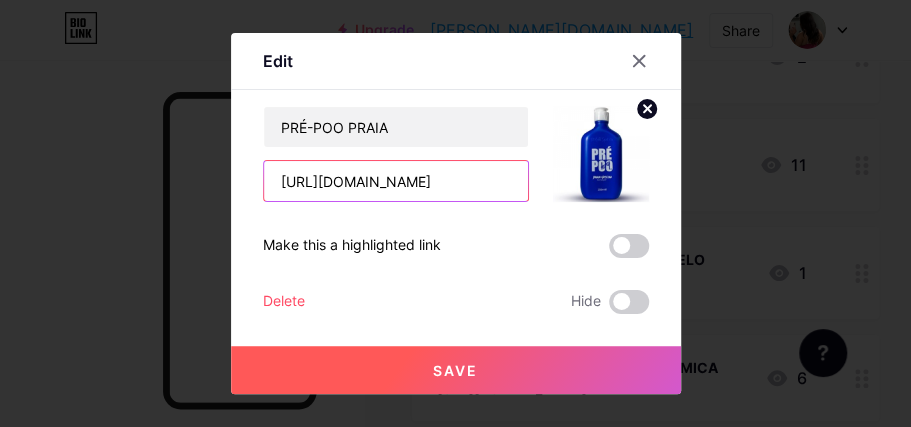 scroll, scrollTop: 0, scrollLeft: 112, axis: horizontal 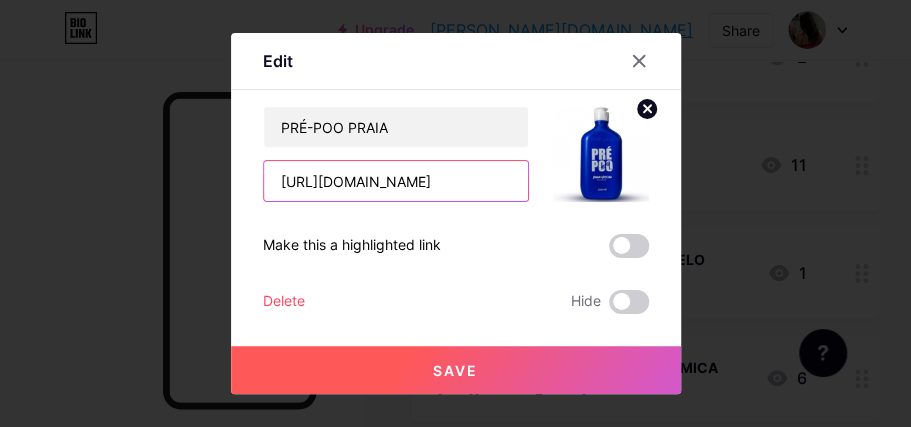 drag, startPoint x: 274, startPoint y: 182, endPoint x: 561, endPoint y: 189, distance: 287.08536 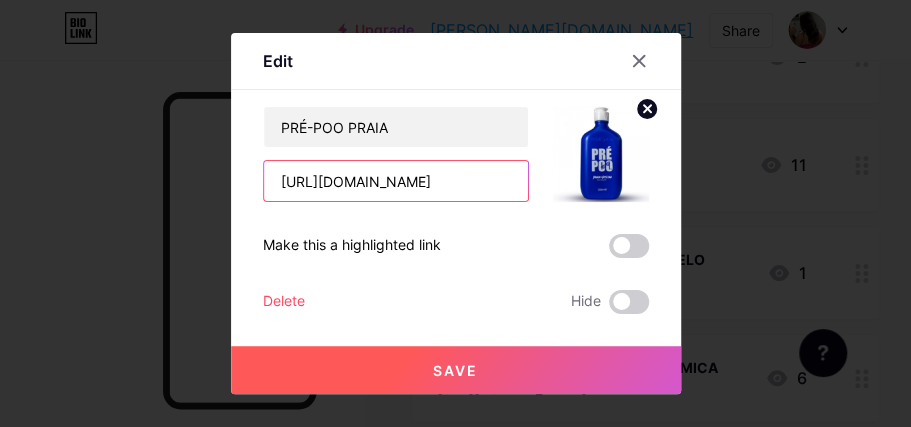 click on "PRÉ-POO PRAIA     [URL][DOMAIN_NAME]" at bounding box center (456, 154) 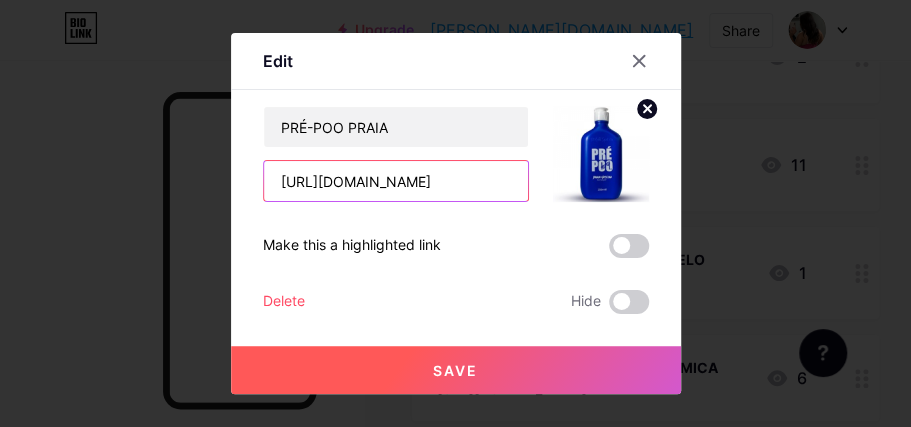 paste on "[DOMAIN_NAME]/aff/WWQPV3/YTTXIQV0" 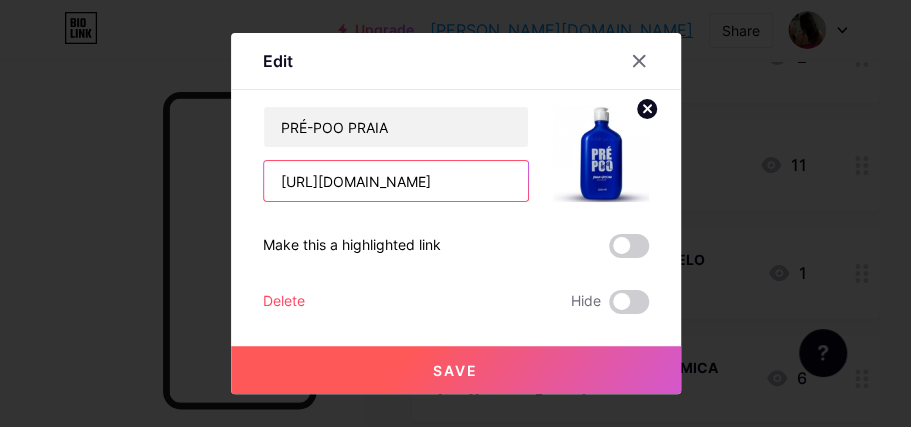 scroll, scrollTop: 0, scrollLeft: 78, axis: horizontal 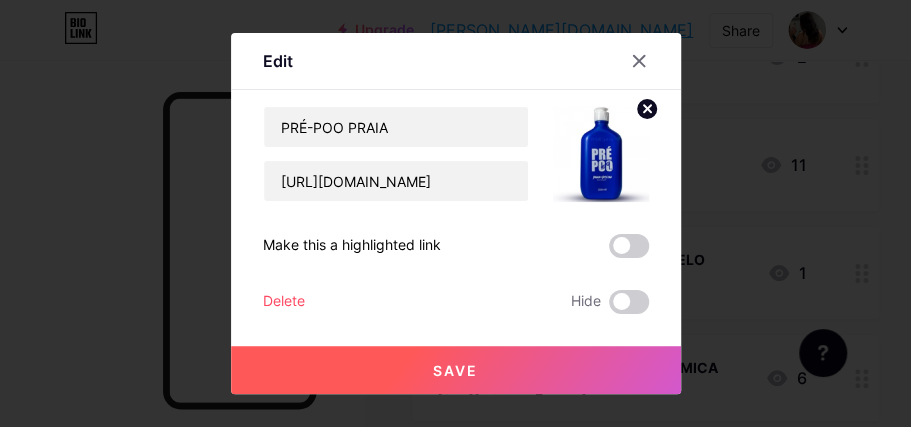 click on "Save" at bounding box center [455, 370] 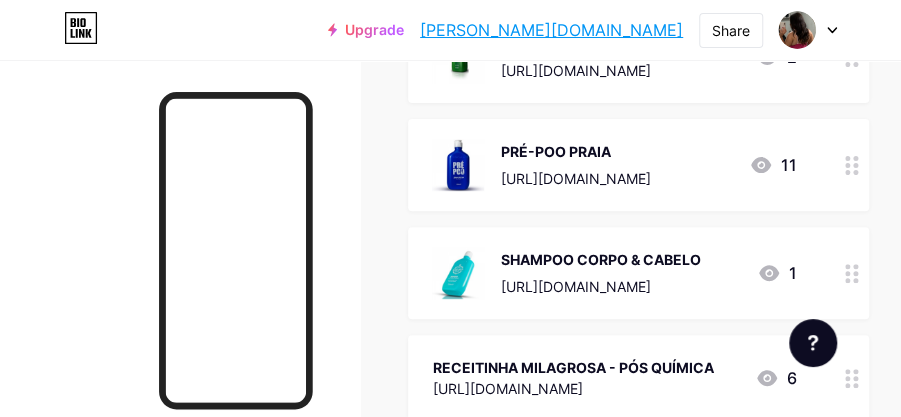 click at bounding box center (852, 273) 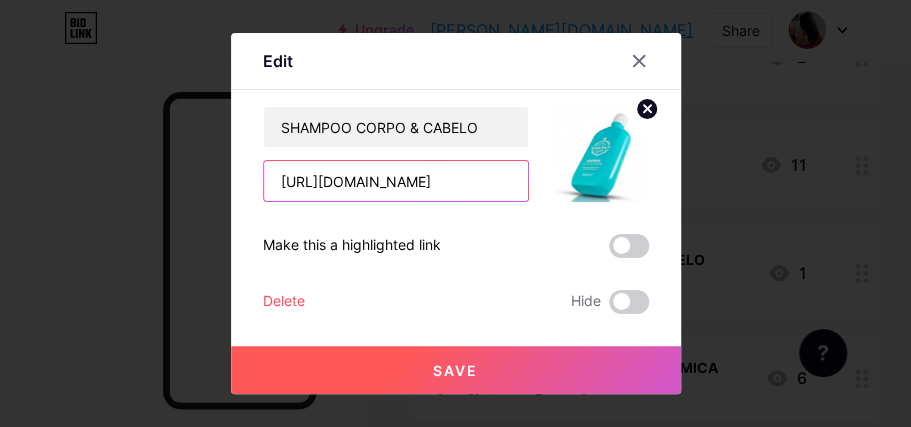scroll, scrollTop: 0, scrollLeft: 96, axis: horizontal 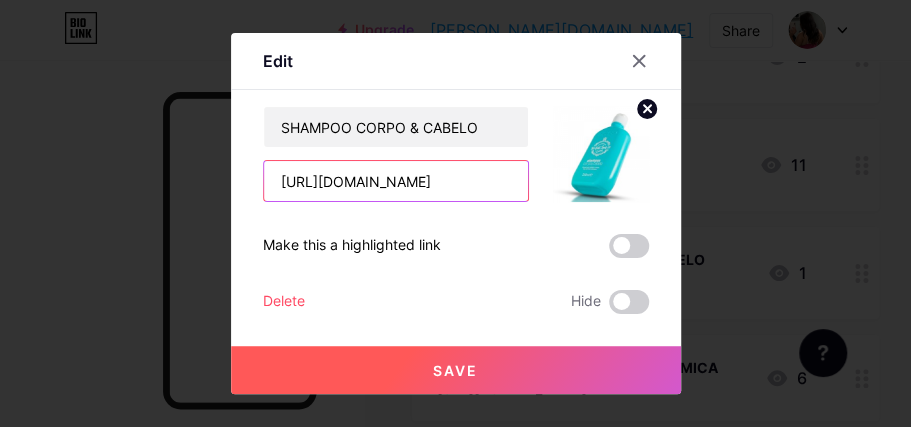 click on "SHAMPOO CORPO & CABELO     [URL][DOMAIN_NAME]" at bounding box center (456, 154) 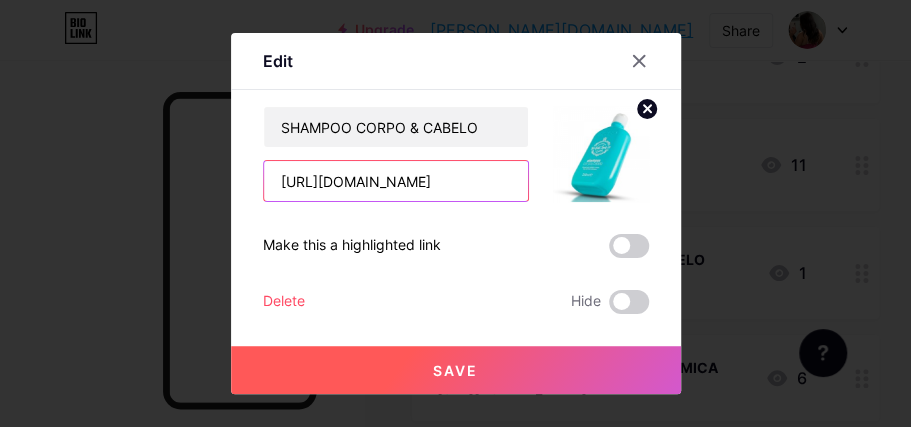 paste on "[DOMAIN_NAME]/aff/OXU7CX/YTTXIQV0" 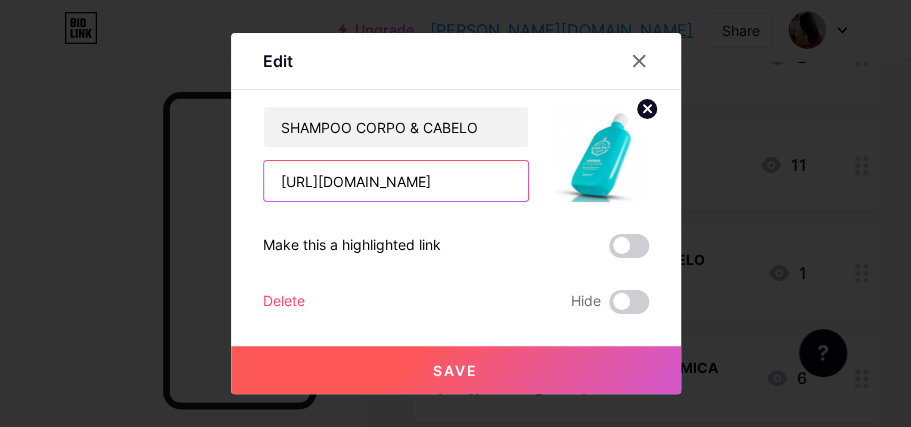 scroll, scrollTop: 0, scrollLeft: 72, axis: horizontal 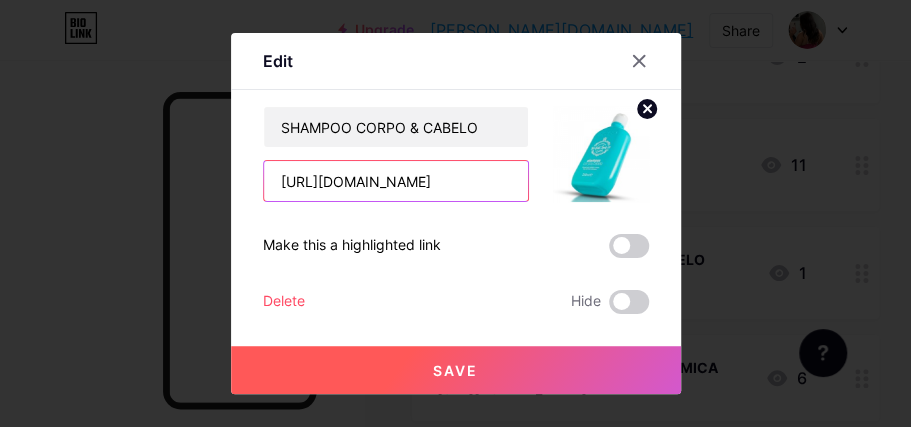 type on "[URL][DOMAIN_NAME]" 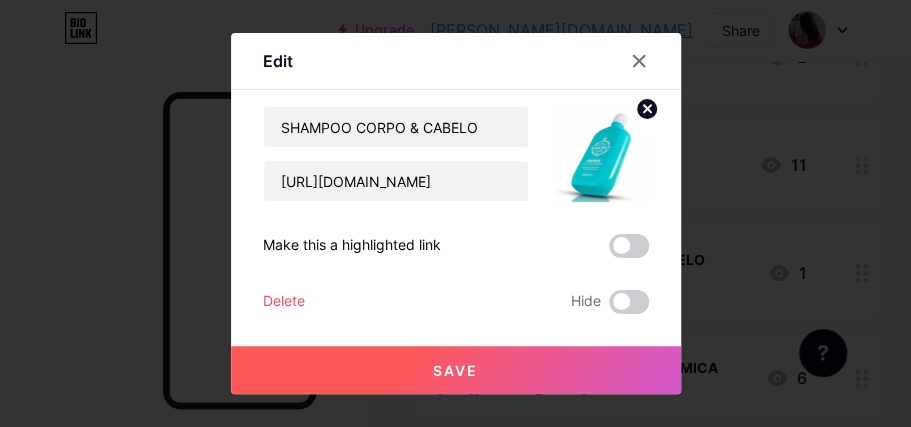 click on "Save" at bounding box center (456, 370) 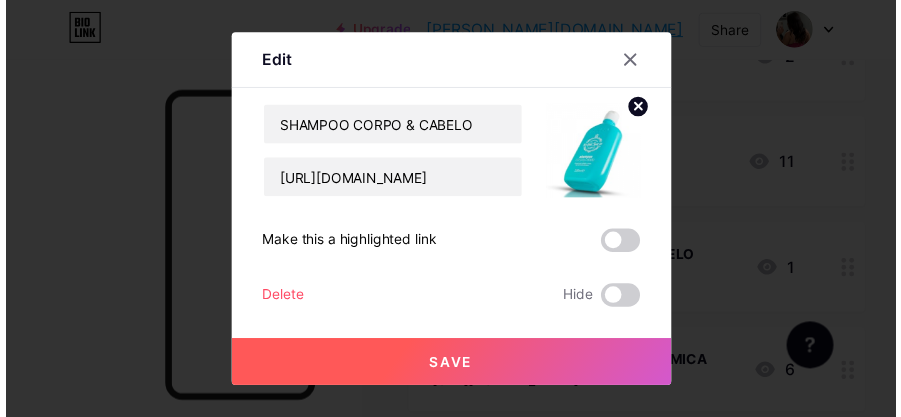 scroll, scrollTop: 0, scrollLeft: 0, axis: both 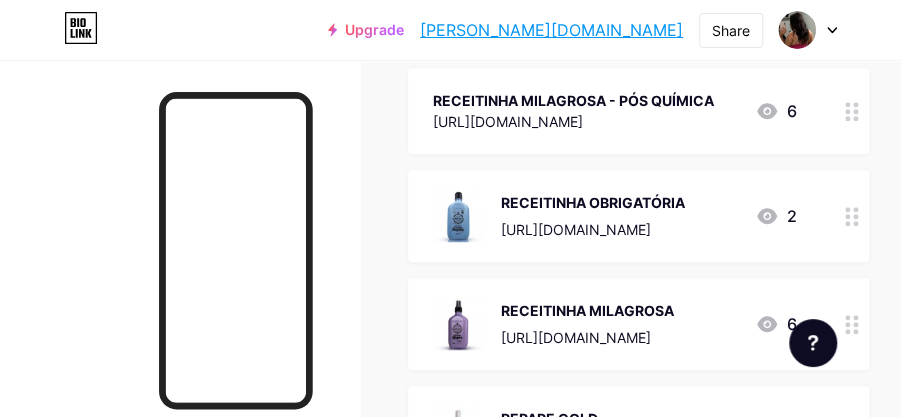 click 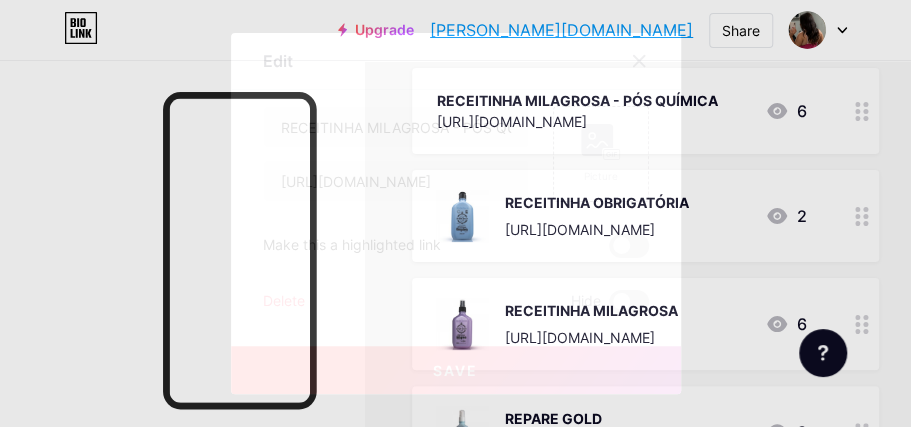 click on "Delete" at bounding box center (284, 302) 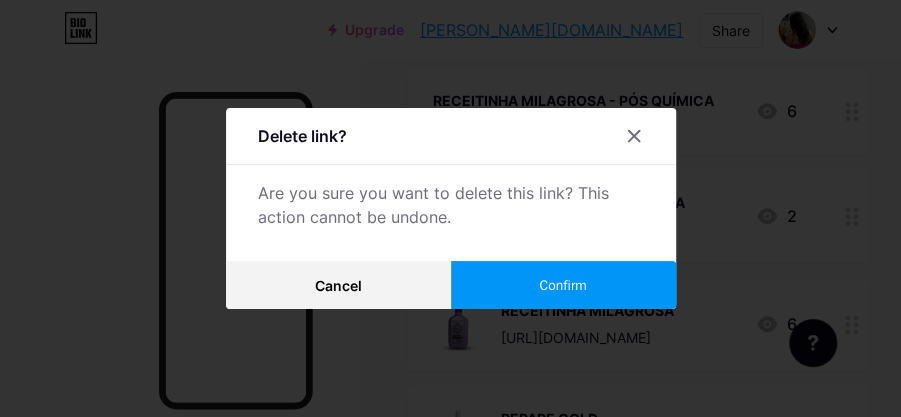 click on "Confirm" at bounding box center [563, 285] 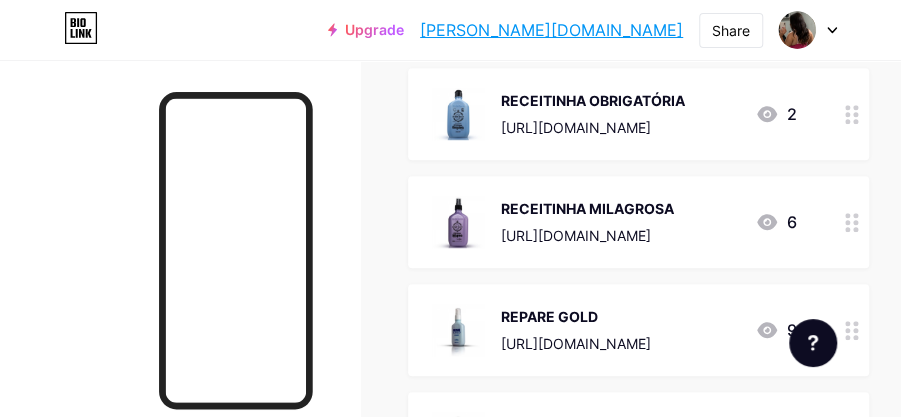 click 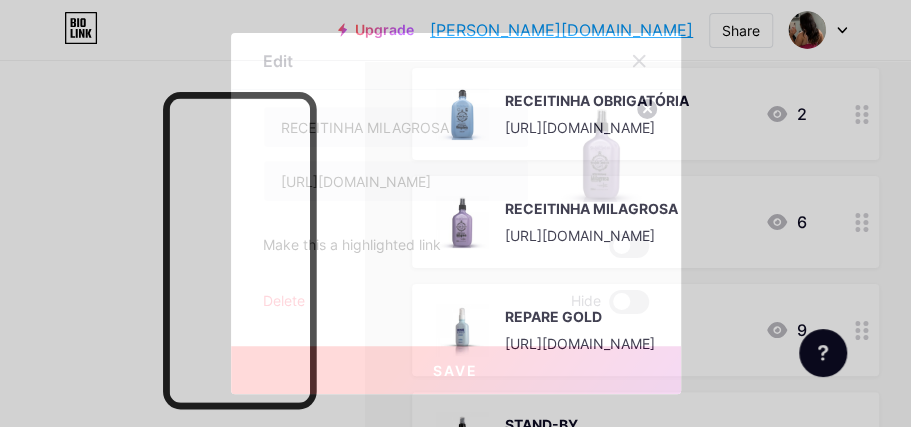 click on "Delete" at bounding box center (284, 302) 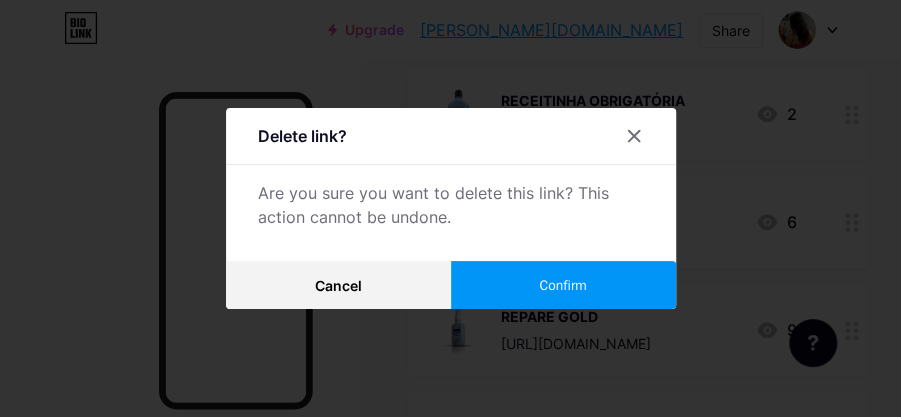 click on "Confirm" at bounding box center (562, 285) 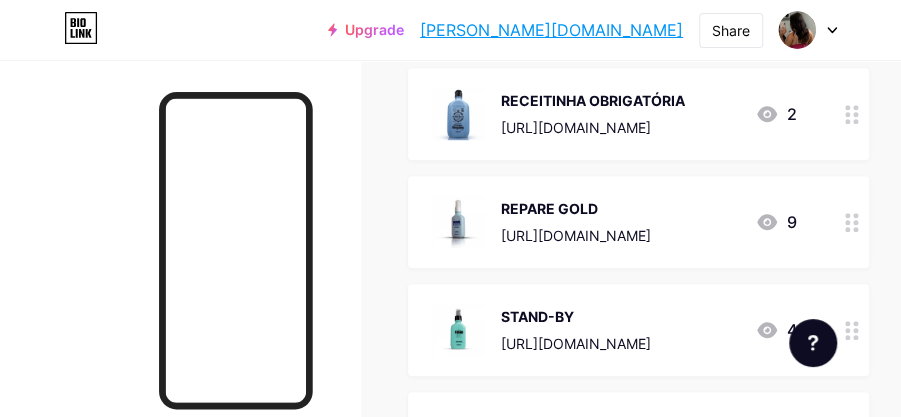 click 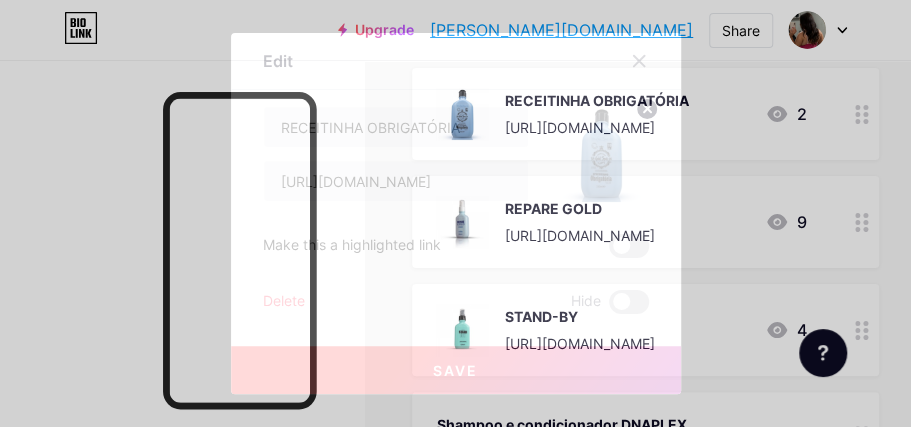 click on "Delete" at bounding box center [284, 302] 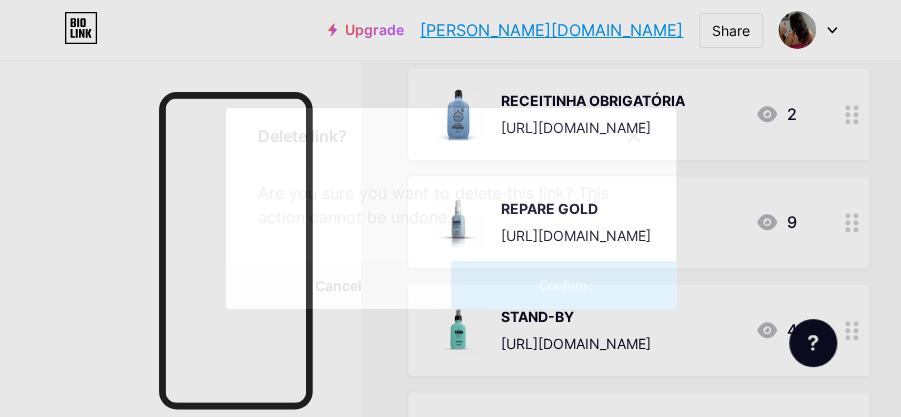 click on "Confirm" at bounding box center [563, 285] 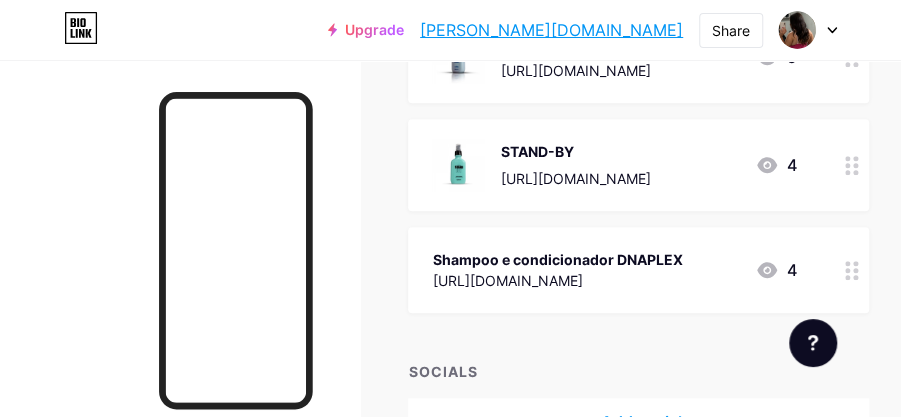 scroll, scrollTop: 5878, scrollLeft: 0, axis: vertical 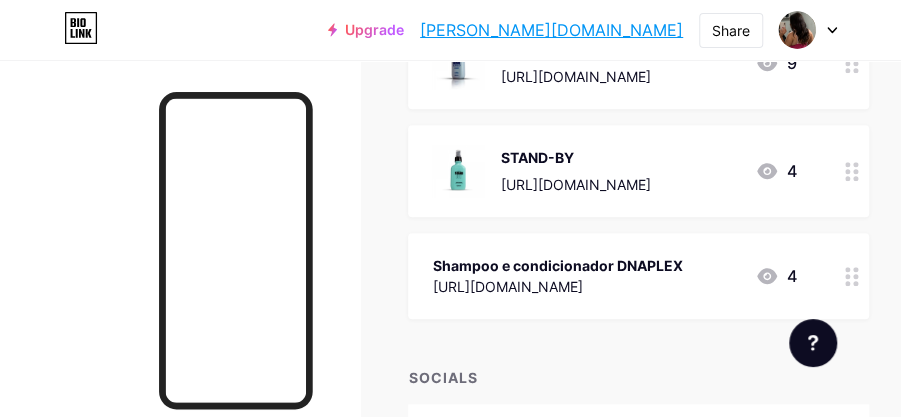 click 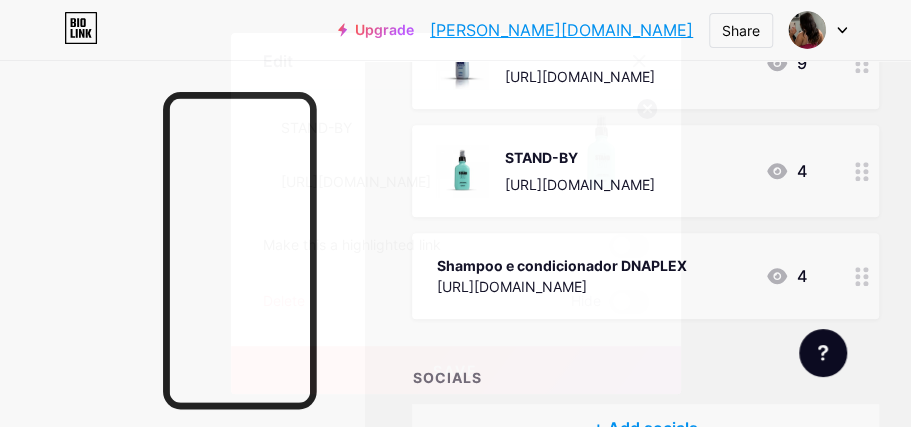 click on "Delete" at bounding box center (284, 302) 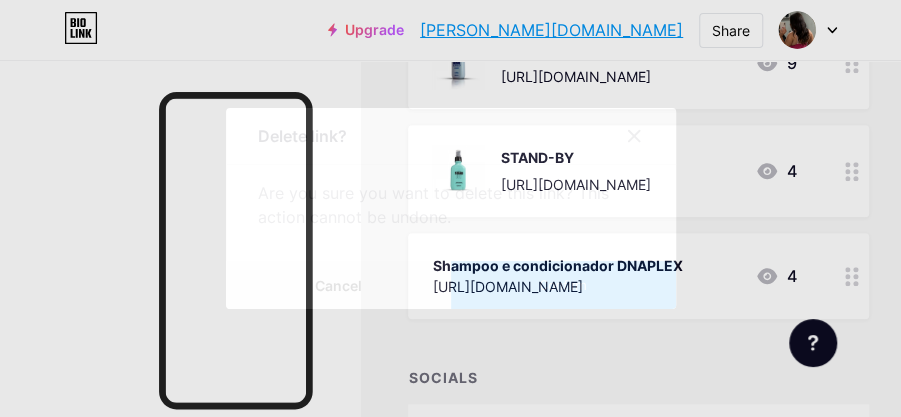 click on "Confirm" at bounding box center (563, 285) 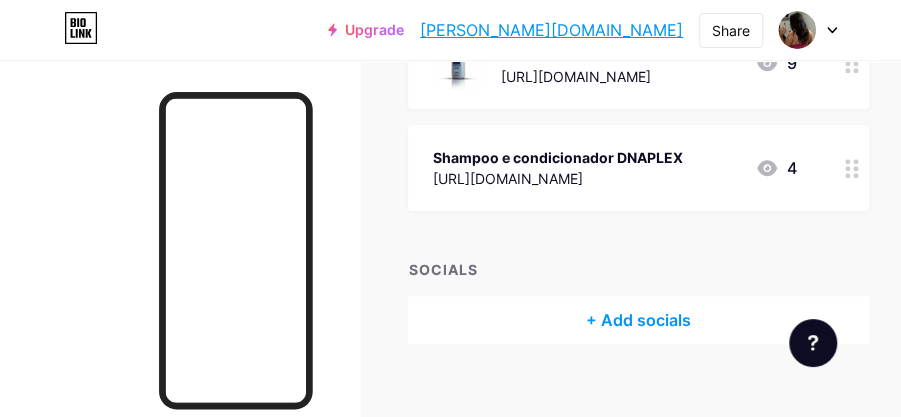 click 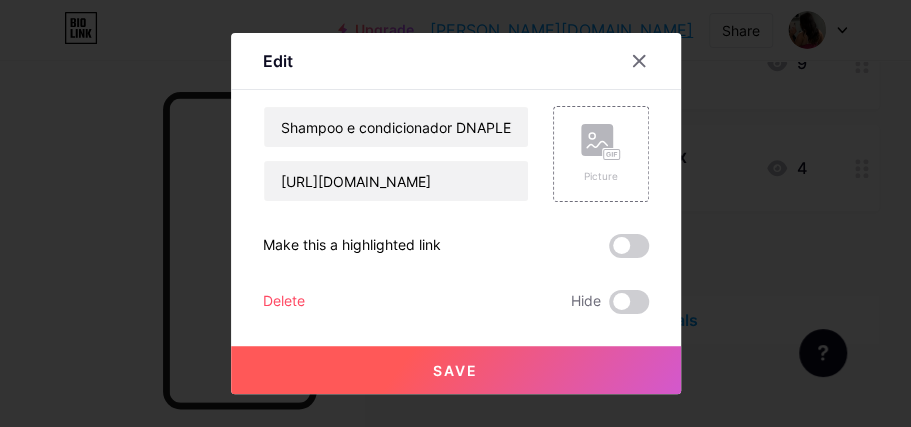 click on "Delete" at bounding box center [284, 302] 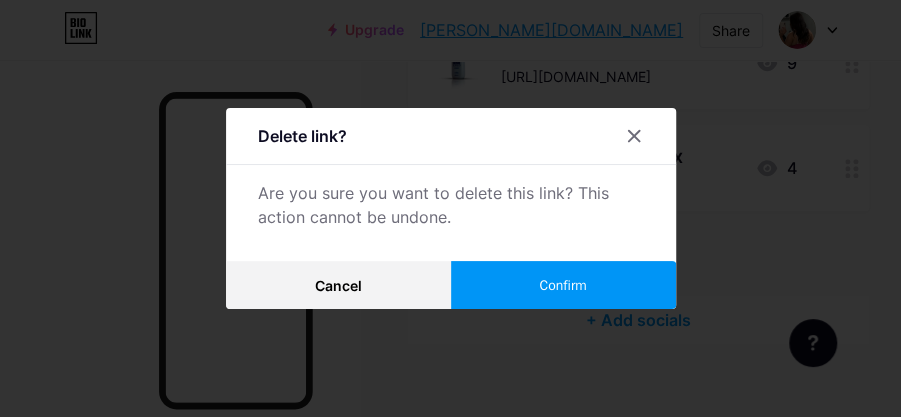 click on "Confirm" at bounding box center (563, 285) 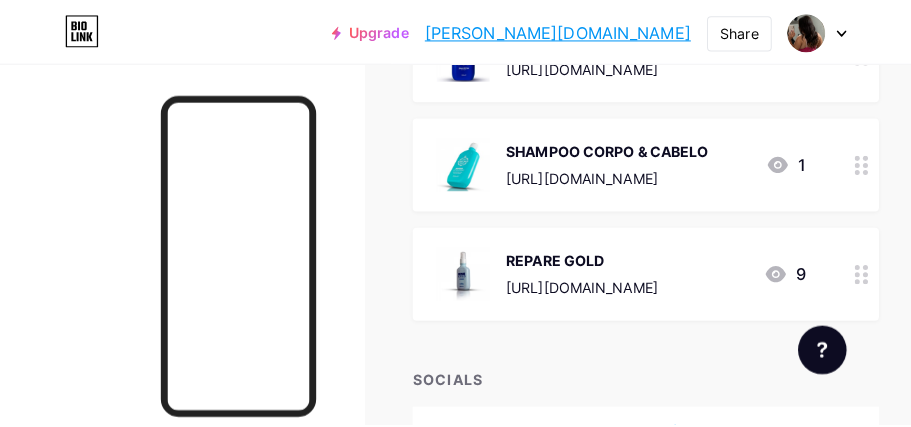 scroll, scrollTop: 5668, scrollLeft: 0, axis: vertical 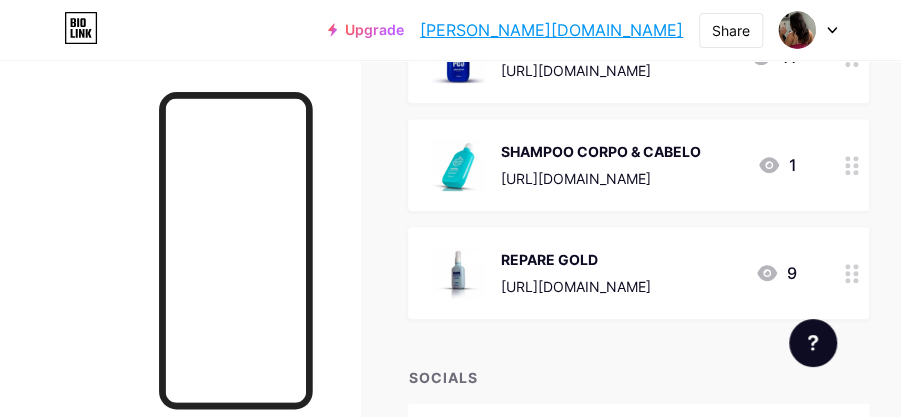 click 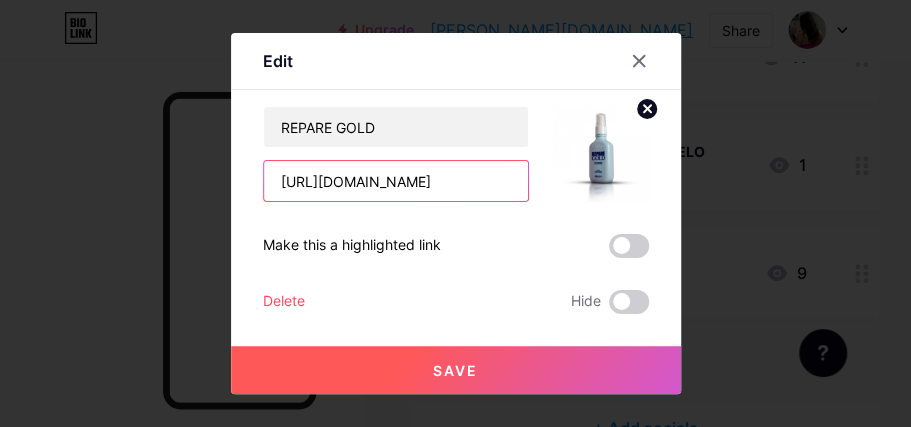 scroll, scrollTop: 0, scrollLeft: 123, axis: horizontal 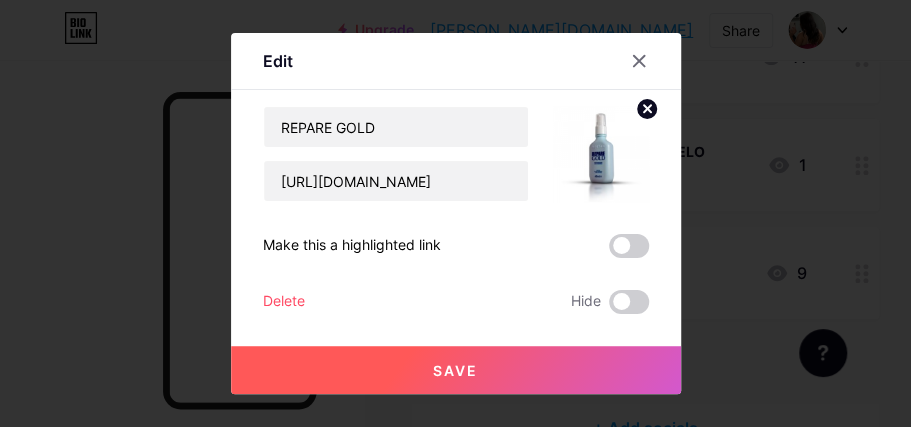click on "Save" at bounding box center (455, 370) 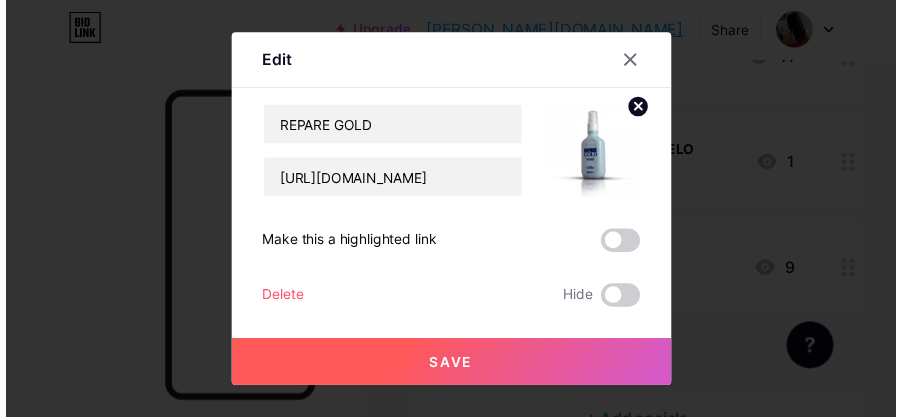 scroll, scrollTop: 0, scrollLeft: 0, axis: both 